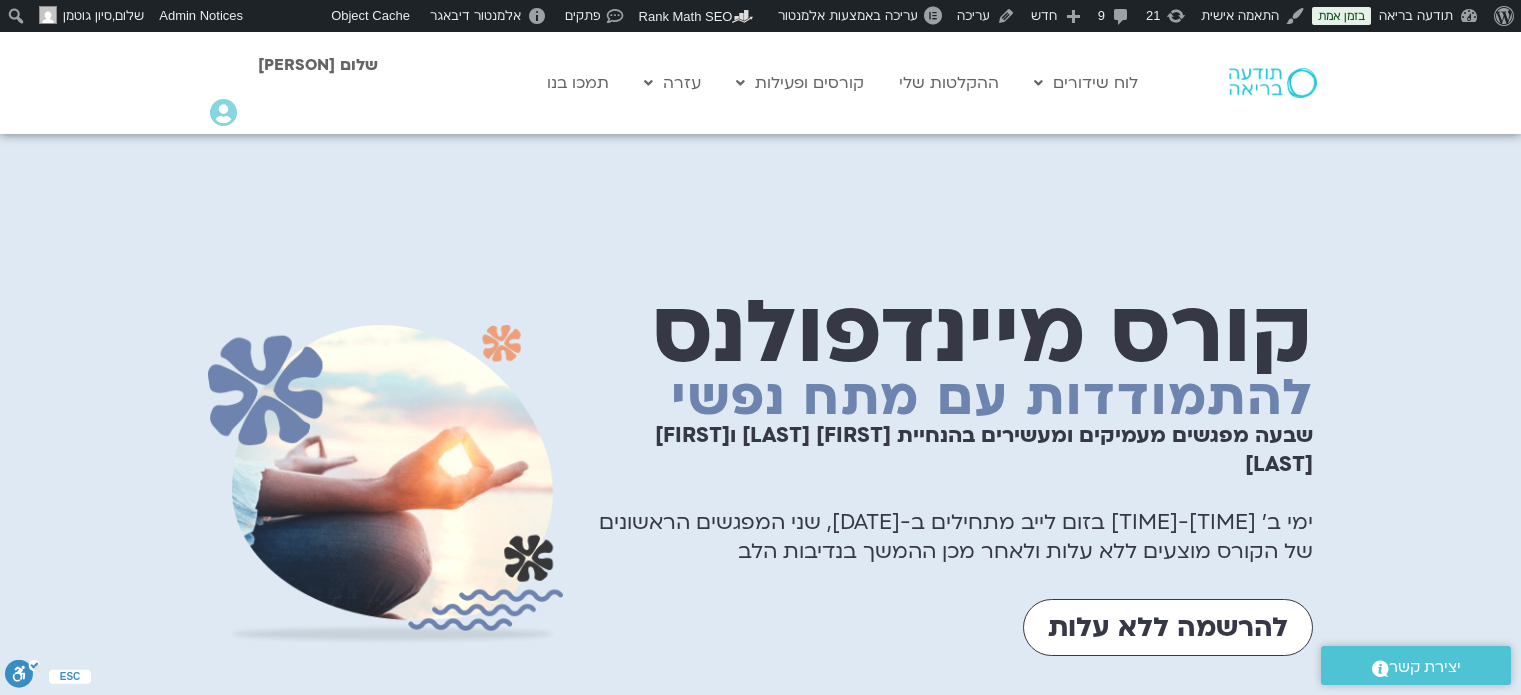 scroll, scrollTop: 7922, scrollLeft: 0, axis: vertical 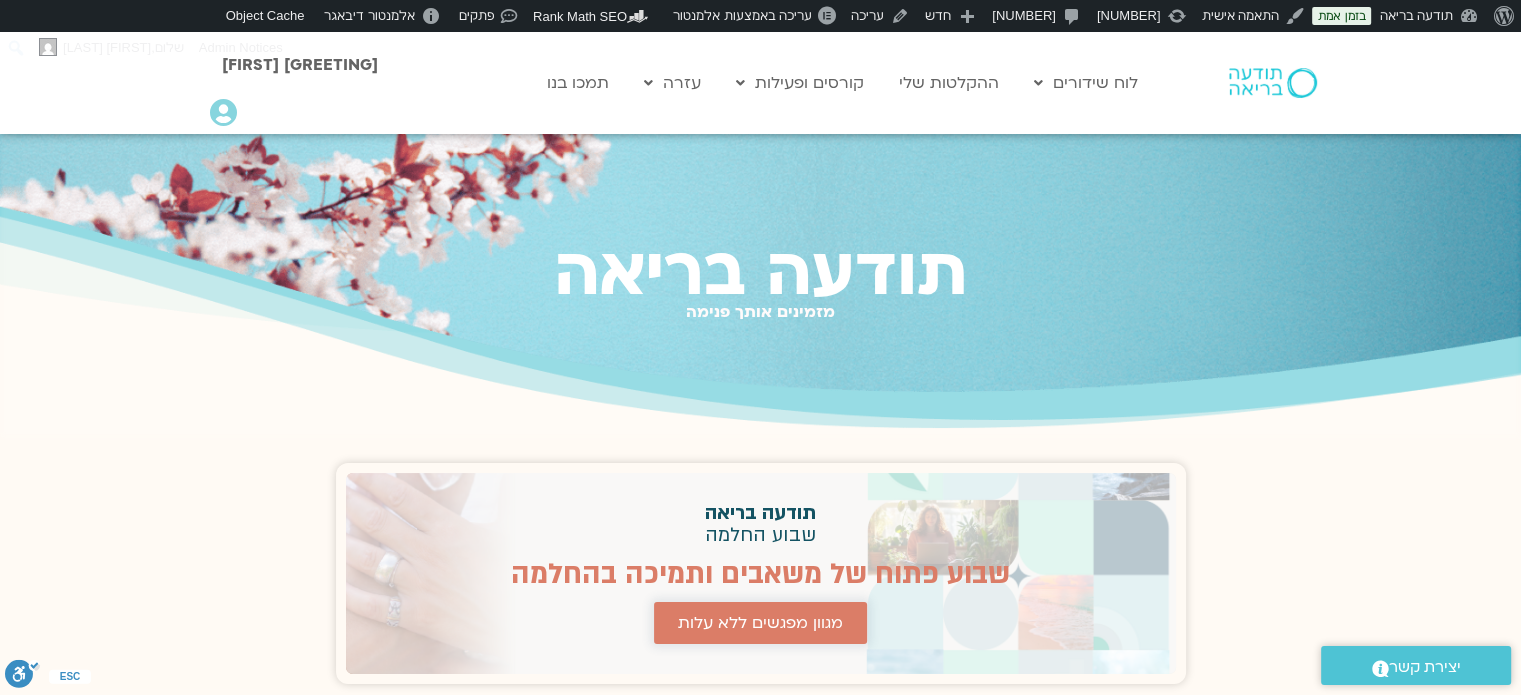 click on "מגוון מפגשים ללא עלות" at bounding box center [760, 623] 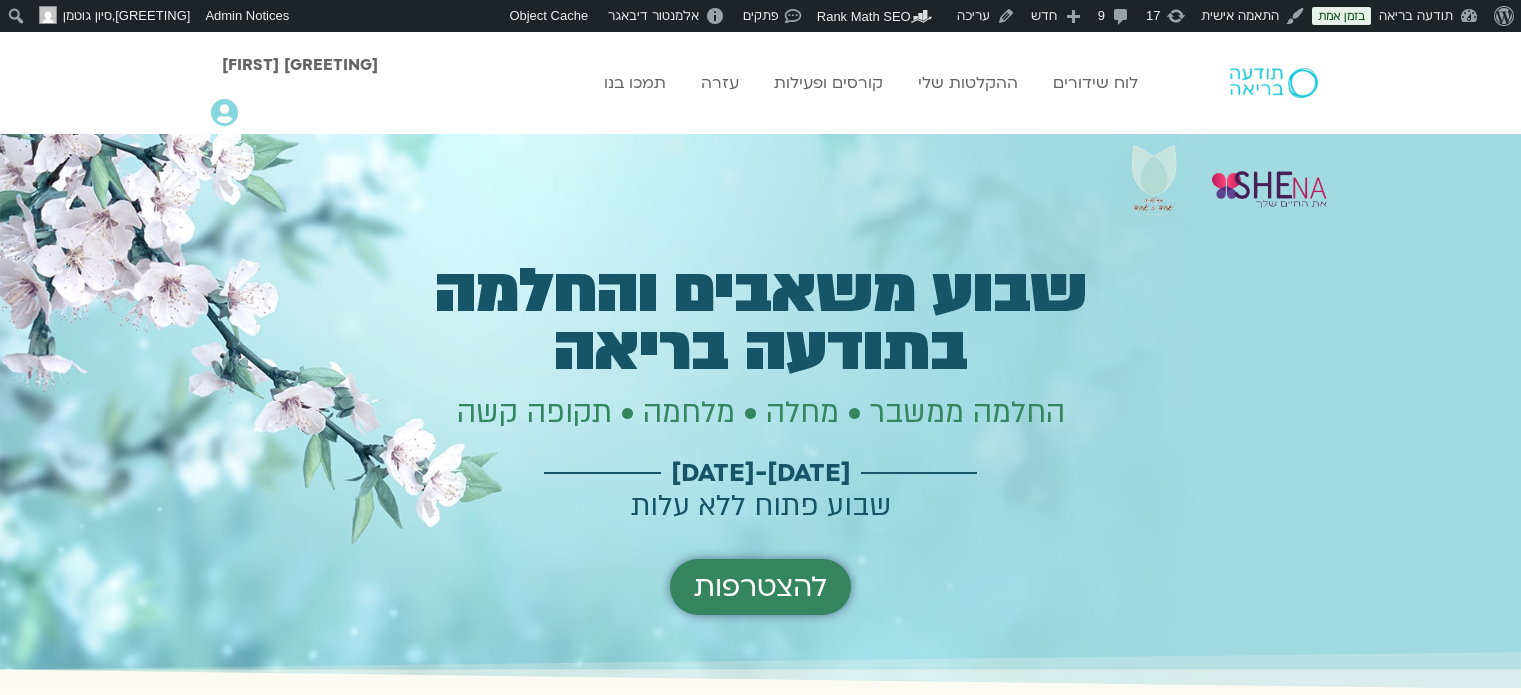 scroll, scrollTop: 0, scrollLeft: 0, axis: both 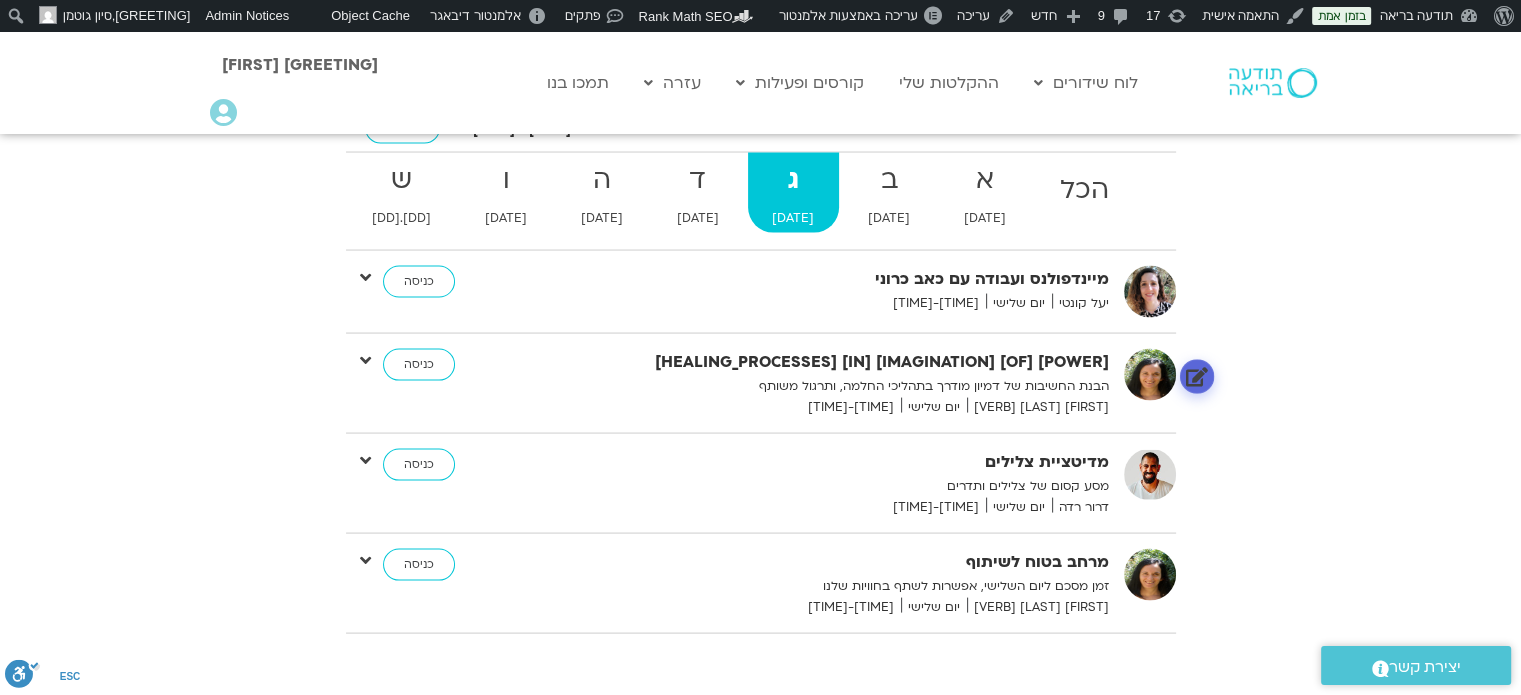 click at bounding box center (1196, 376) 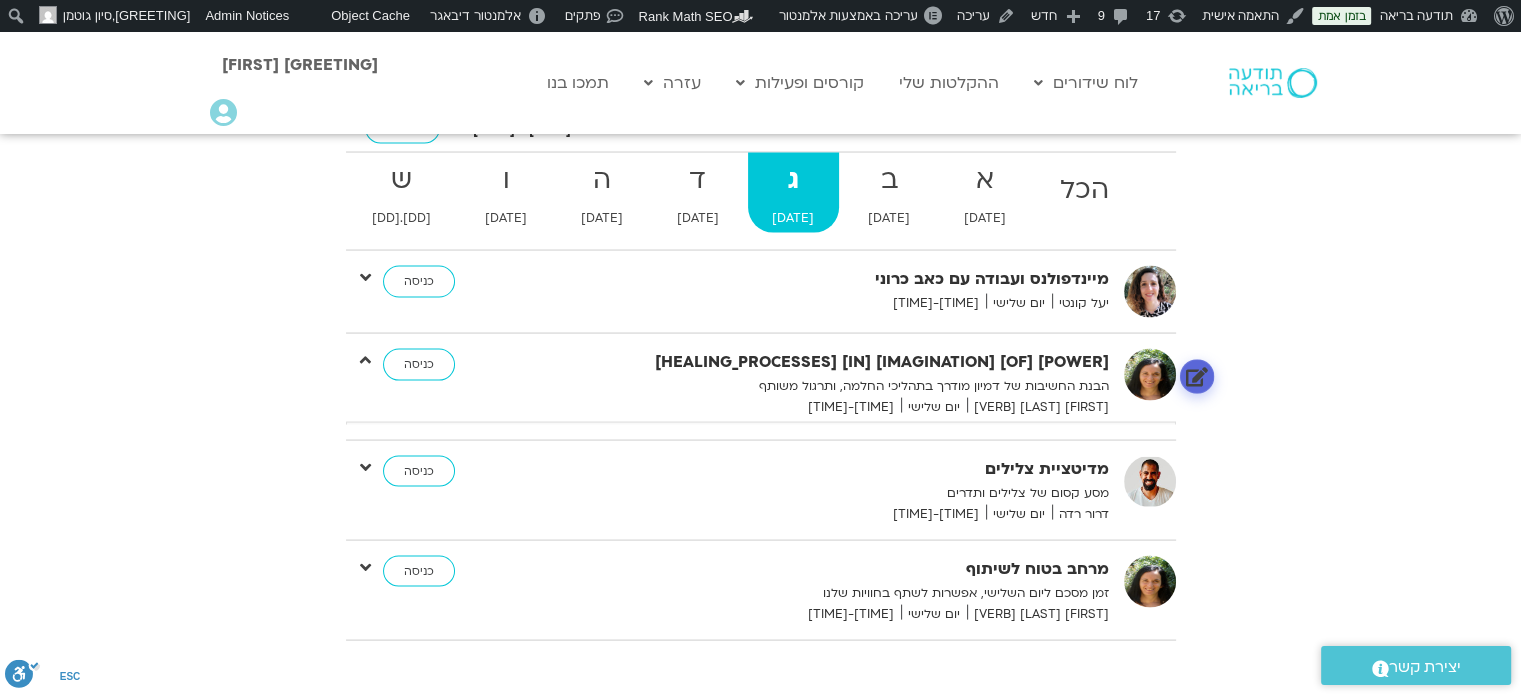 scroll, scrollTop: 764, scrollLeft: 0, axis: vertical 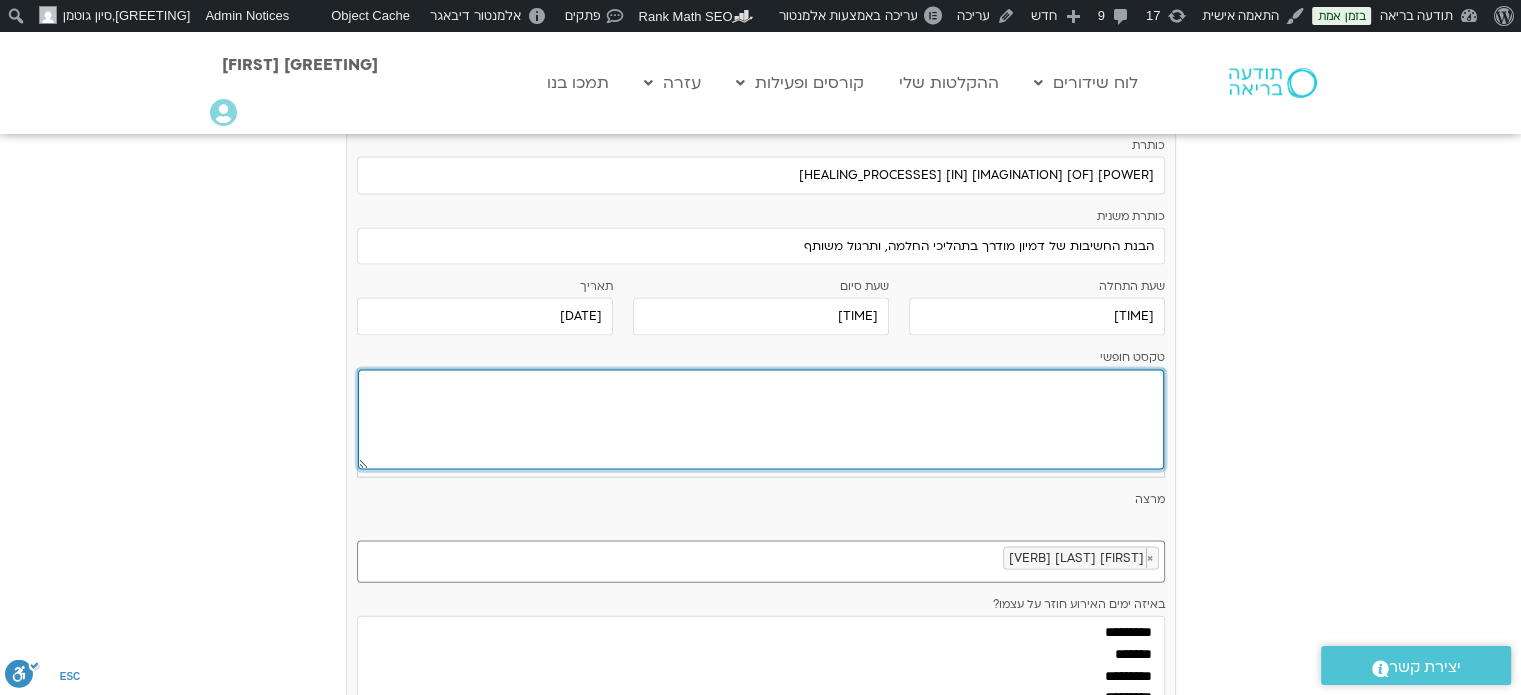 click at bounding box center [761, 420] 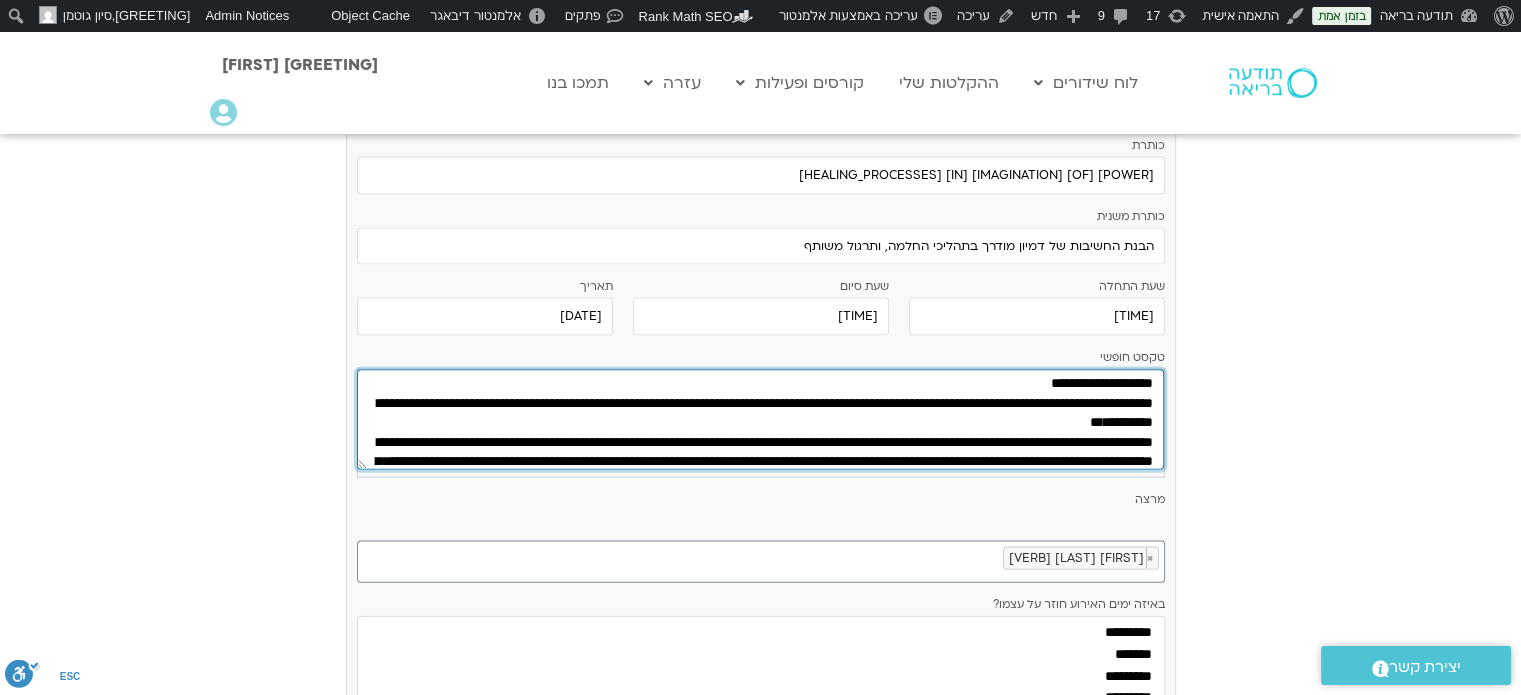 scroll, scrollTop: 0, scrollLeft: 0, axis: both 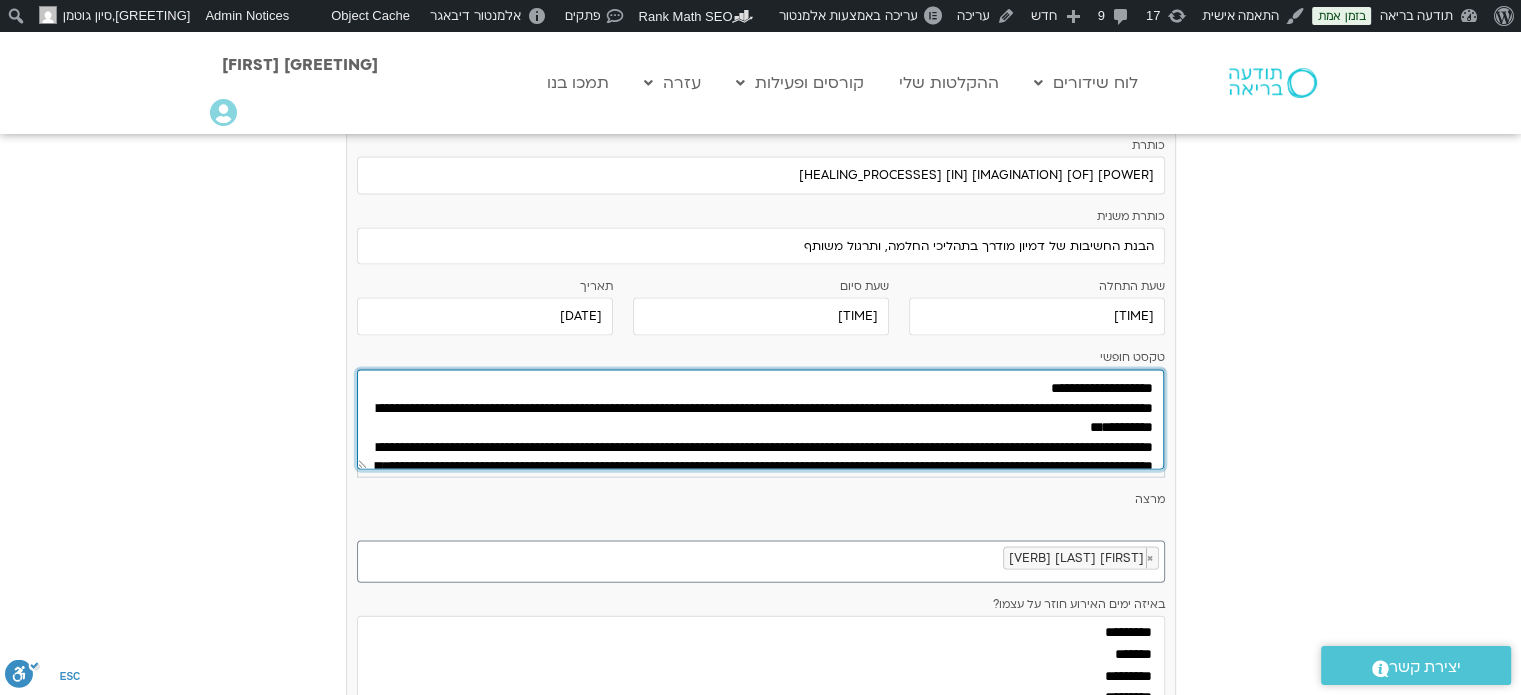 drag, startPoint x: 1126, startPoint y: 391, endPoint x: 1163, endPoint y: 391, distance: 37 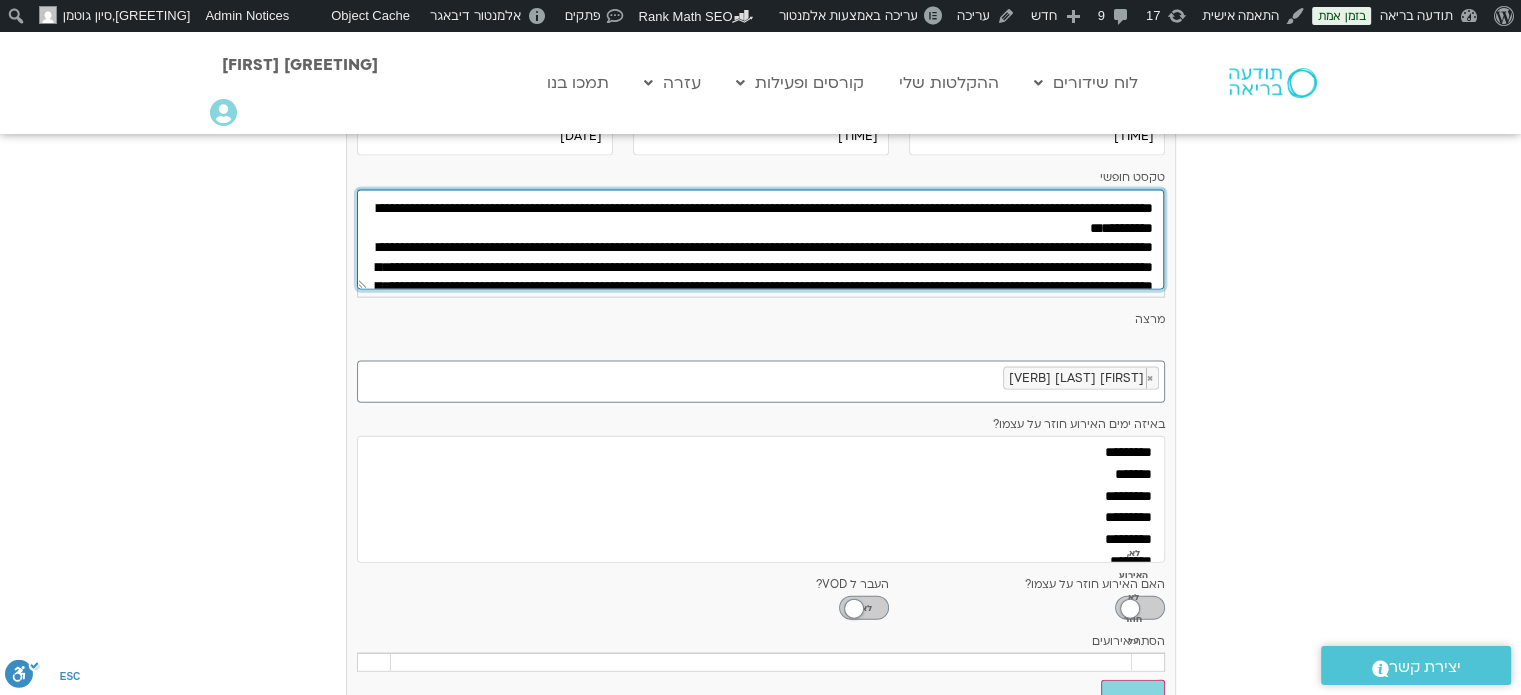 scroll, scrollTop: 4400, scrollLeft: 0, axis: vertical 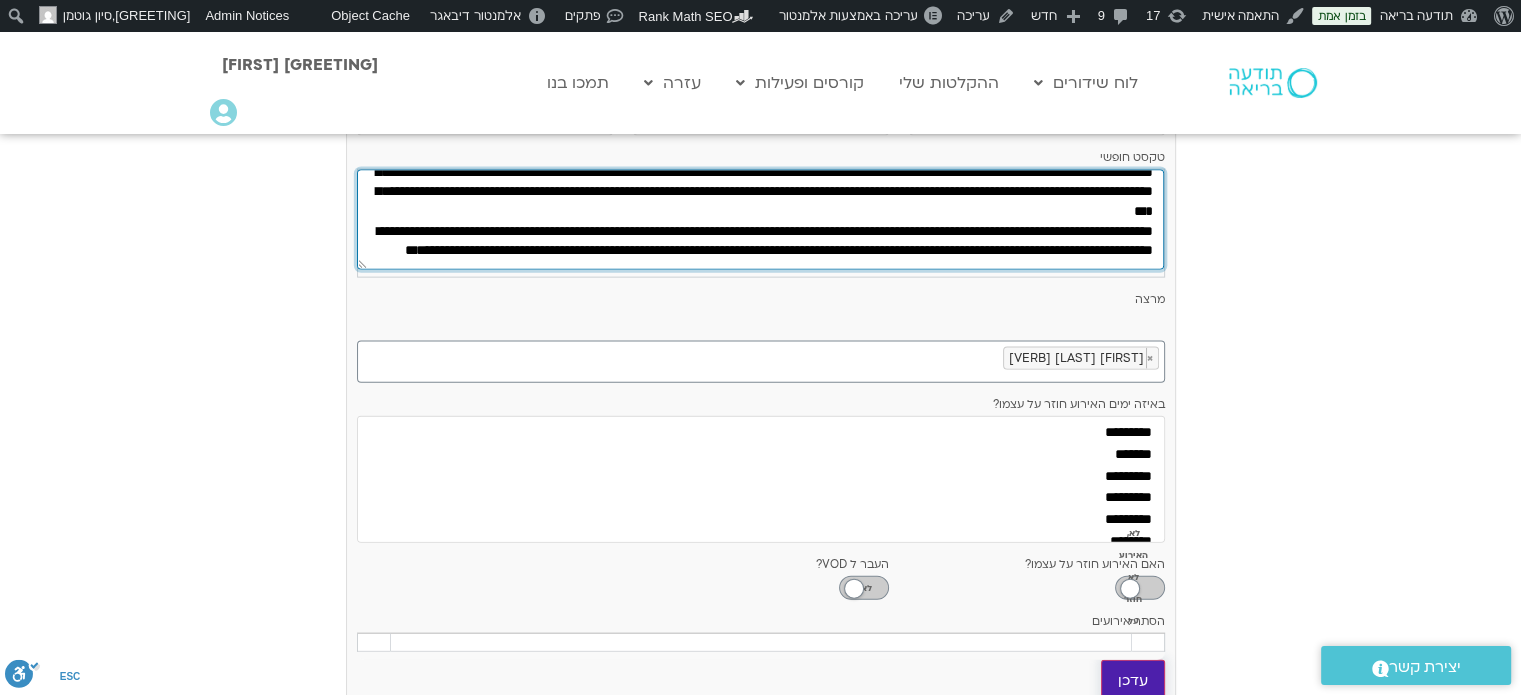type on "**********" 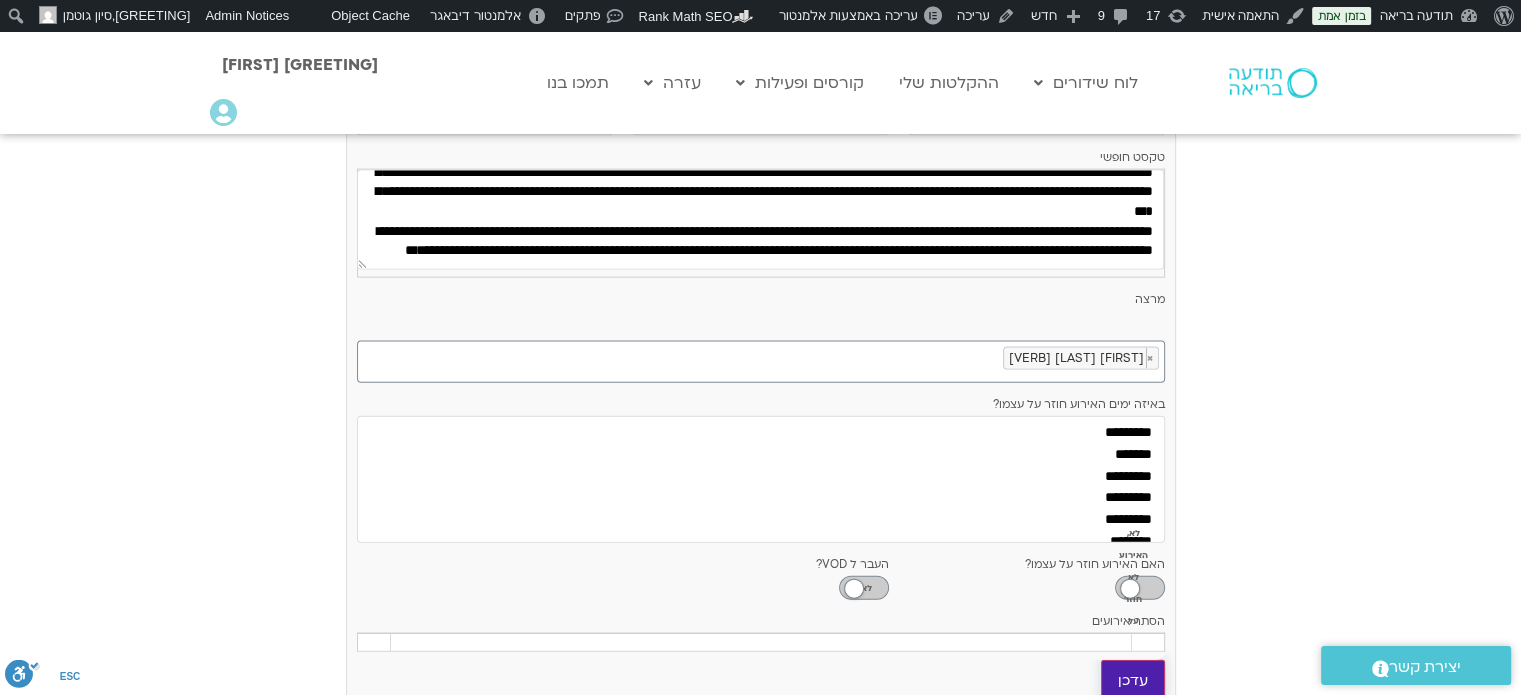 click on "עדכן" at bounding box center (1133, 681) 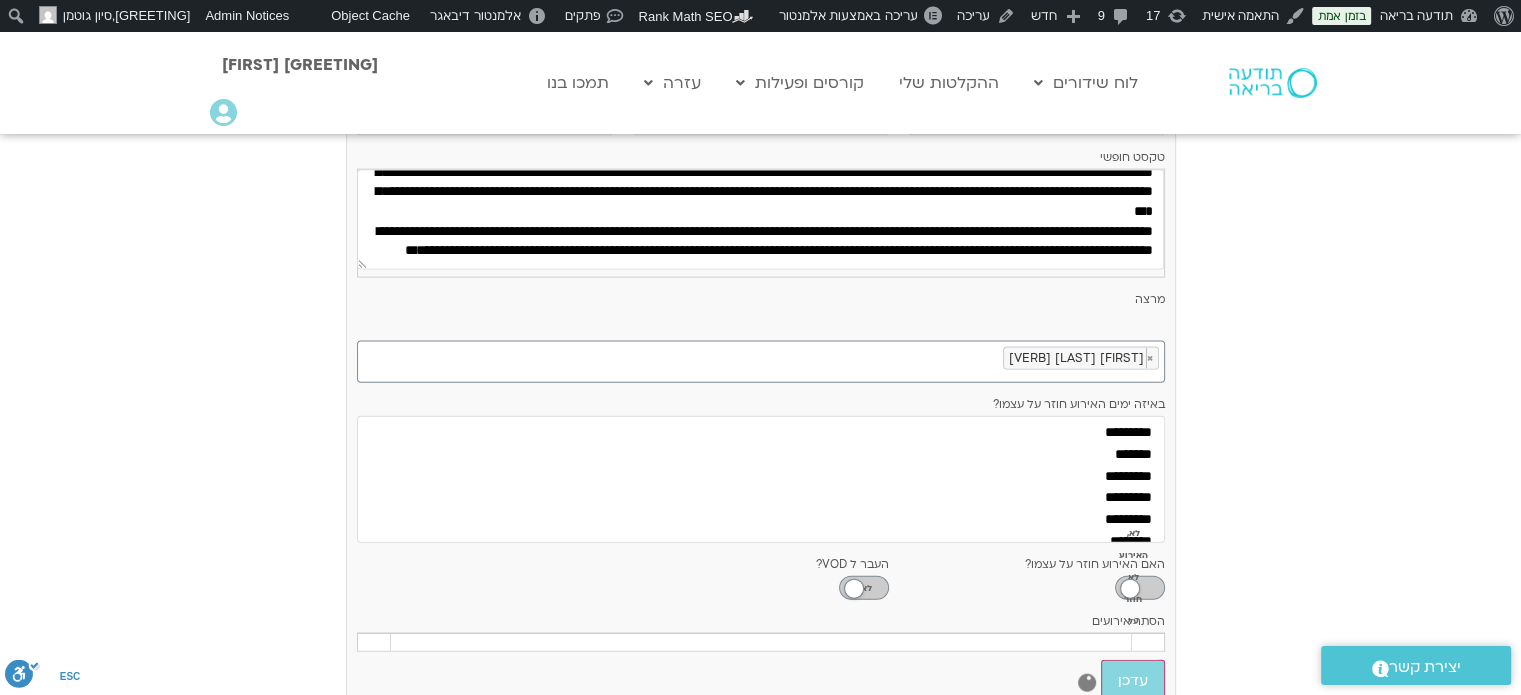 scroll, scrollTop: 16, scrollLeft: 0, axis: vertical 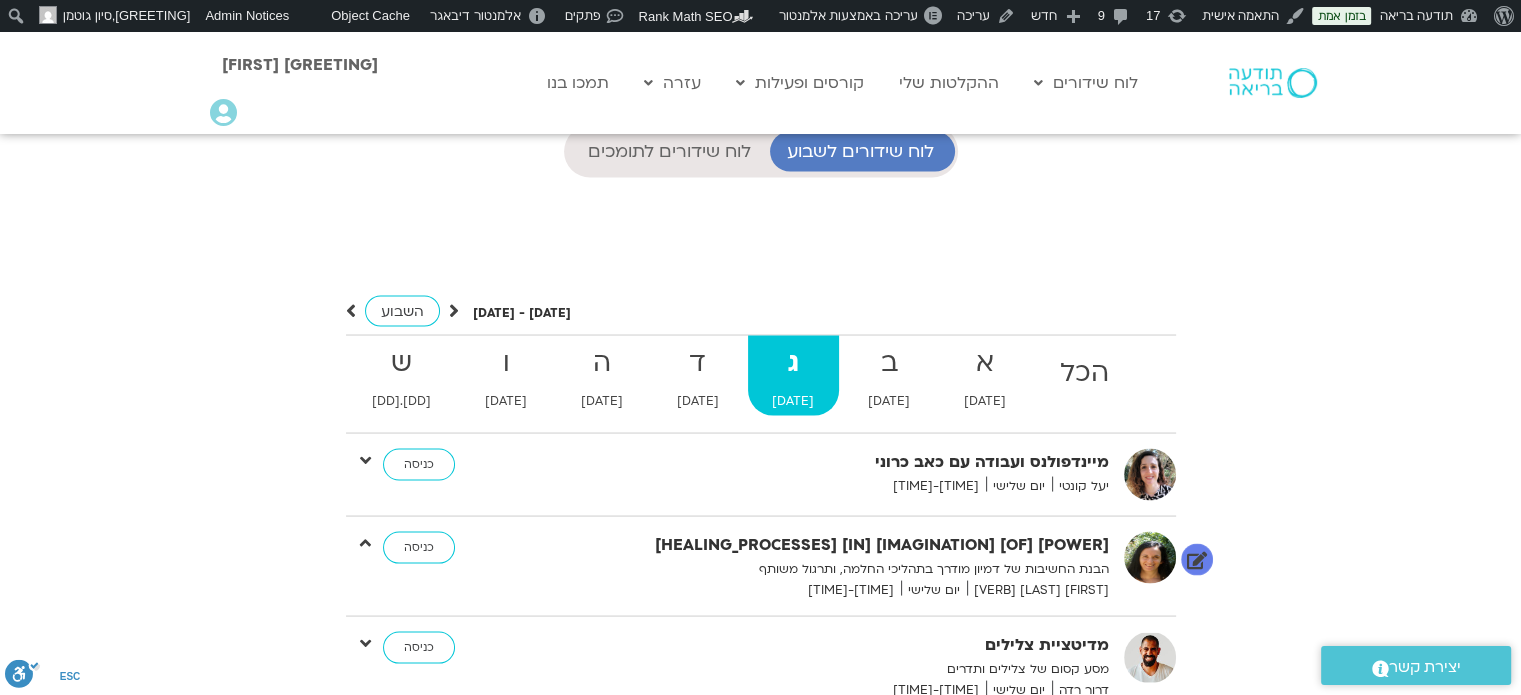 click at bounding box center [365, 542] 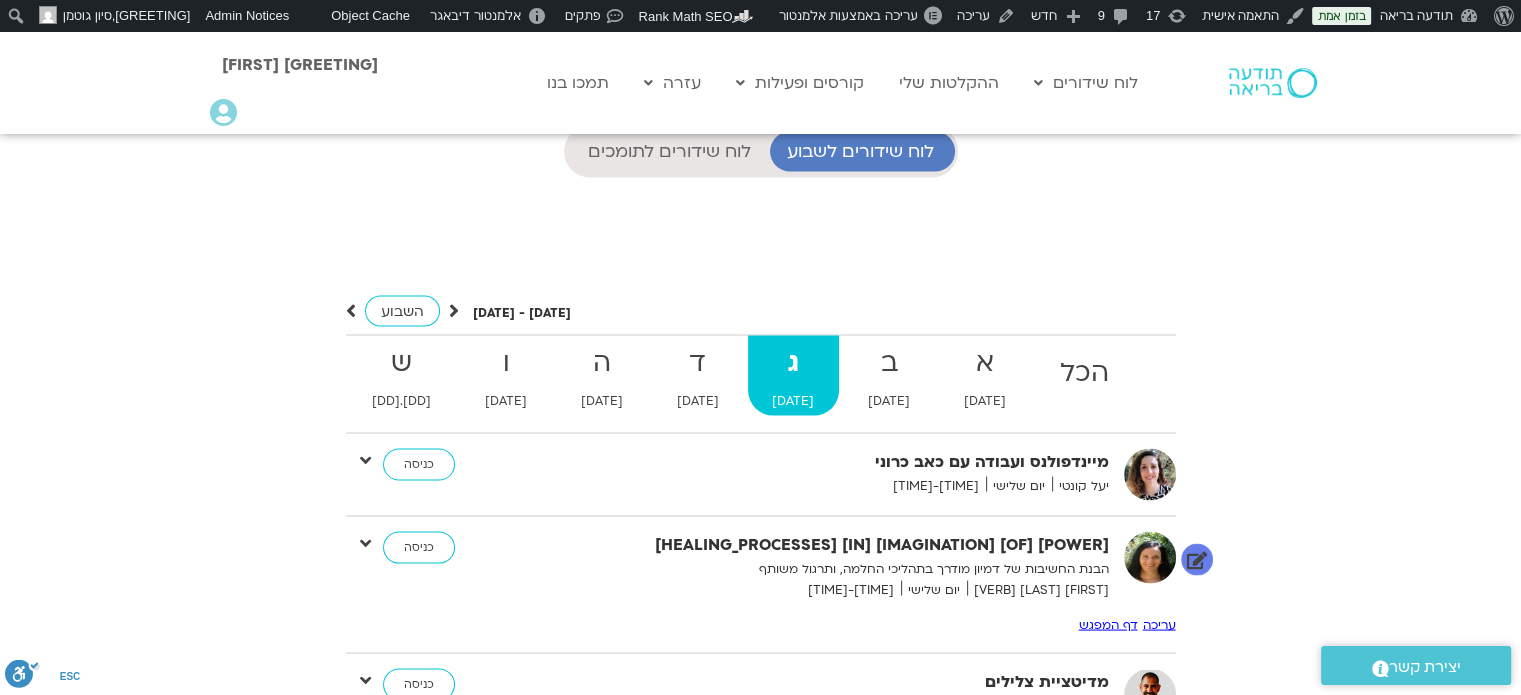 click on "דף המפגש" at bounding box center (1108, 624) 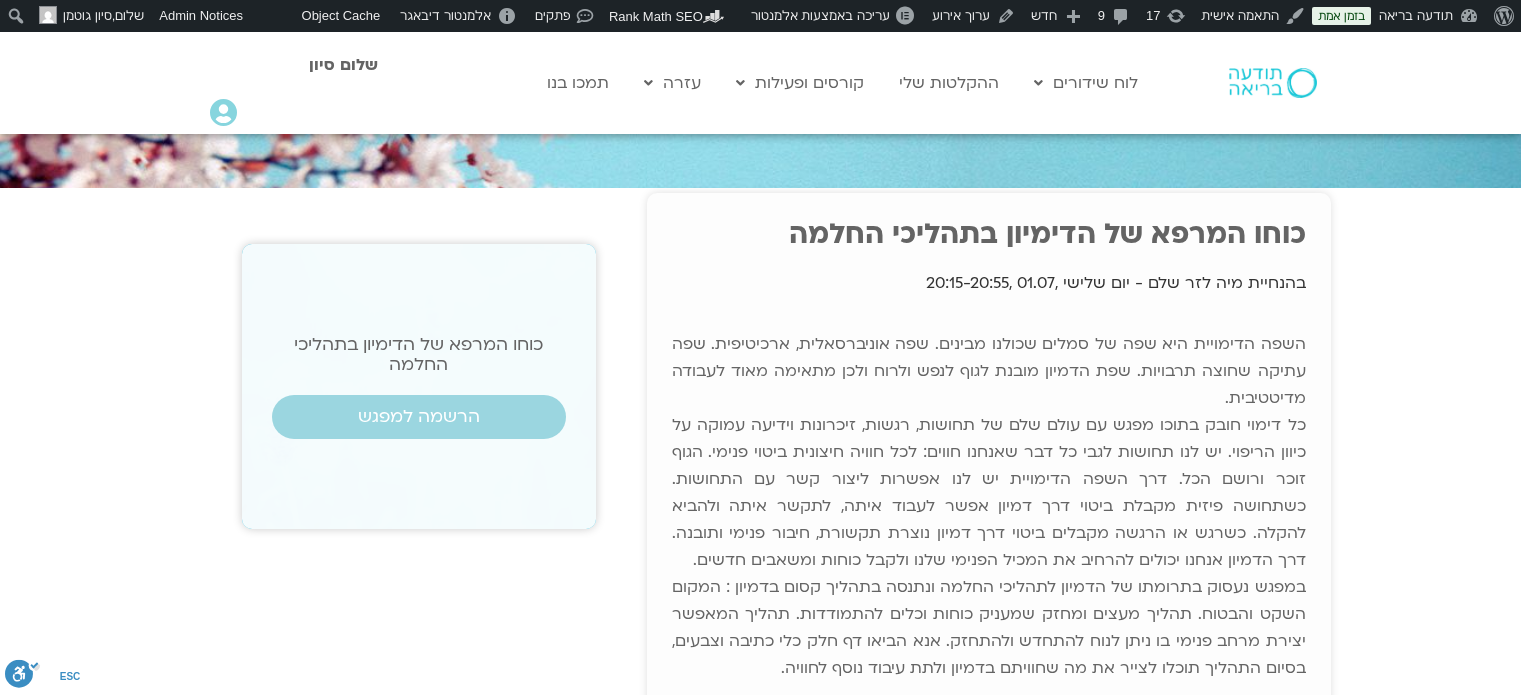 scroll, scrollTop: 0, scrollLeft: 0, axis: both 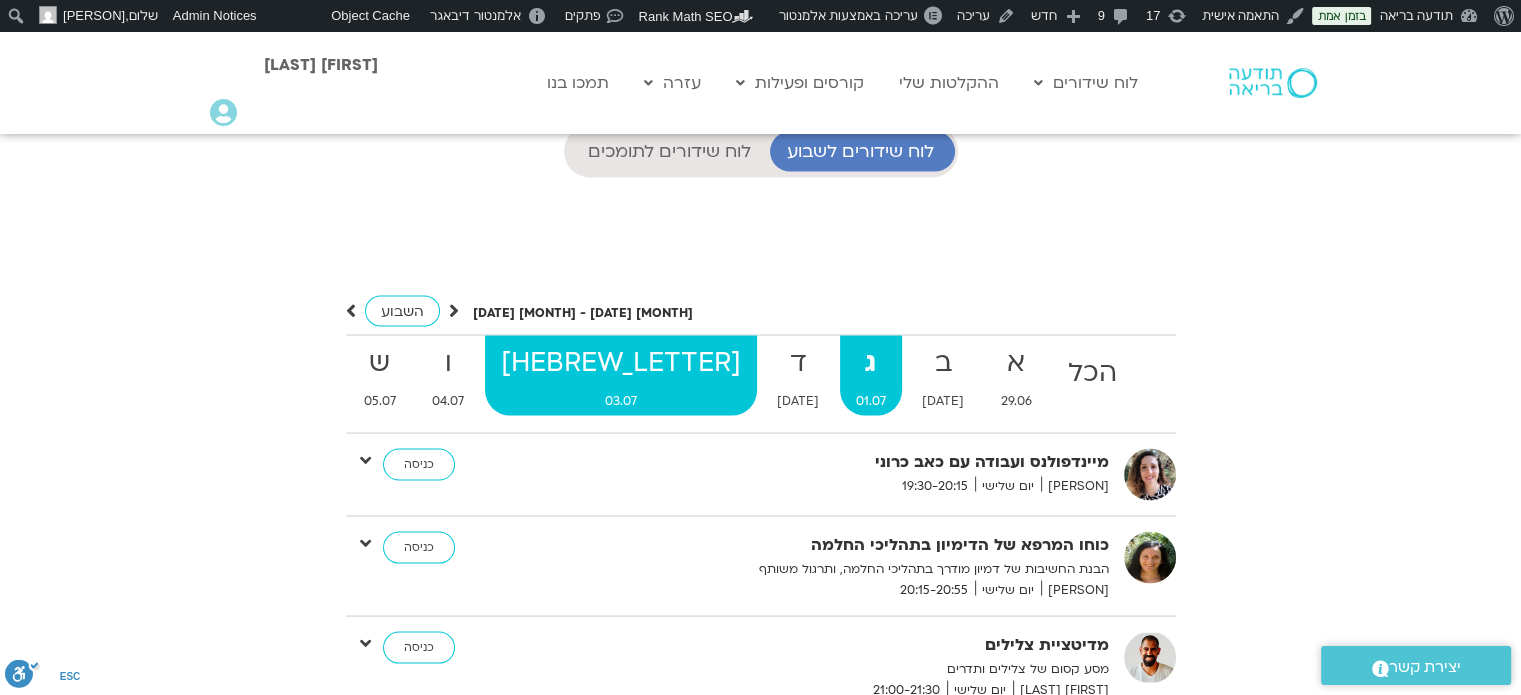 click on "ה" at bounding box center [1093, 372] 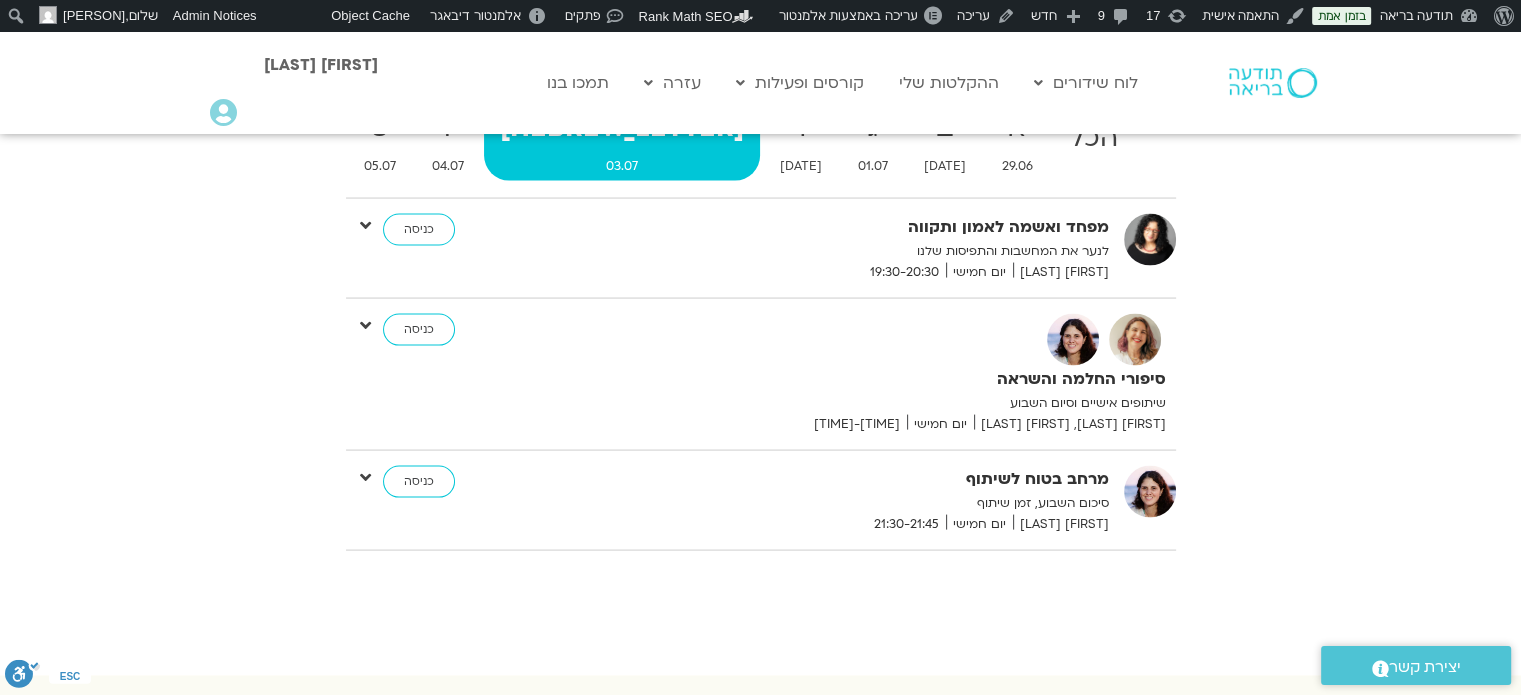 scroll, scrollTop: 3918, scrollLeft: 0, axis: vertical 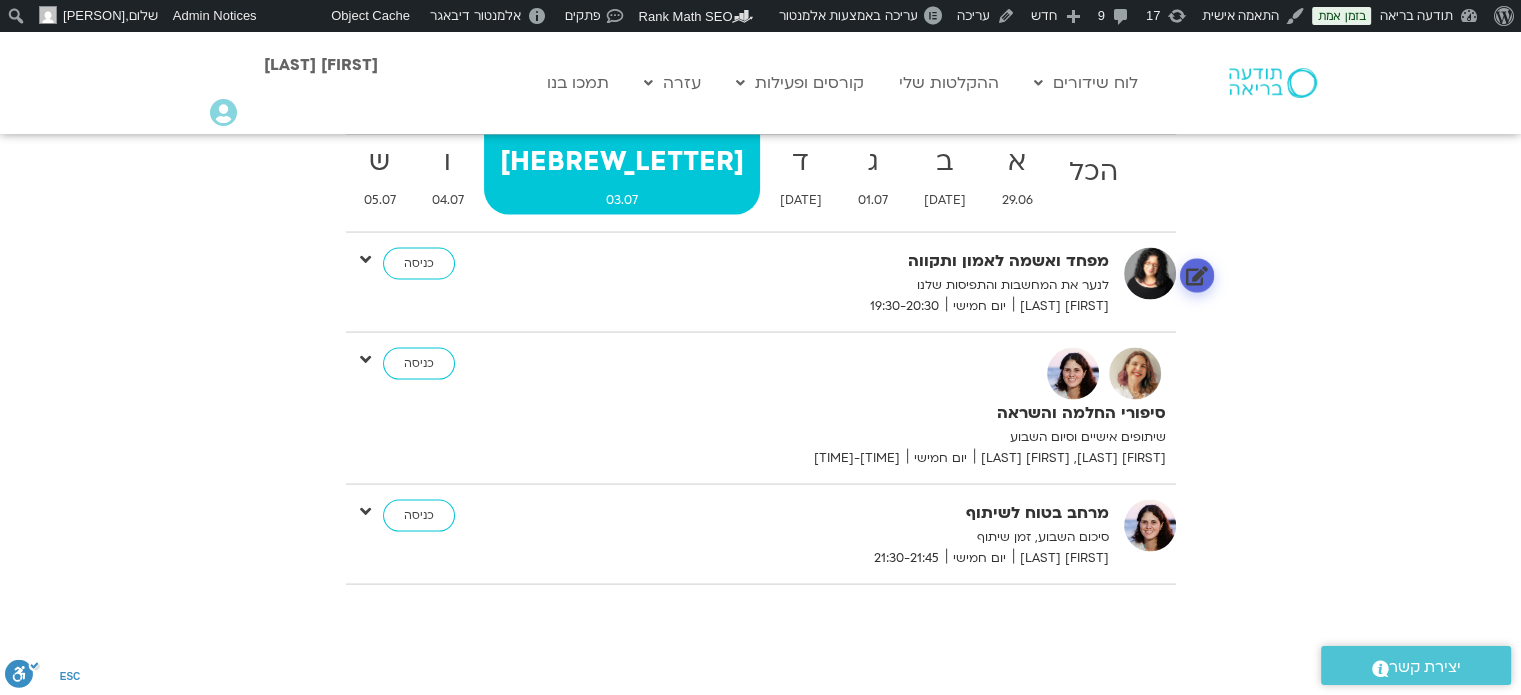 click at bounding box center (1196, 275) 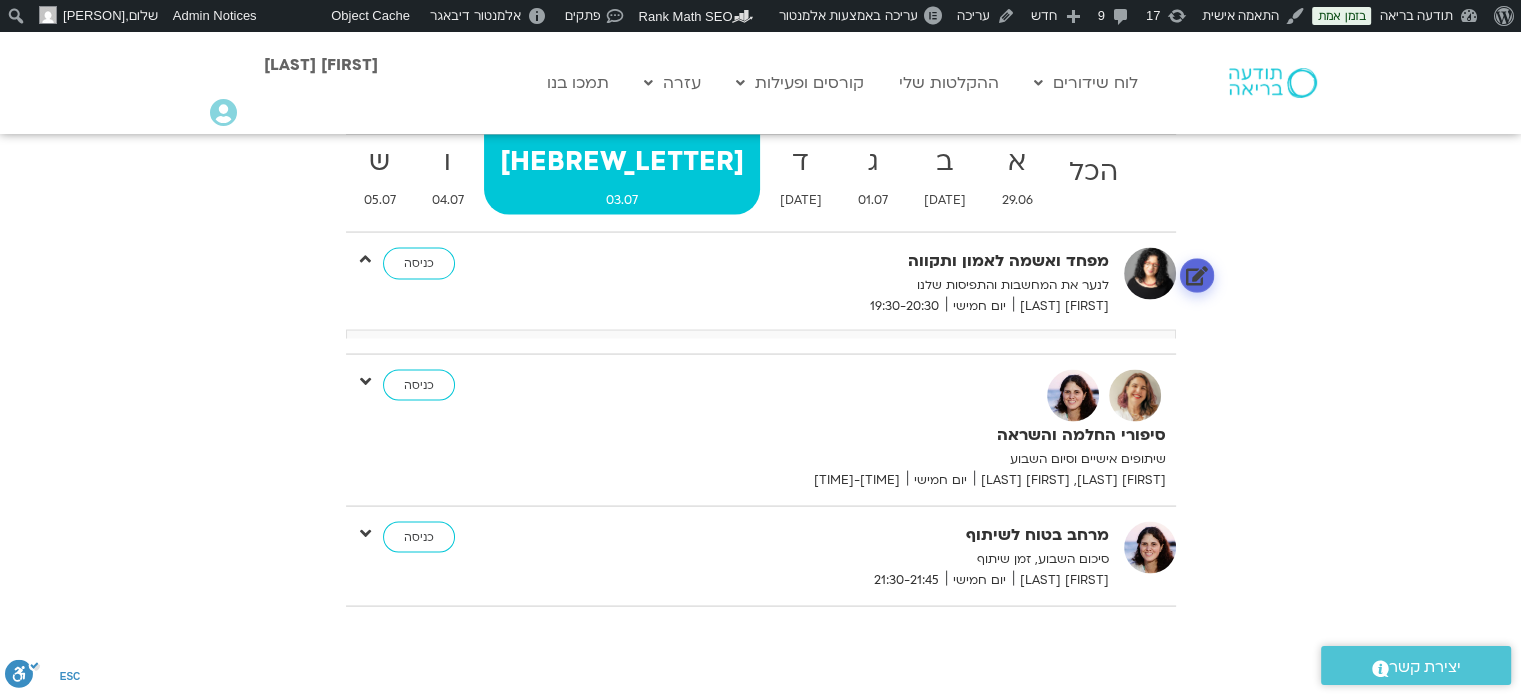 scroll, scrollTop: 14, scrollLeft: 0, axis: vertical 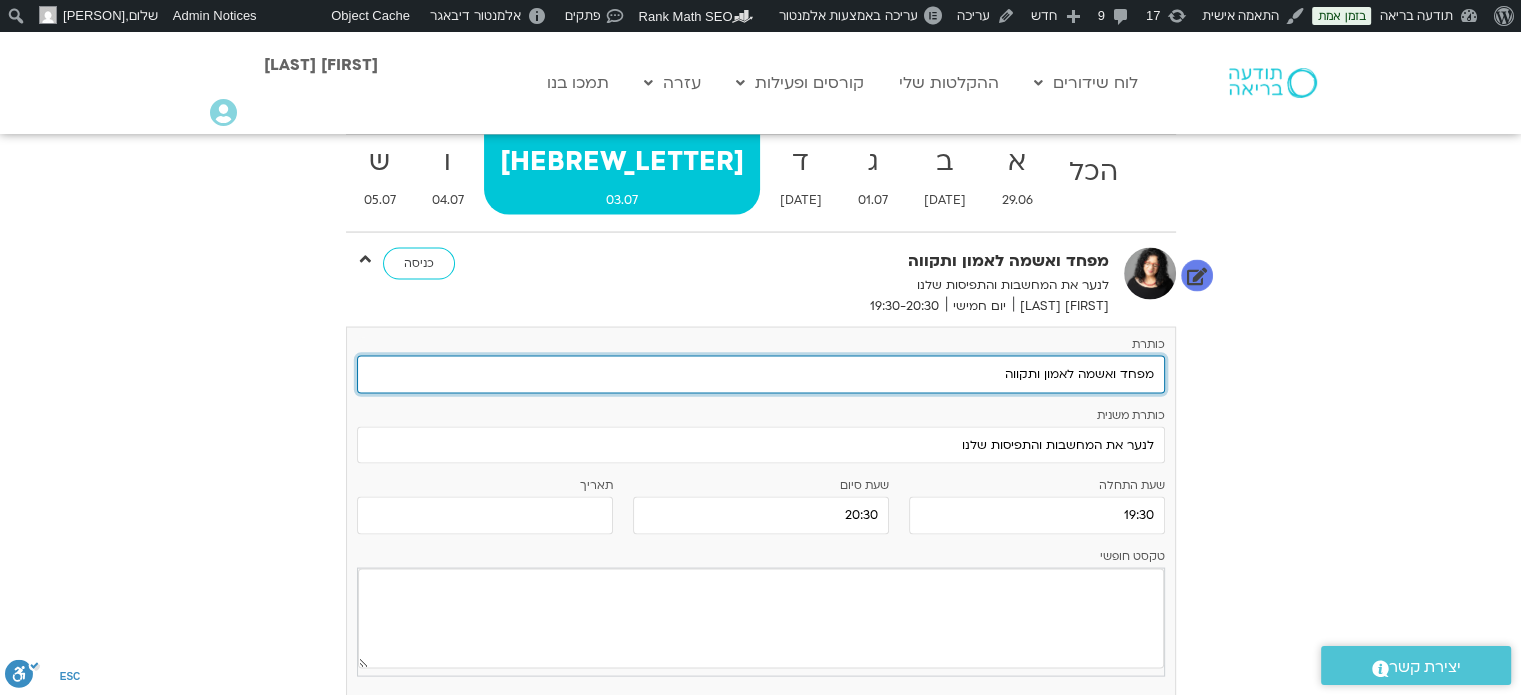 drag, startPoint x: 979, startPoint y: 372, endPoint x: 1156, endPoint y: 377, distance: 177.0706 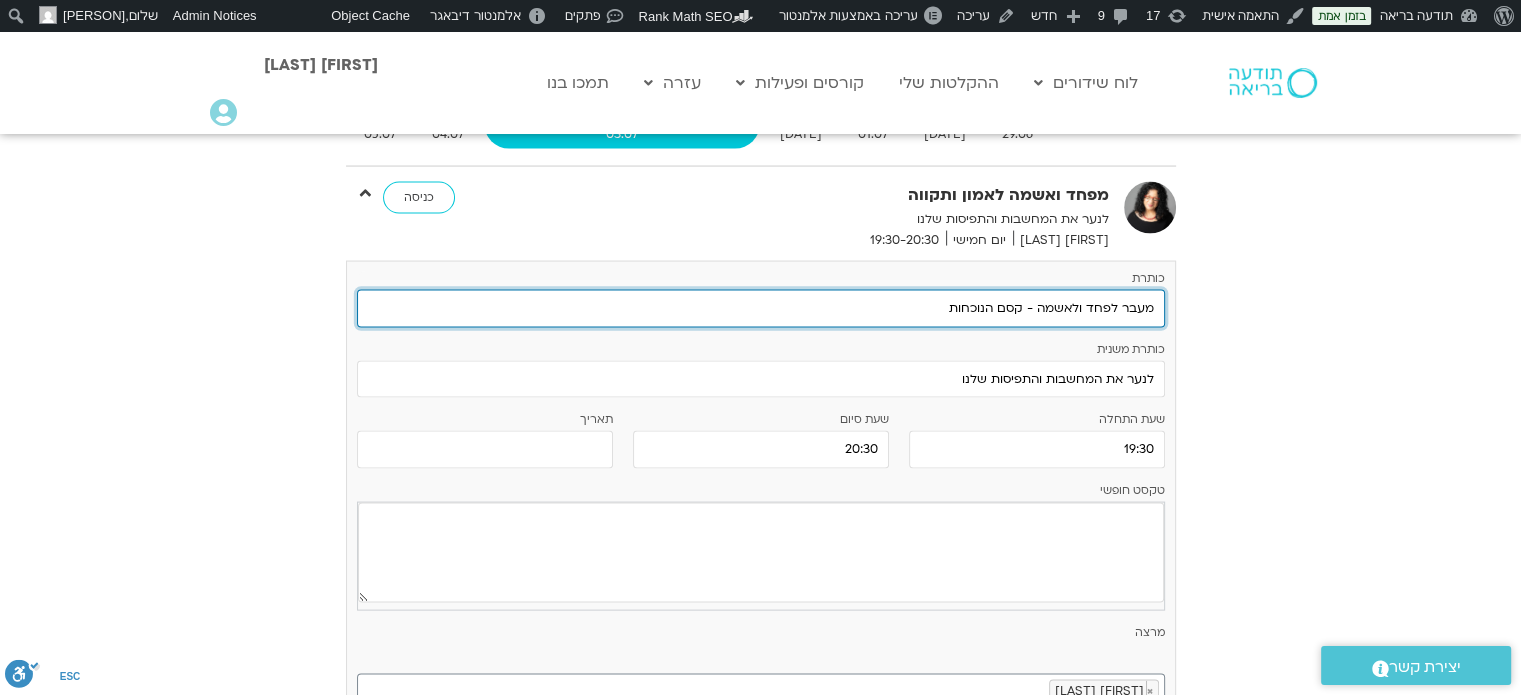 scroll, scrollTop: 4018, scrollLeft: 0, axis: vertical 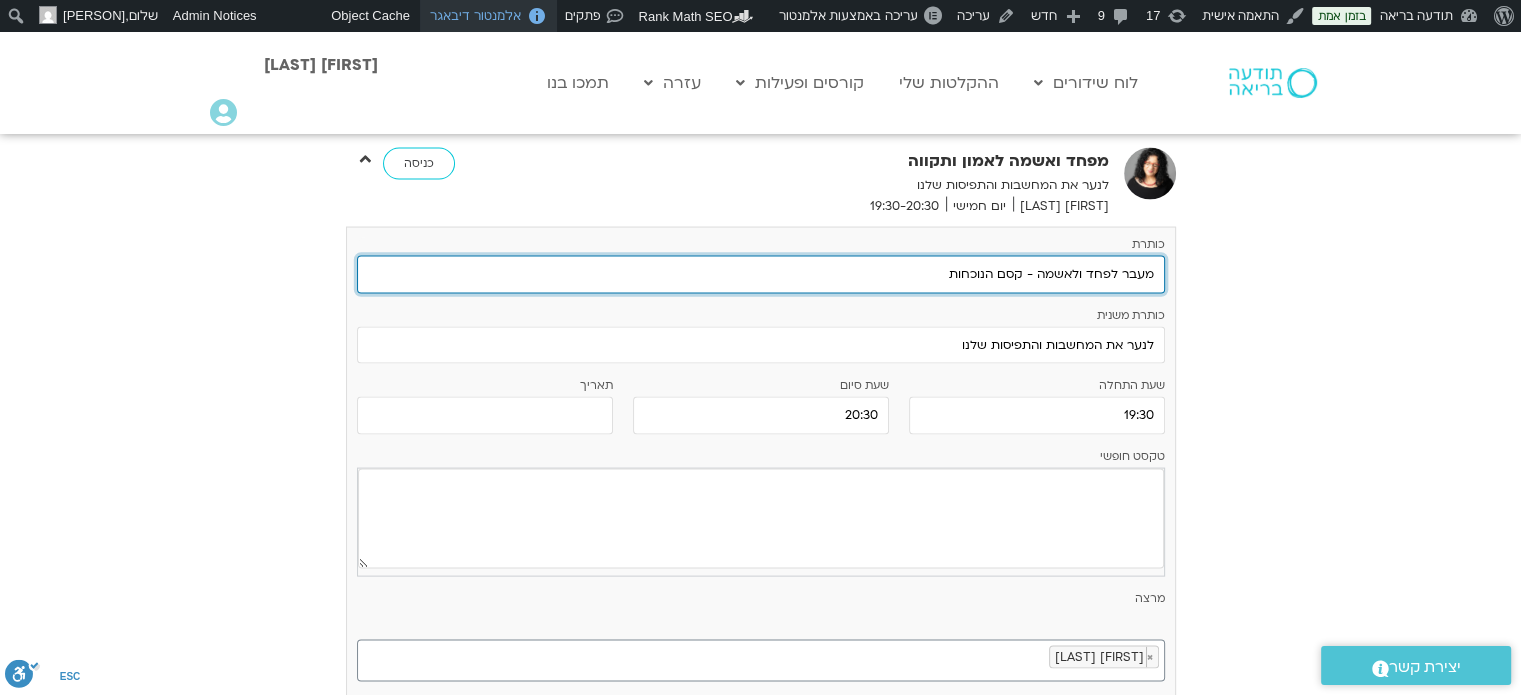 type on "מעבר לפחד ולאשמה - קסם הנוכחות" 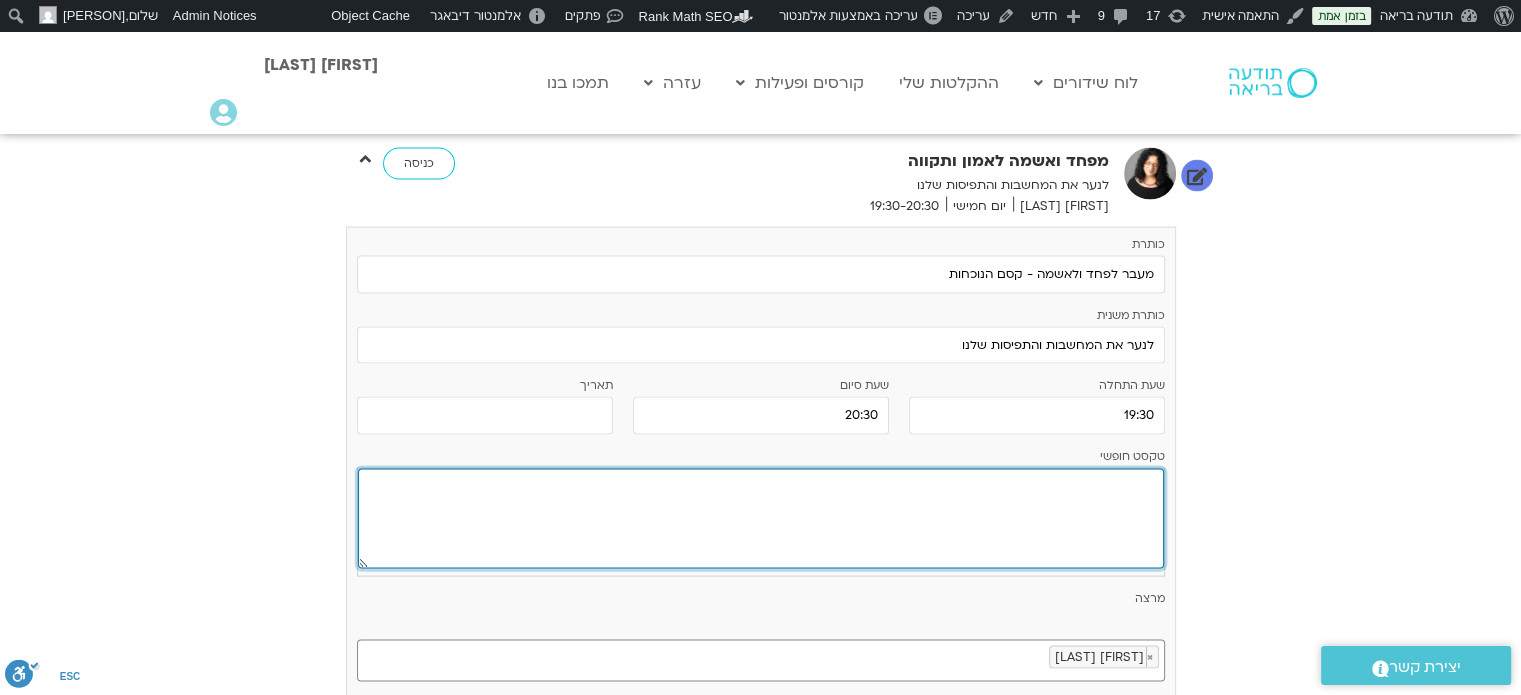 click at bounding box center (761, 519) 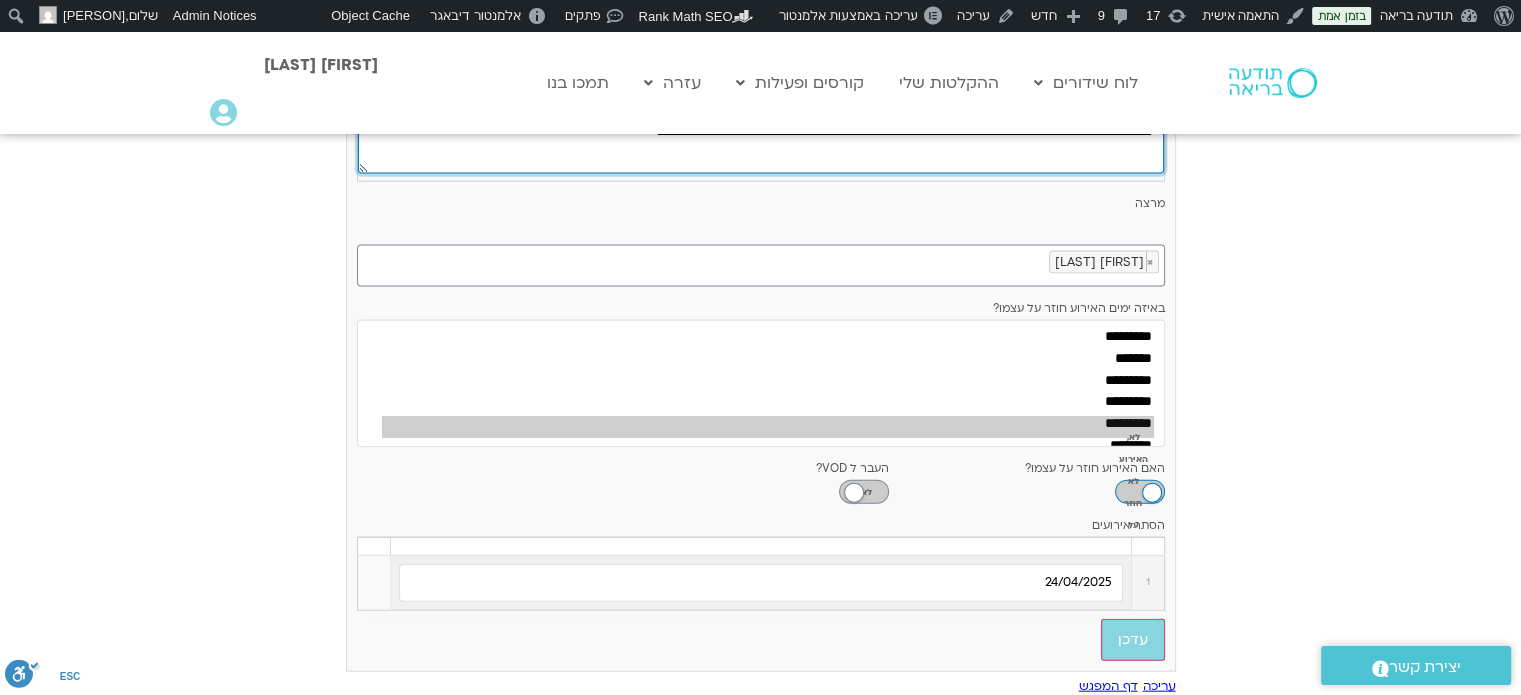 scroll, scrollTop: 4418, scrollLeft: 0, axis: vertical 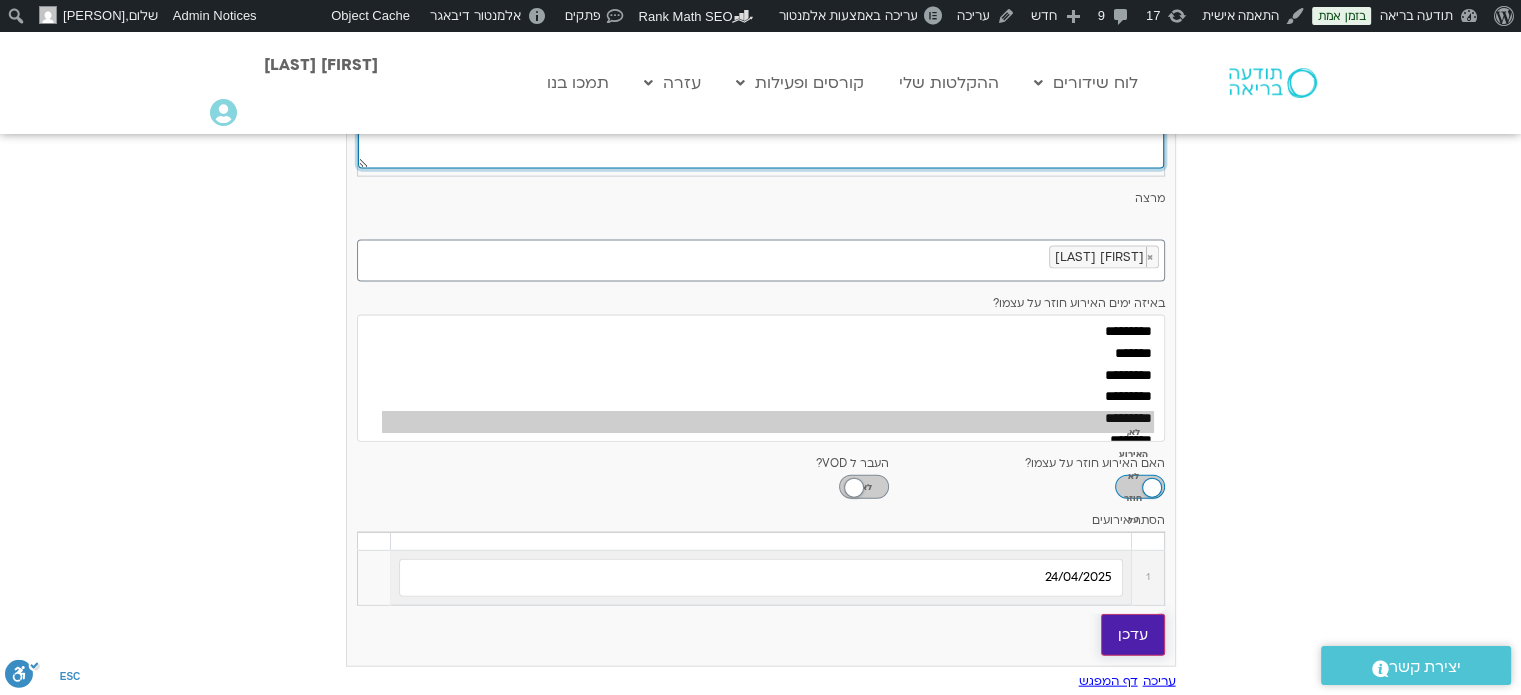 type on "**********" 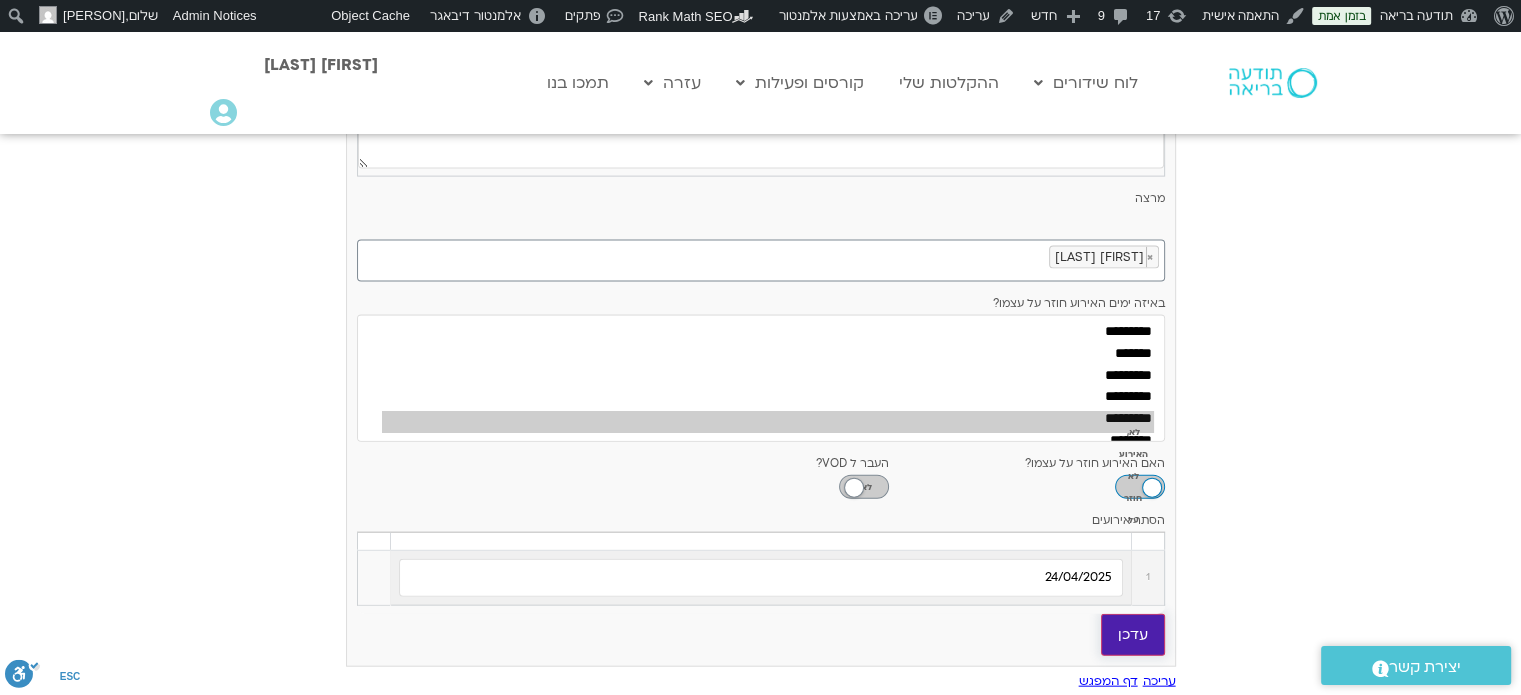 click on "עדכן" at bounding box center (1133, 635) 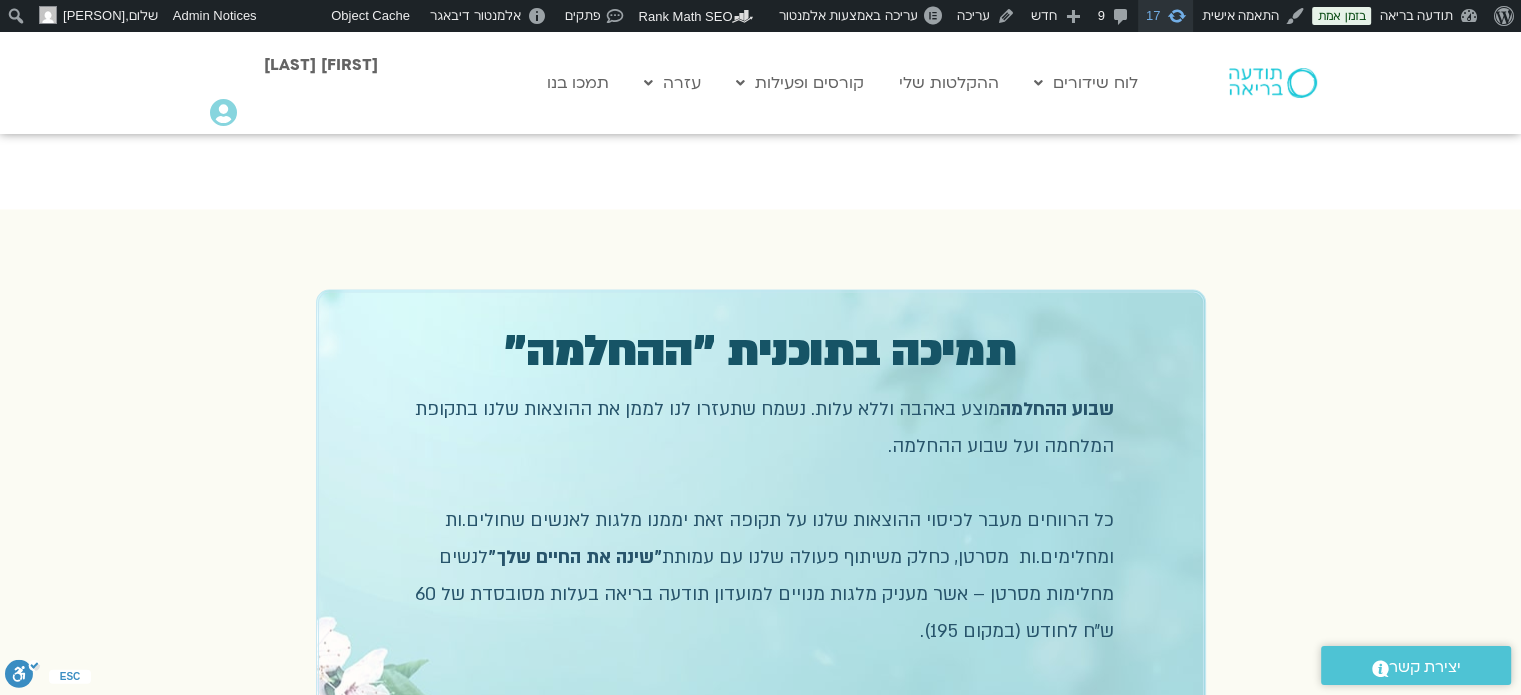 scroll, scrollTop: 16, scrollLeft: 0, axis: vertical 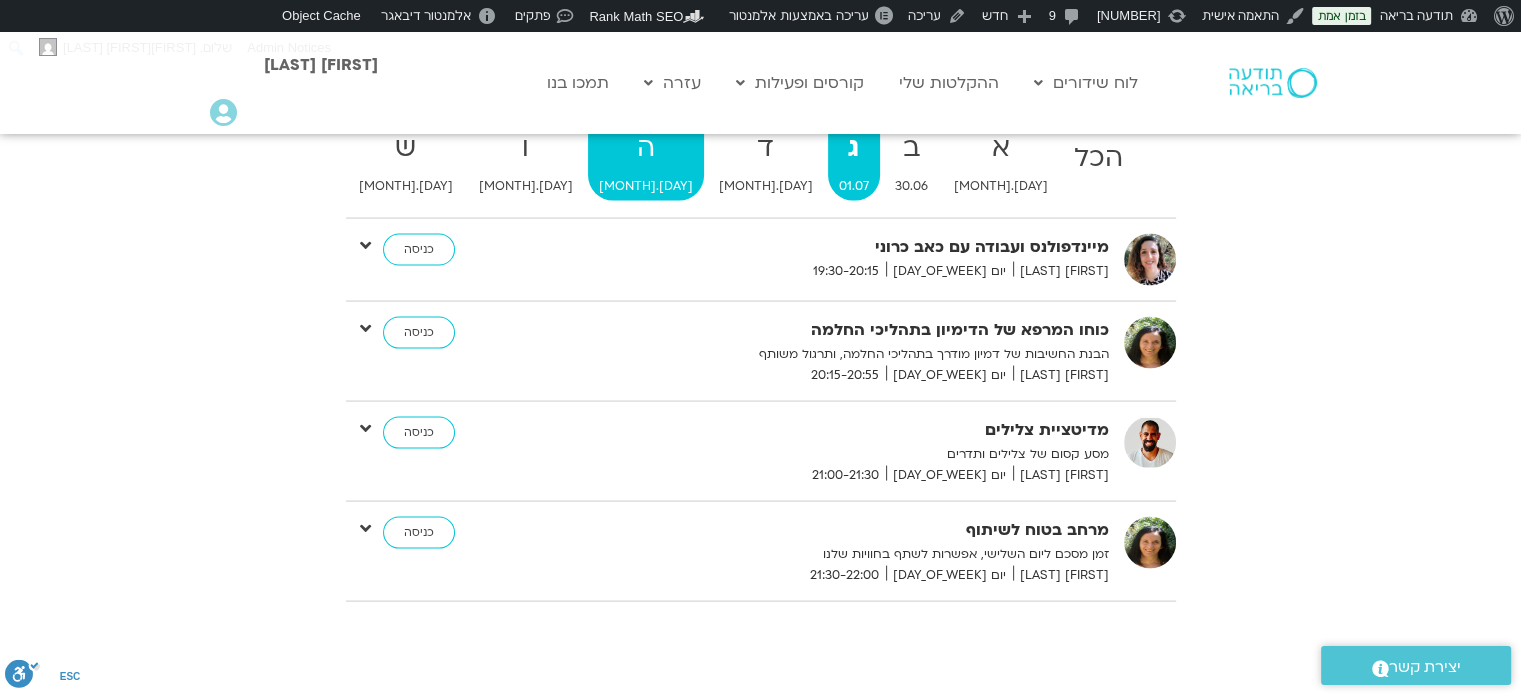 click on "ה" at bounding box center (1098, 158) 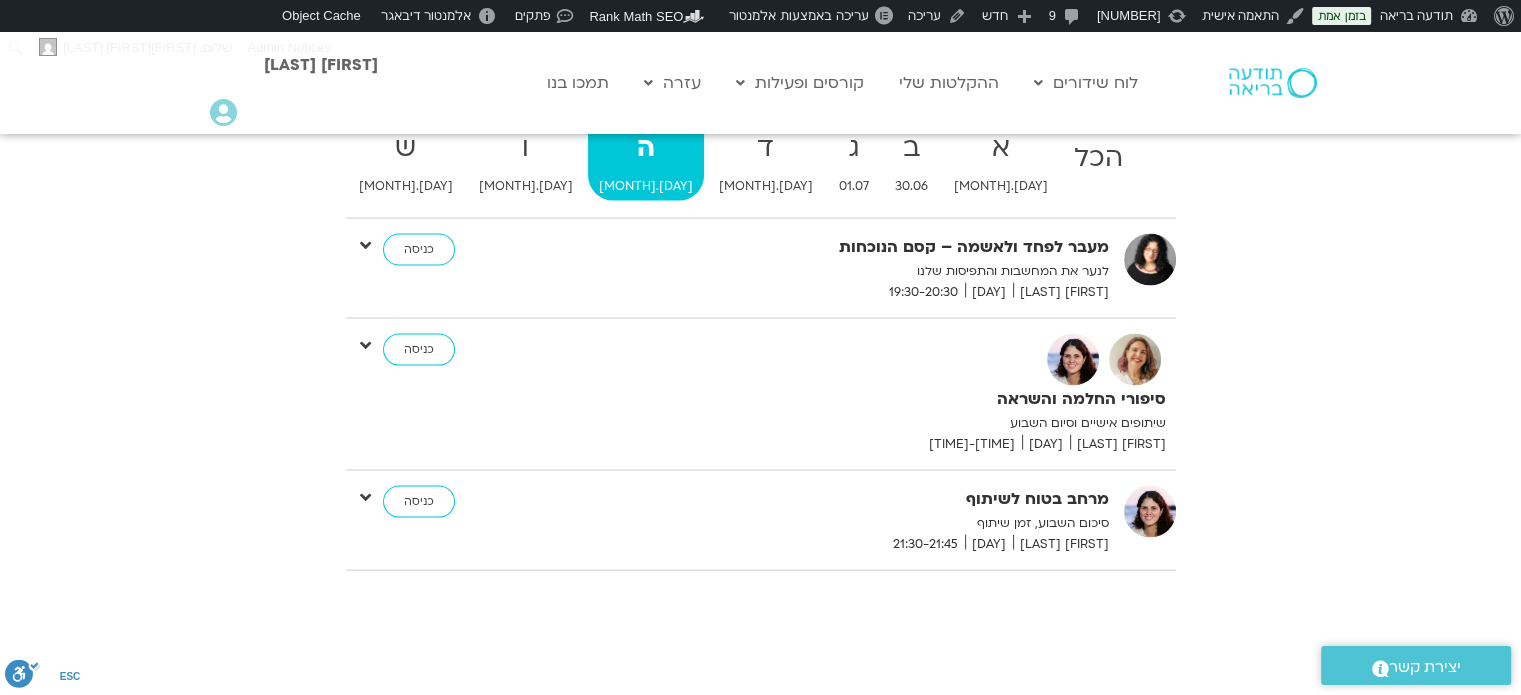 scroll, scrollTop: 723, scrollLeft: 0, axis: vertical 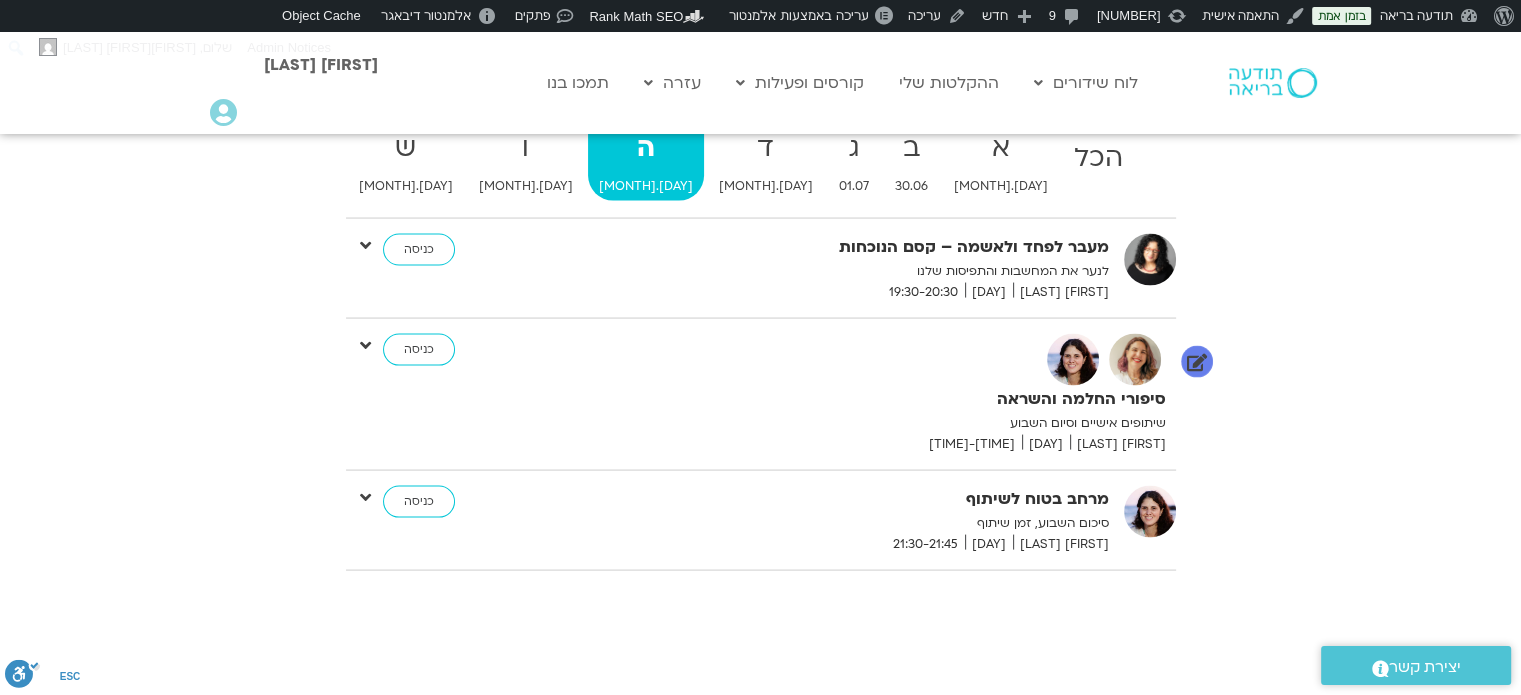 click at bounding box center (365, 345) 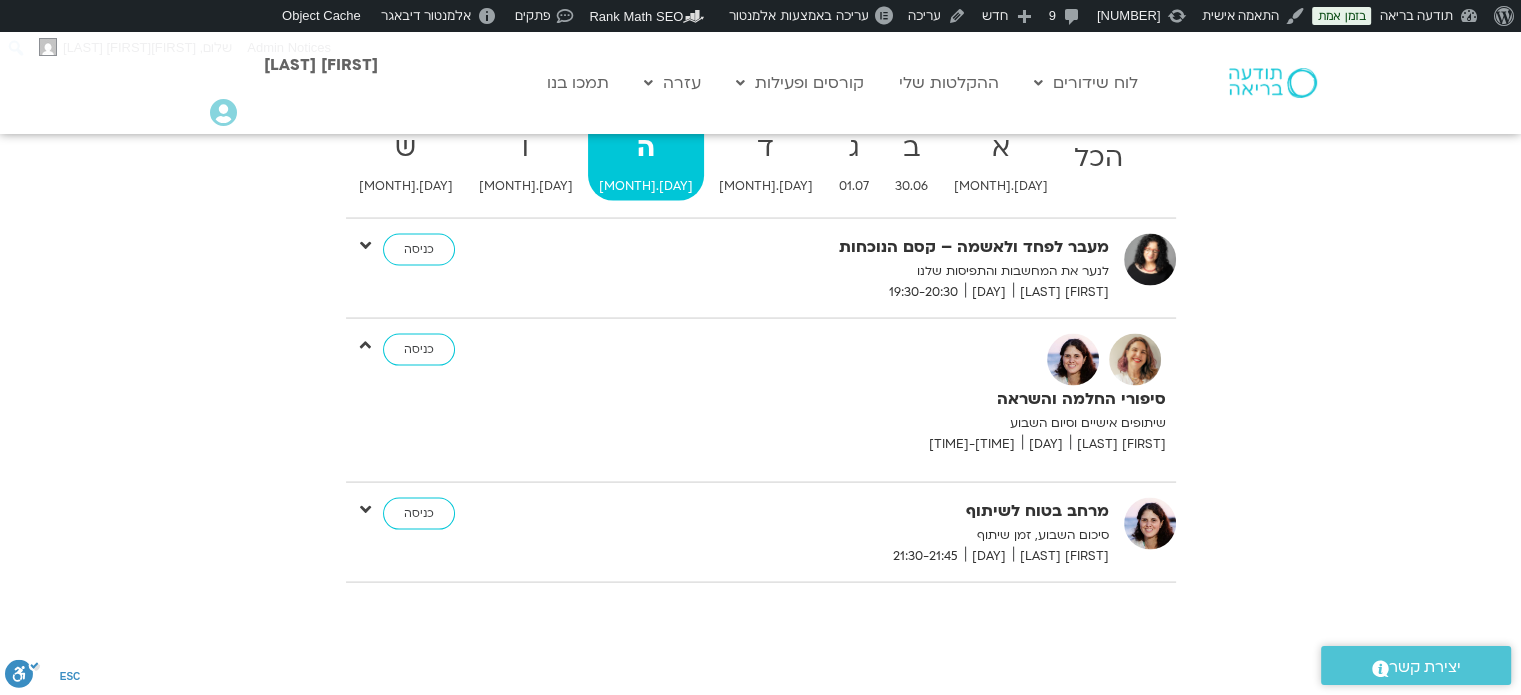 scroll, scrollTop: 13, scrollLeft: 0, axis: vertical 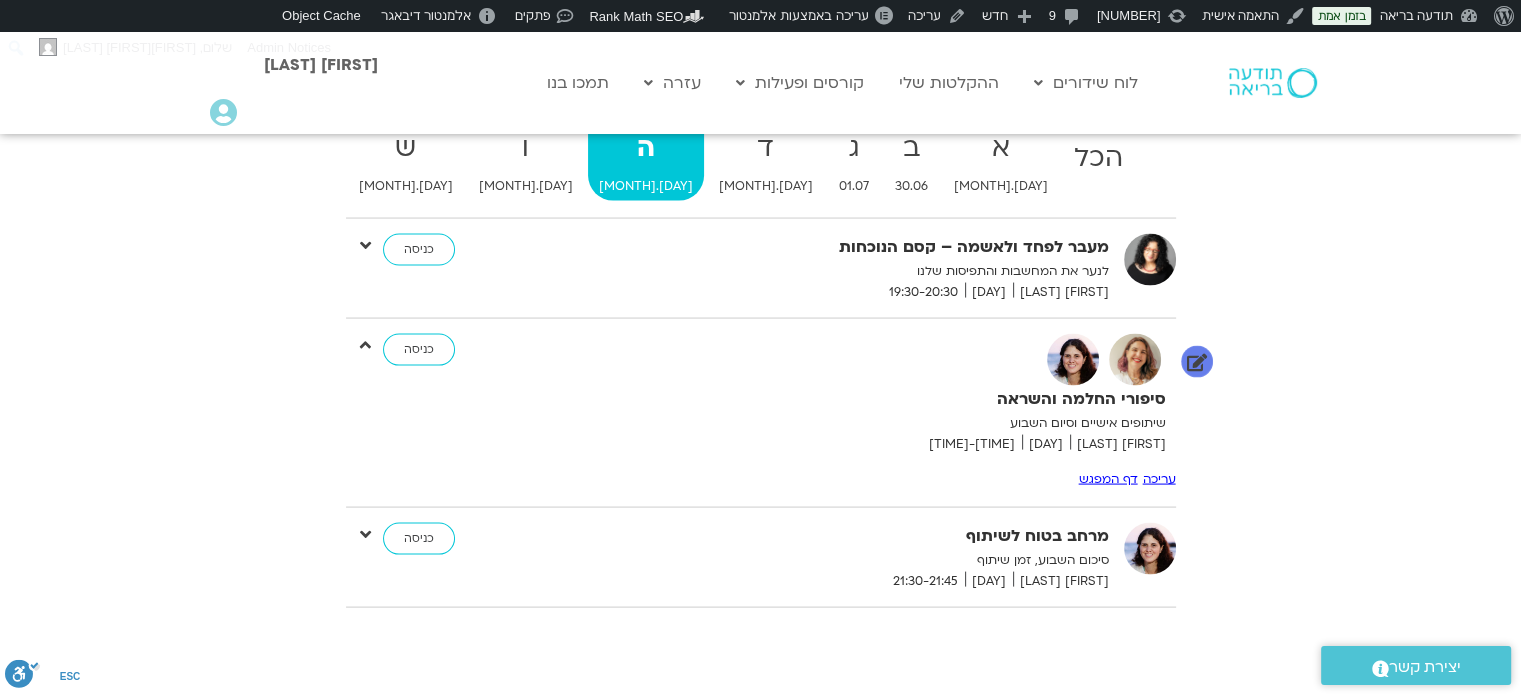 click on "דף המפגש" at bounding box center [1108, 479] 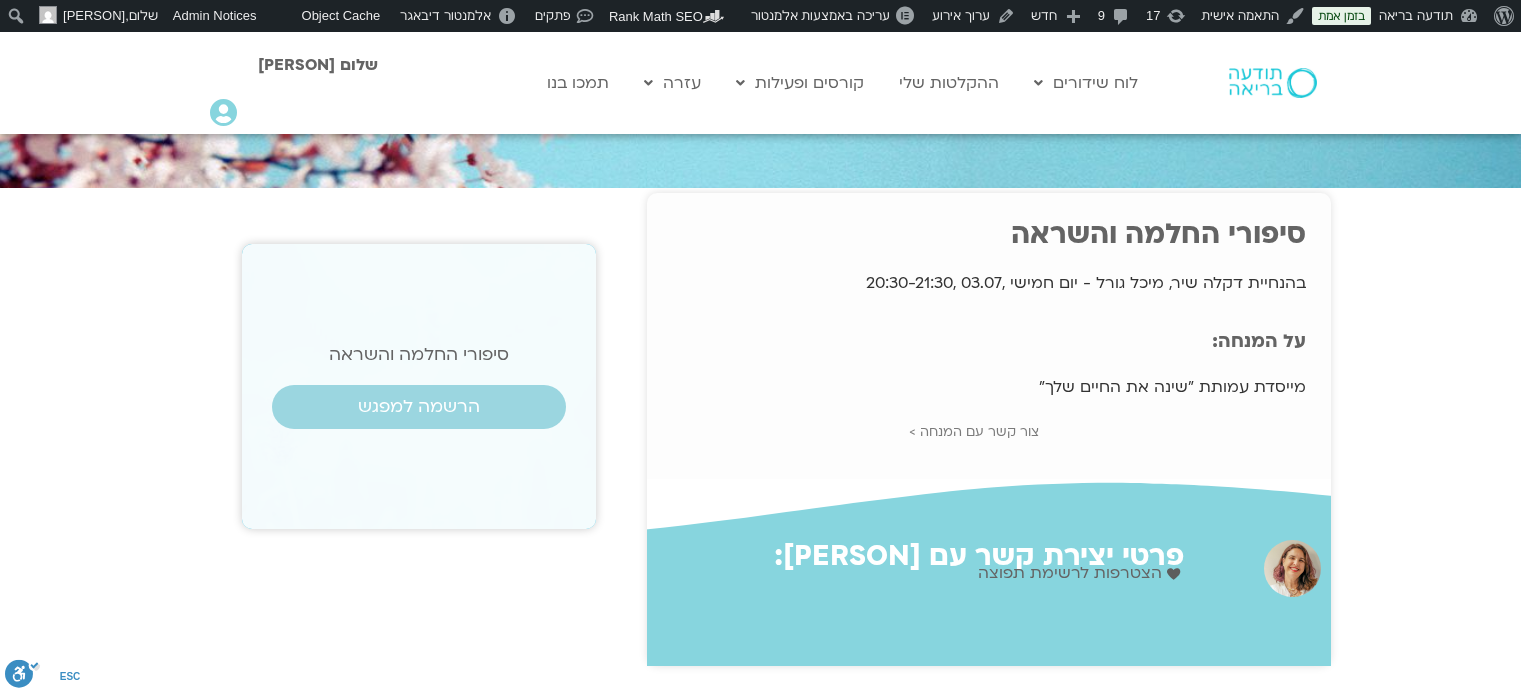 scroll, scrollTop: 0, scrollLeft: 0, axis: both 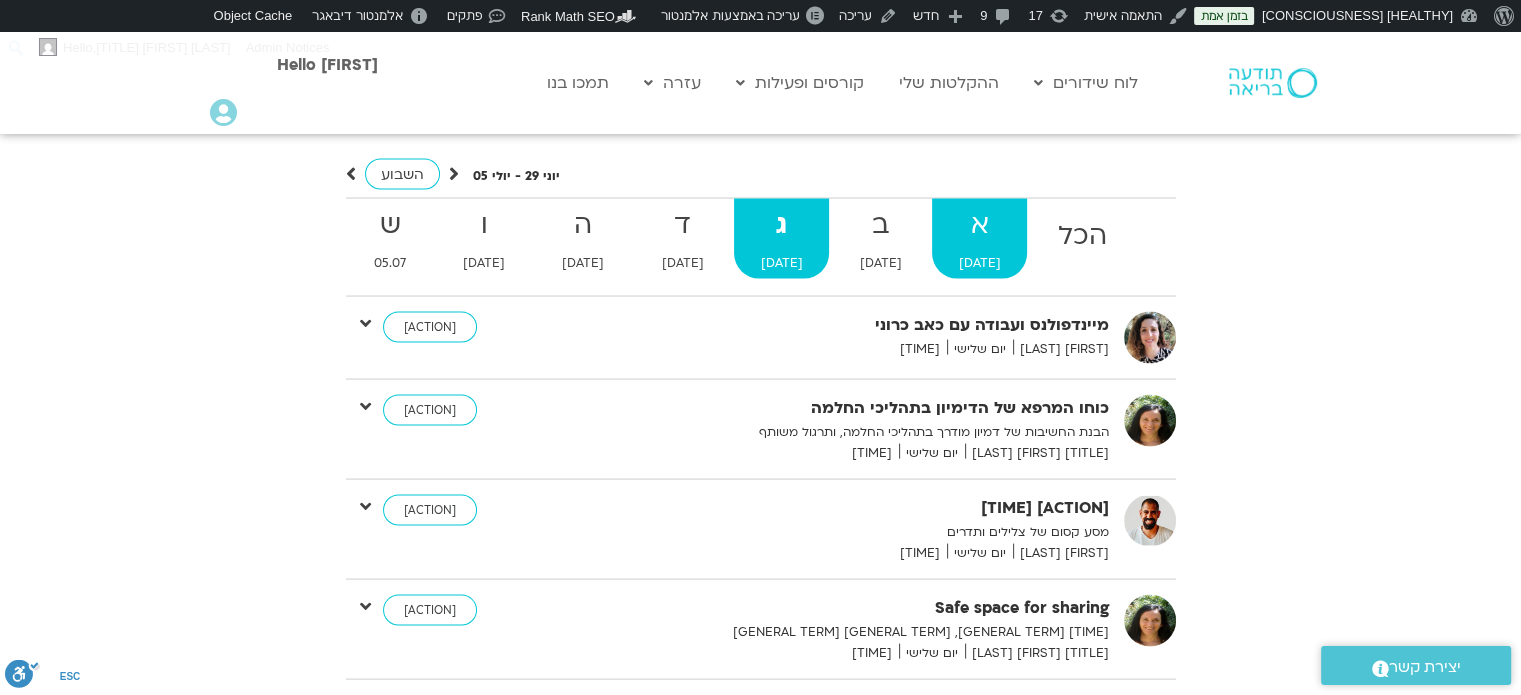 click on "א" at bounding box center (1082, 236) 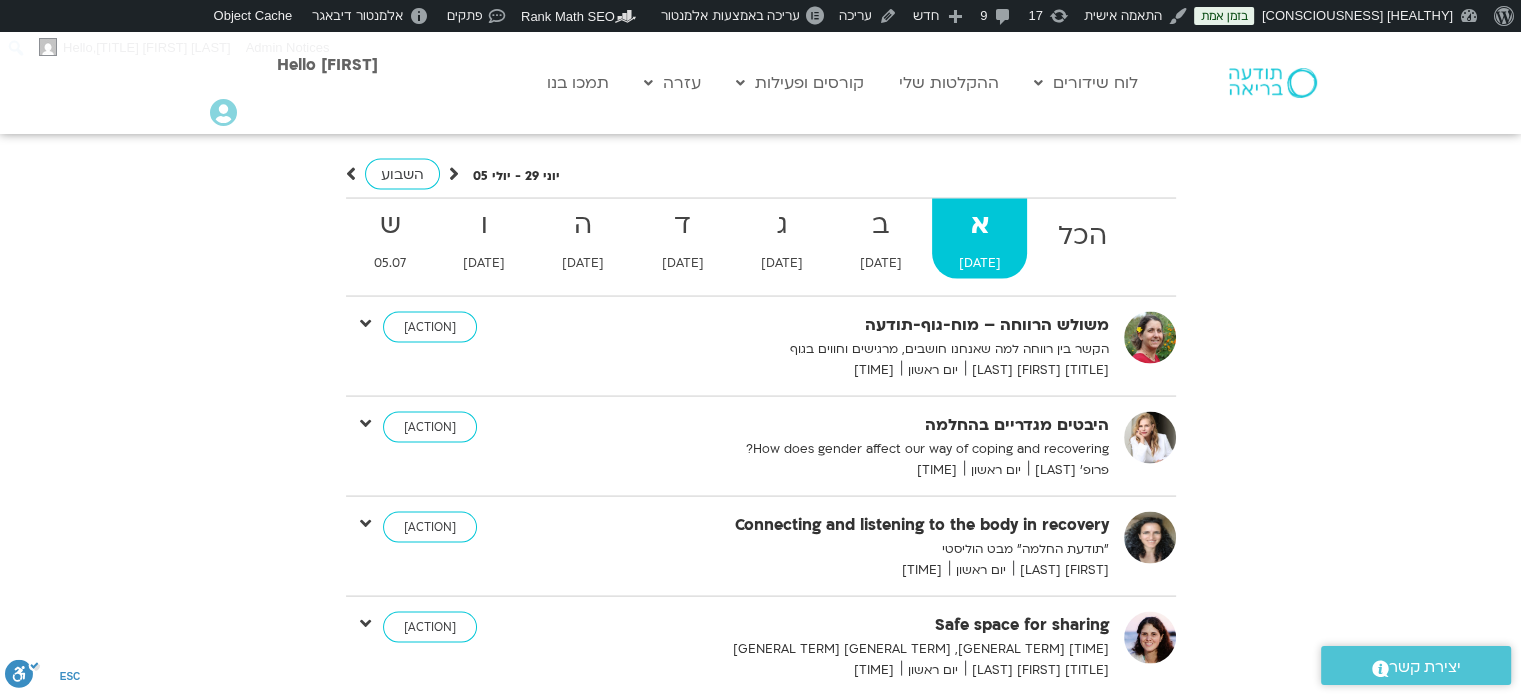 scroll, scrollTop: 15, scrollLeft: 0, axis: vertical 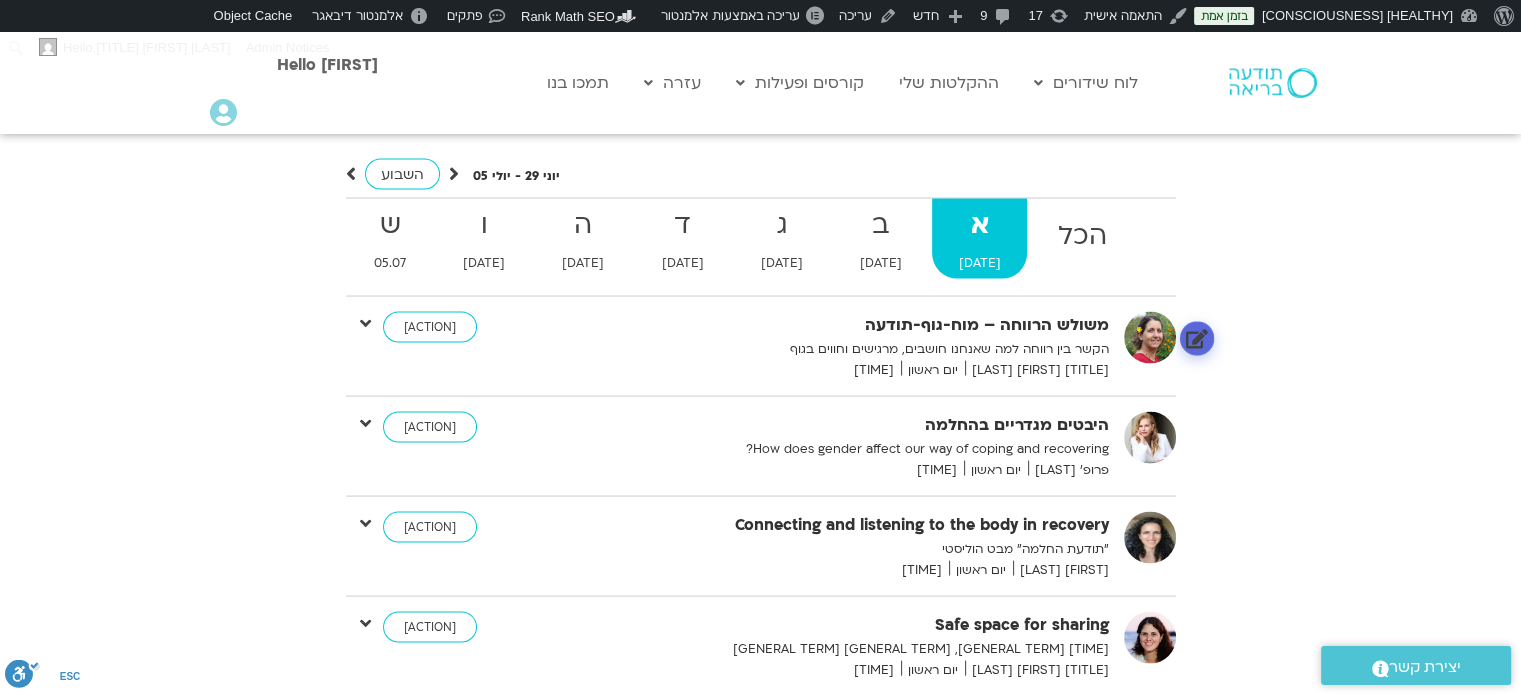 click at bounding box center [1196, 339] 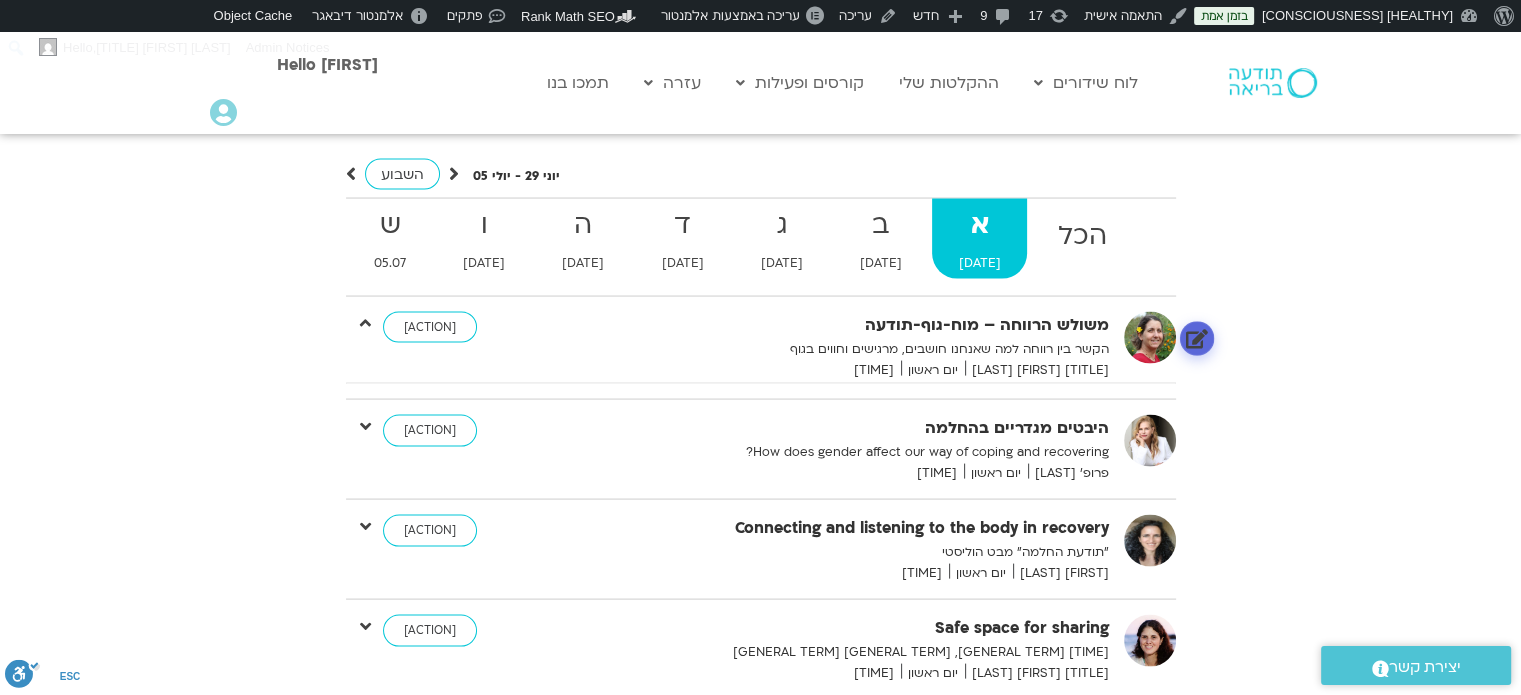scroll, scrollTop: 14, scrollLeft: 0, axis: vertical 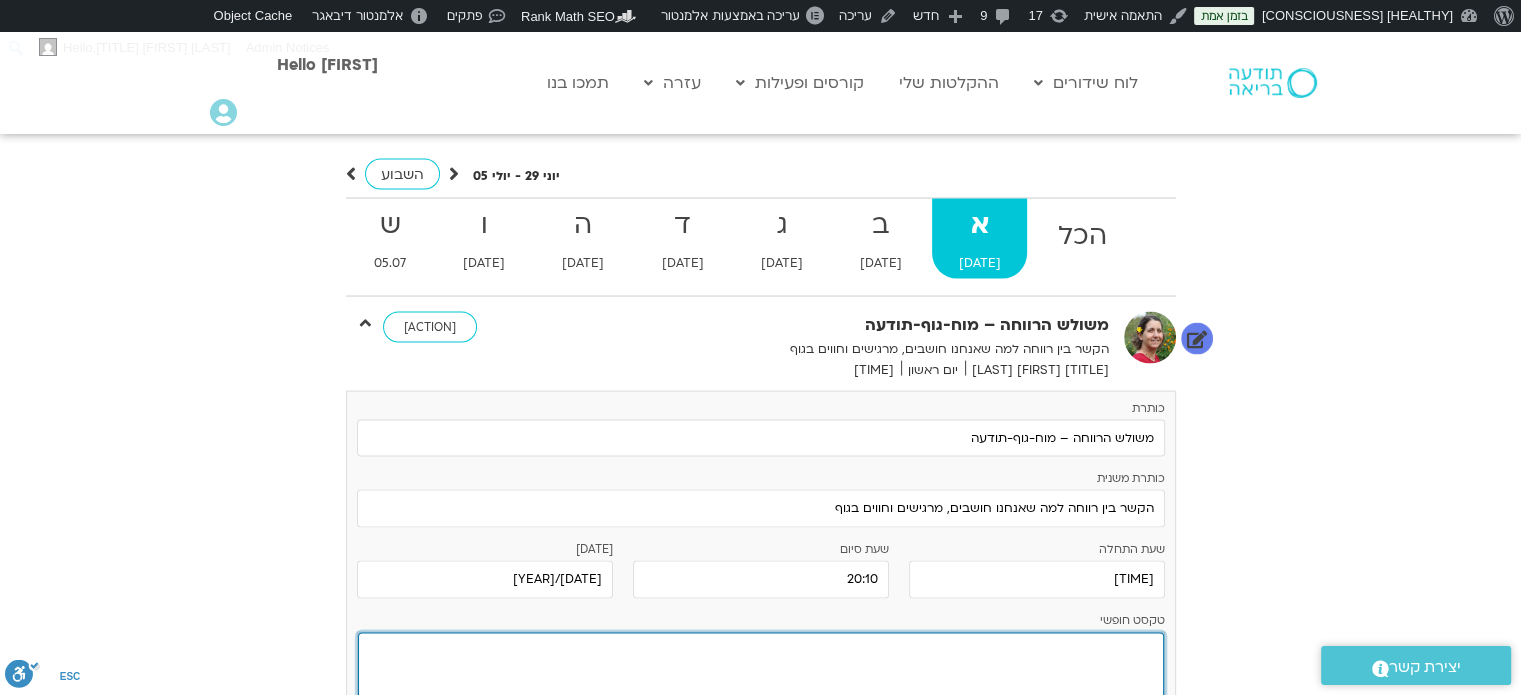 click at bounding box center (761, 683) 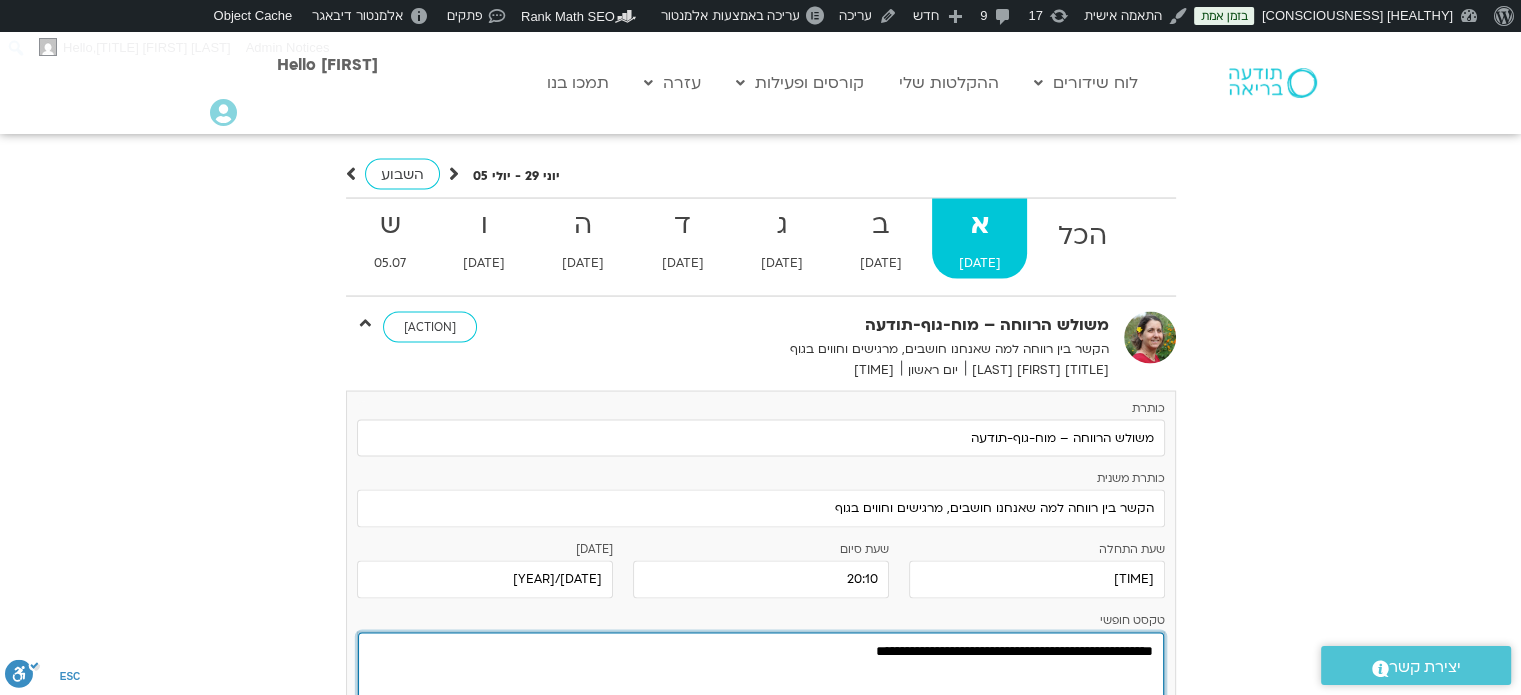 type on "**********" 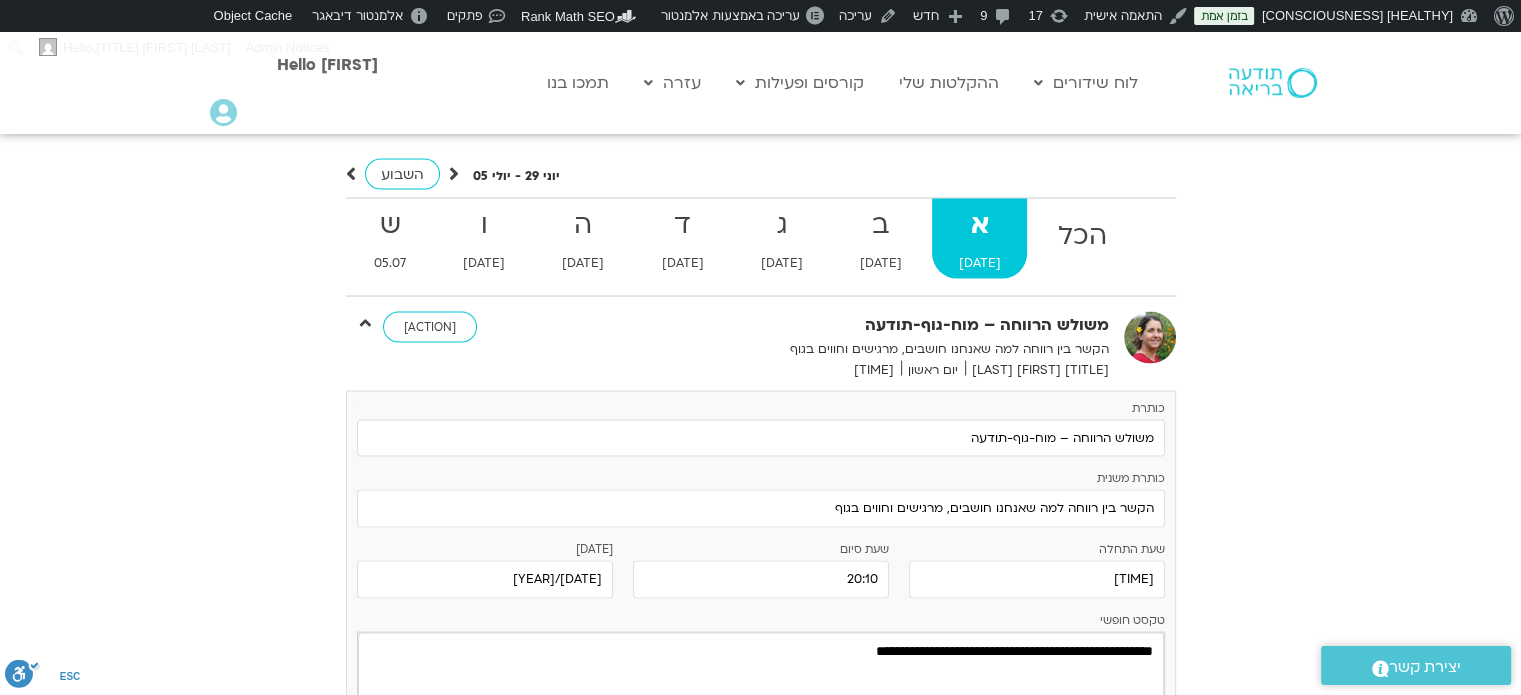 click on "יוני 29 - יולי 05
השבוע
להציג אירועים שפתוחים עבורי
הכל
א 29.06 ב 30.06 ג 01.07 ד 02.07 ה 03.07 ו 04.07 ש 05.07" at bounding box center (761, 847) 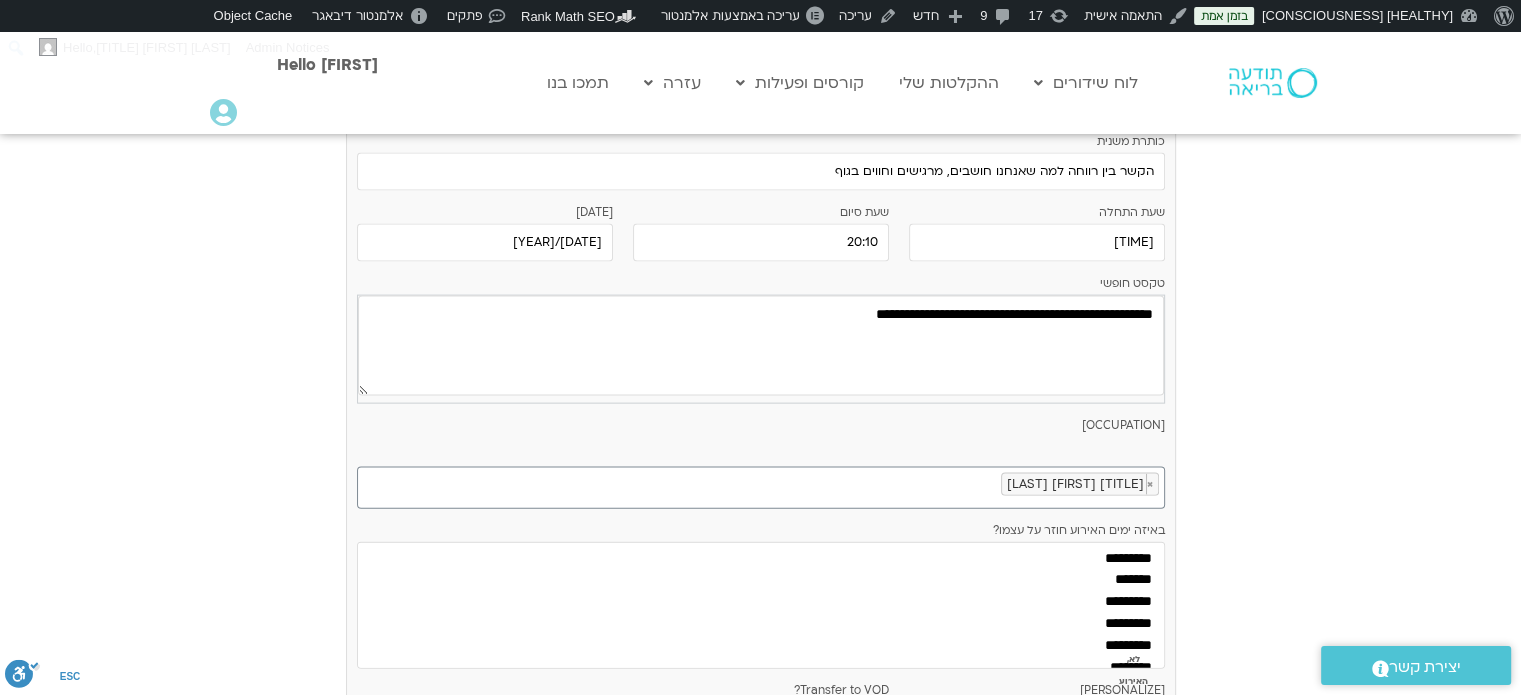 scroll, scrollTop: 4372, scrollLeft: 0, axis: vertical 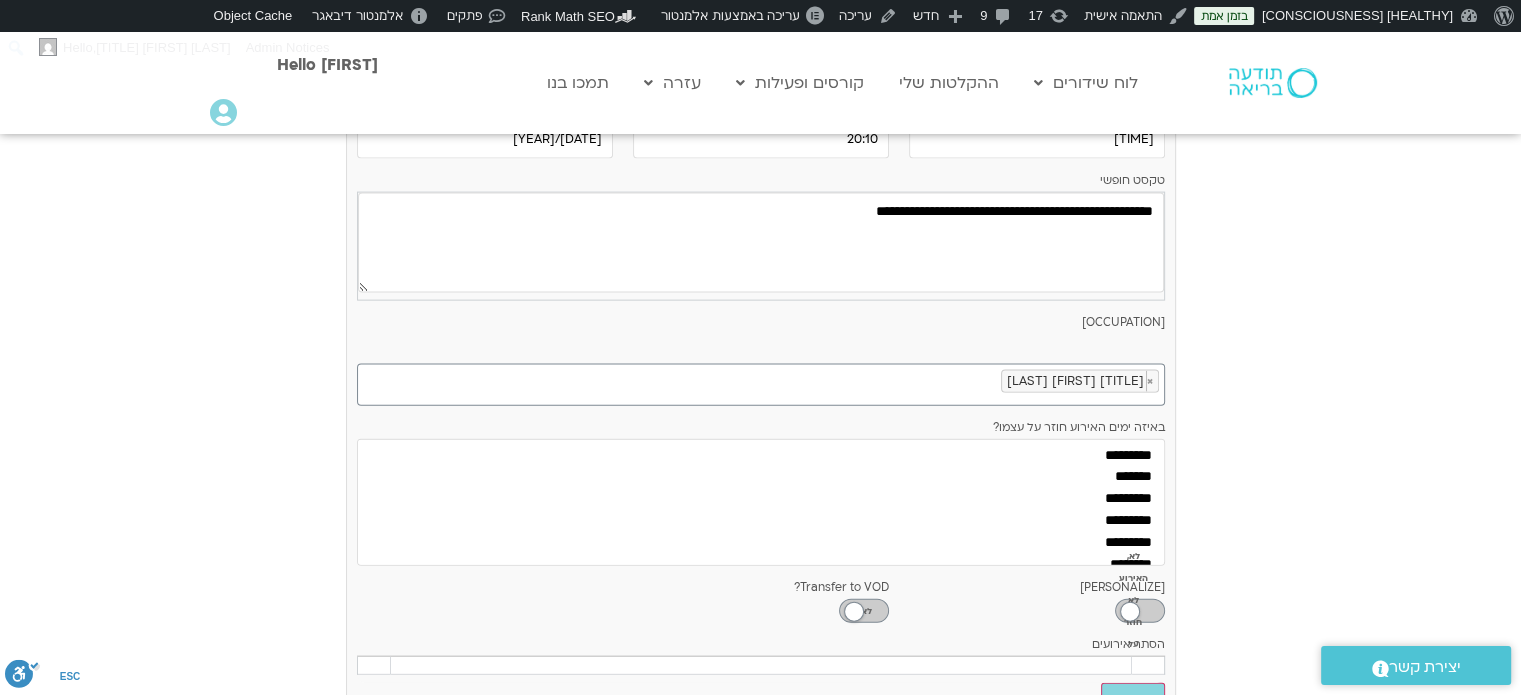 click on "דף המפגש" at bounding box center [1096, 750] 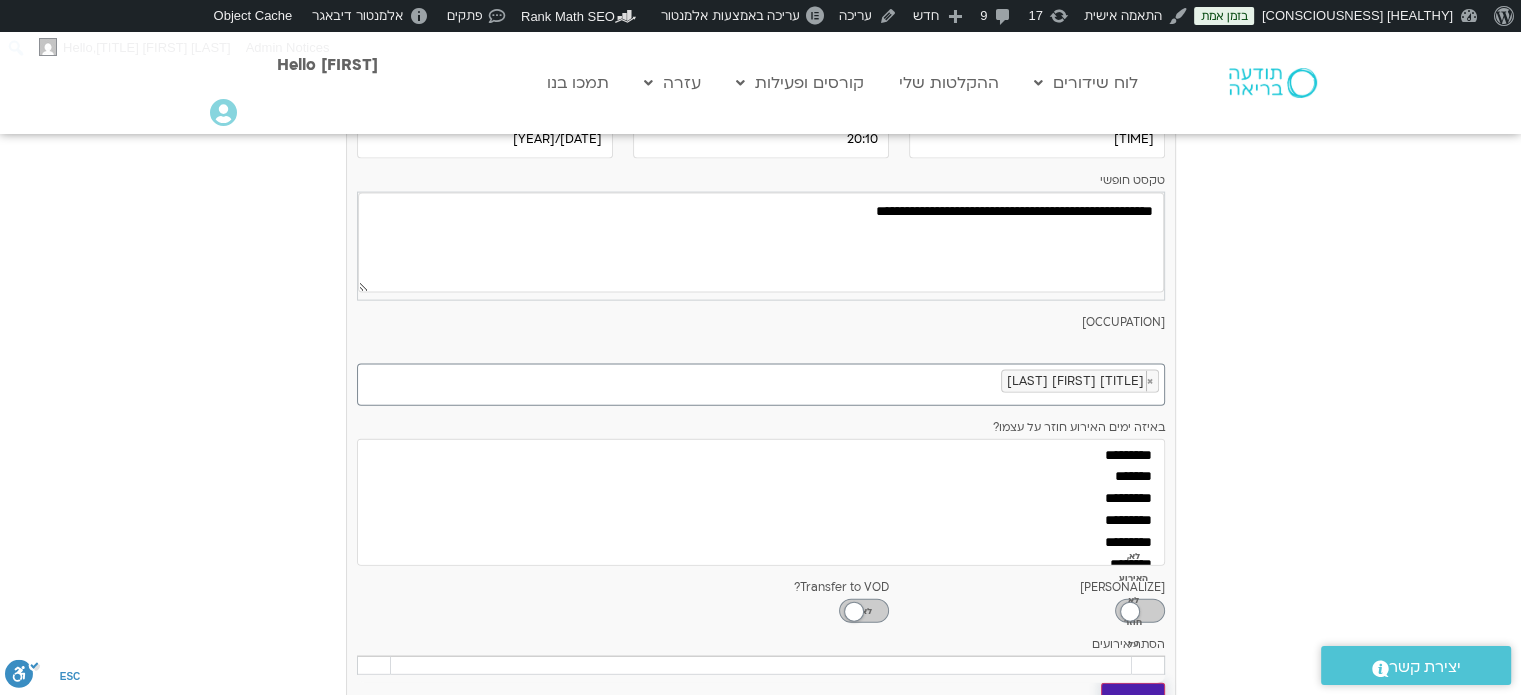 click on "עדכן" at bounding box center [1133, 704] 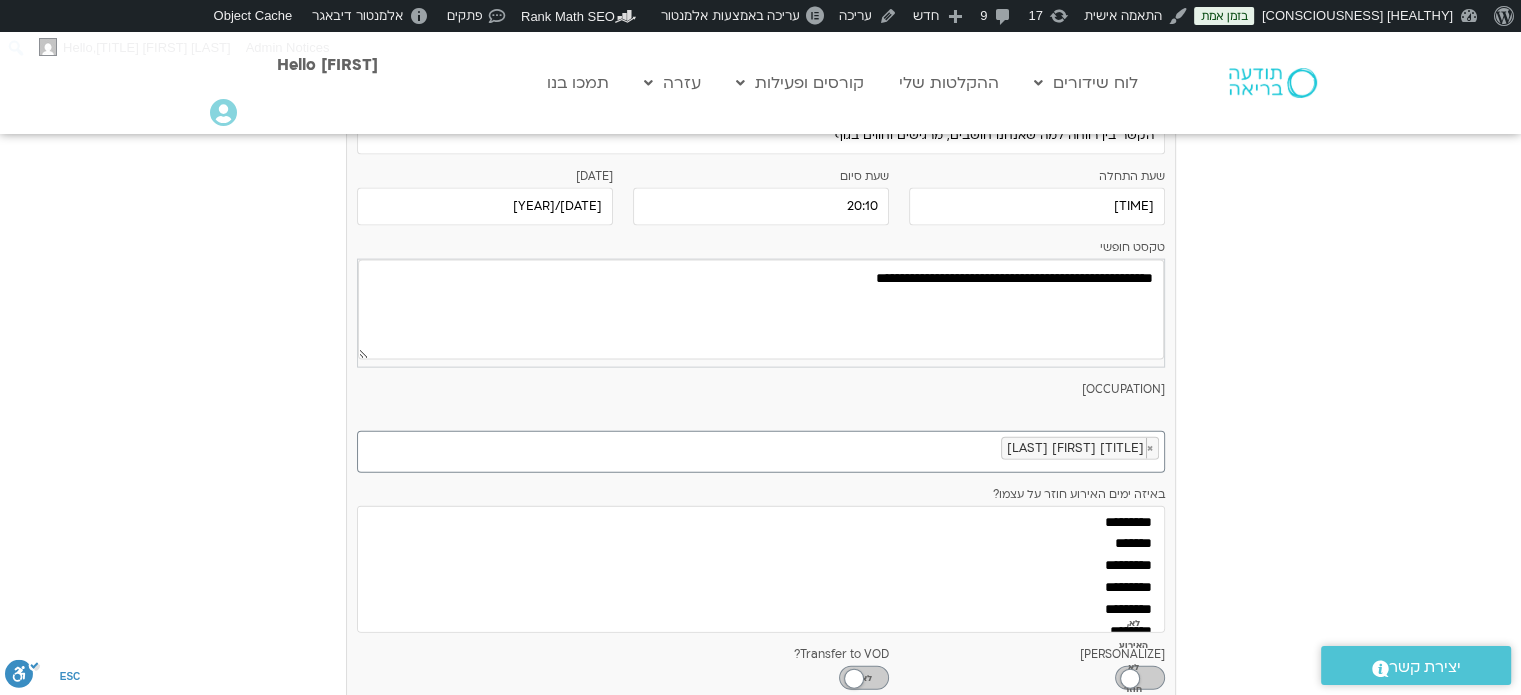 scroll, scrollTop: 16, scrollLeft: 0, axis: vertical 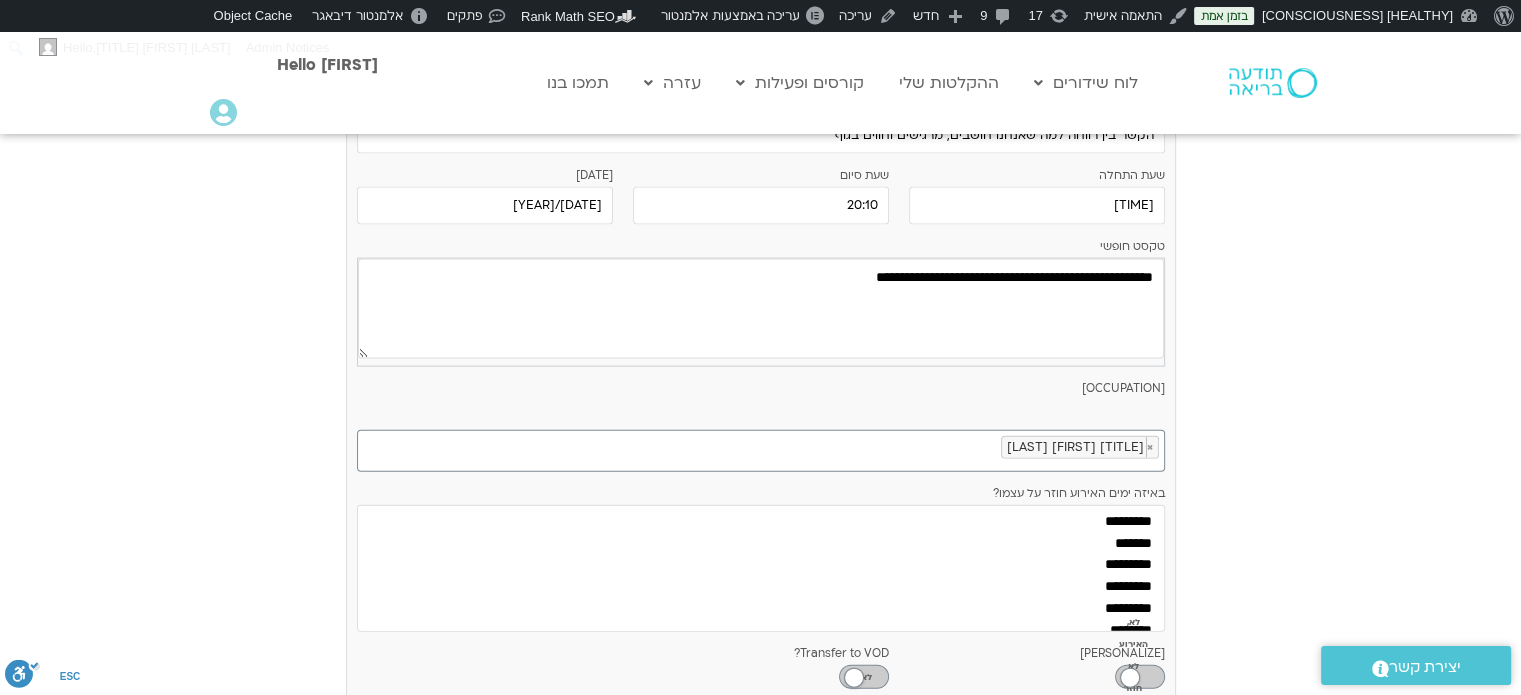 click on "יוני 29 - יולי 05
השבוע
להציג אירועים שפתוחים עבורי
הכל
א 29.06 ב 30.06 ג 01.07 ד 02.07 ה 03.07 ו 04.07 ש 05.07" at bounding box center (761, 395) 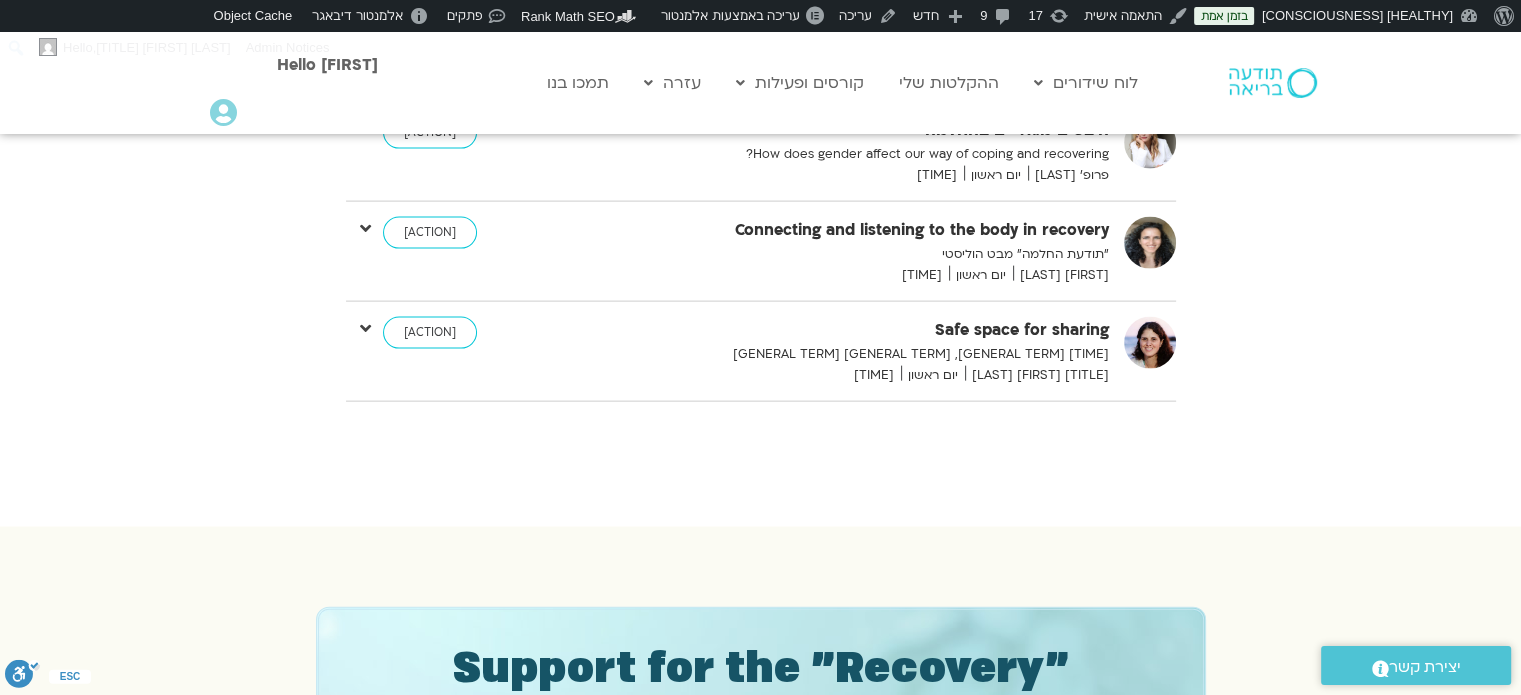 scroll, scrollTop: 768, scrollLeft: 0, axis: vertical 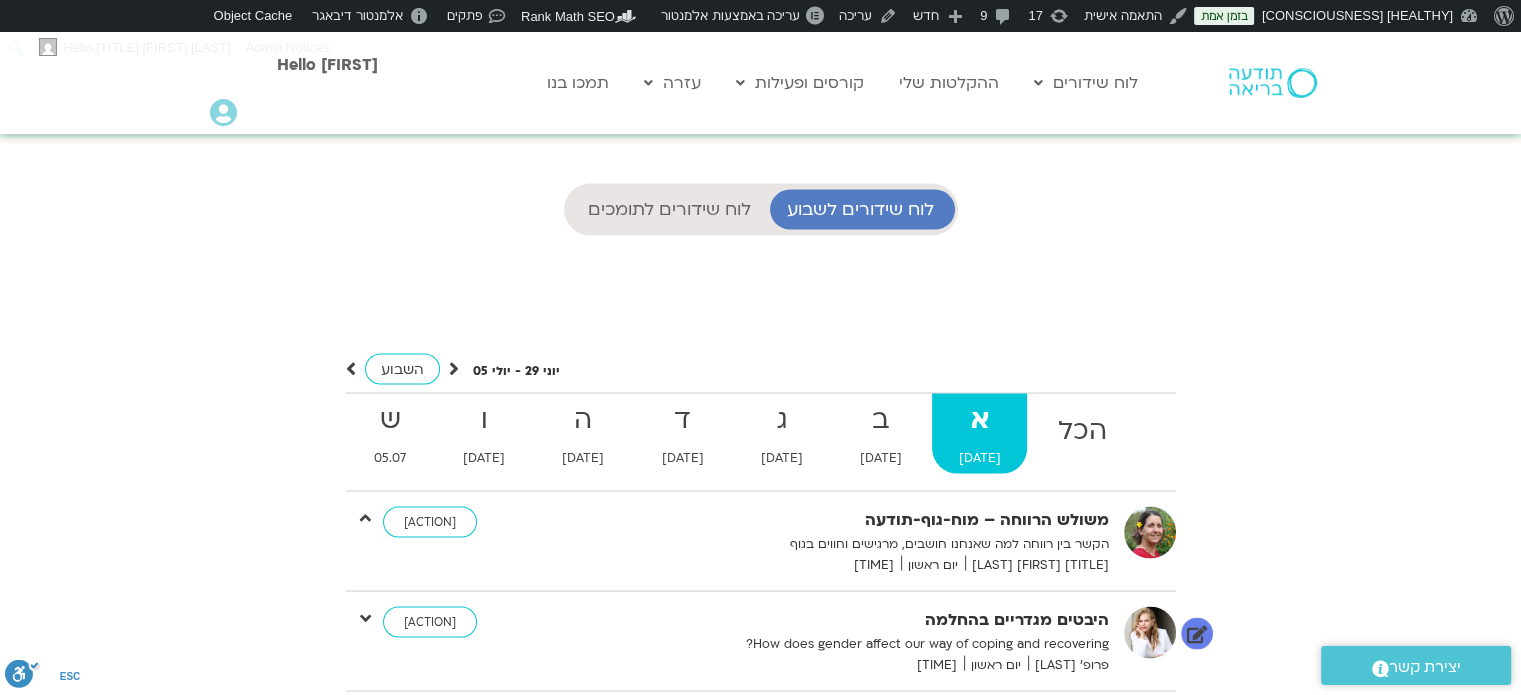click on "היבטים מגדריים בהחלמה
איך המגדר משפיע על הדרך שלנו להתמודד ולהחלים?
פרופ' תמר ספרא
יום ראשון
20:15-21:00
כניסה
עריכה              דף המפגש" at bounding box center (761, 640) 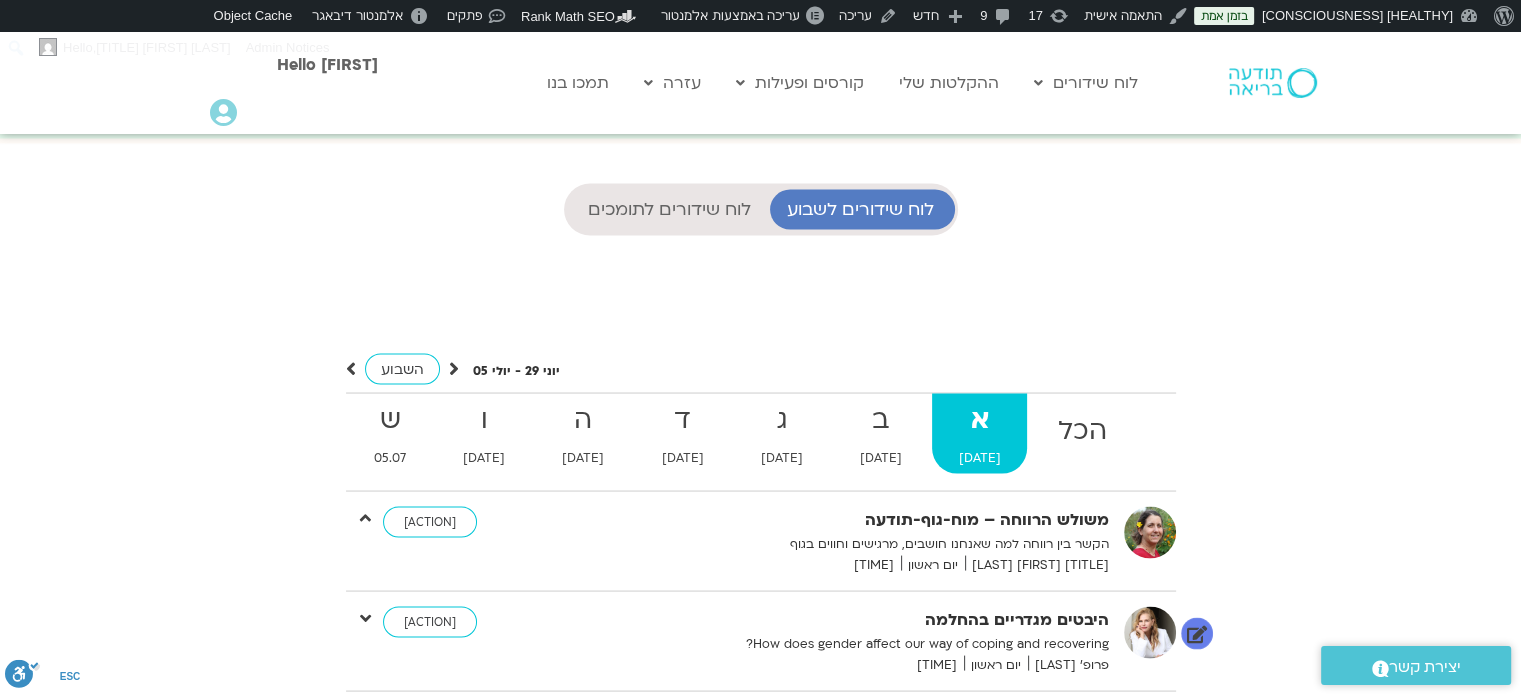 click at bounding box center (365, 617) 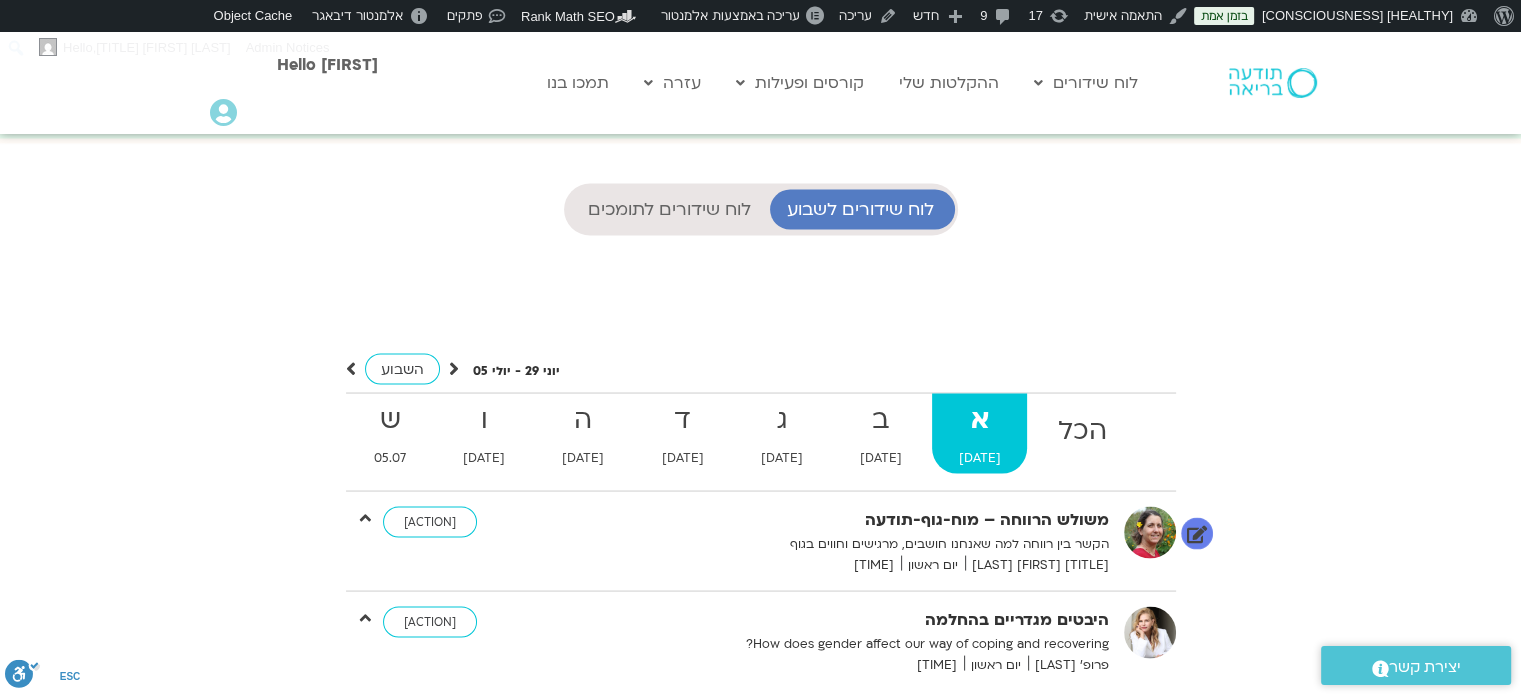 scroll, scrollTop: 13, scrollLeft: 0, axis: vertical 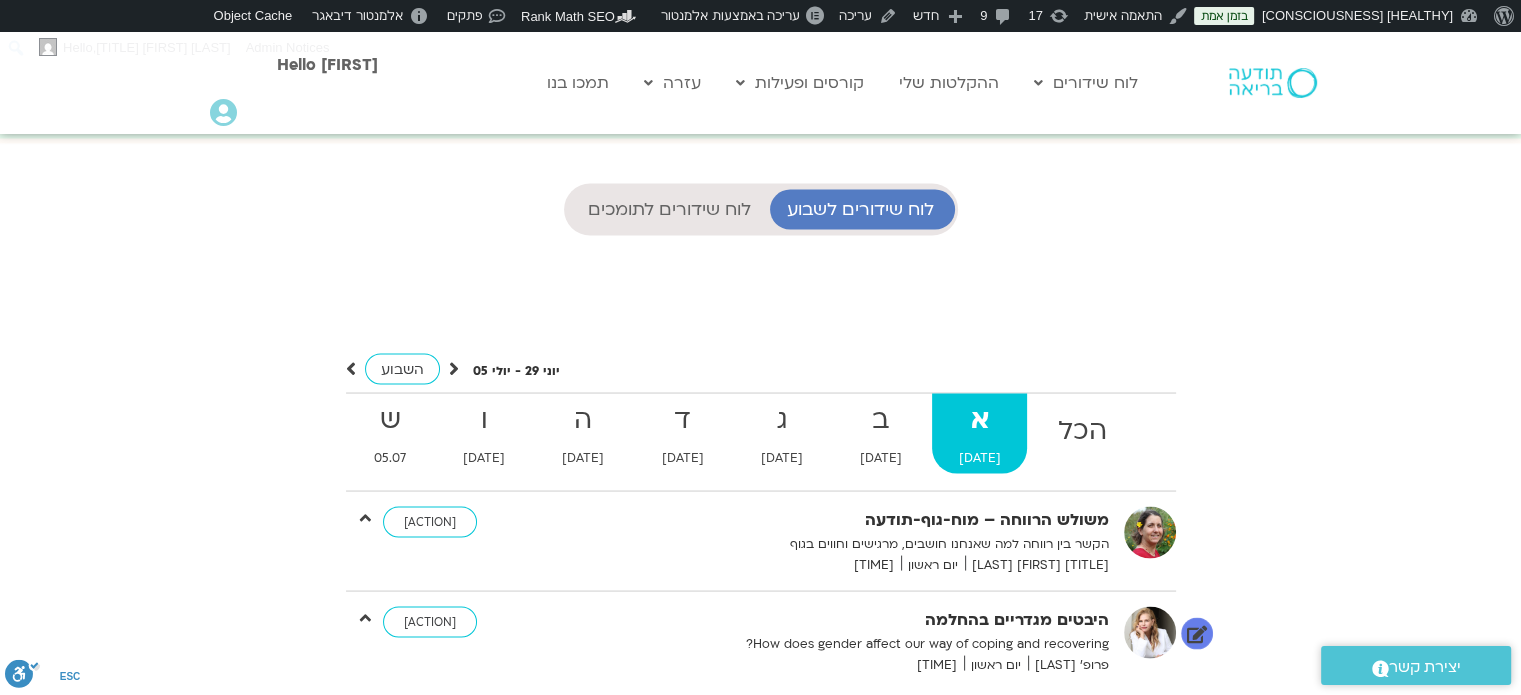 click on "עריכה              דף המפגש" at bounding box center [761, 698] 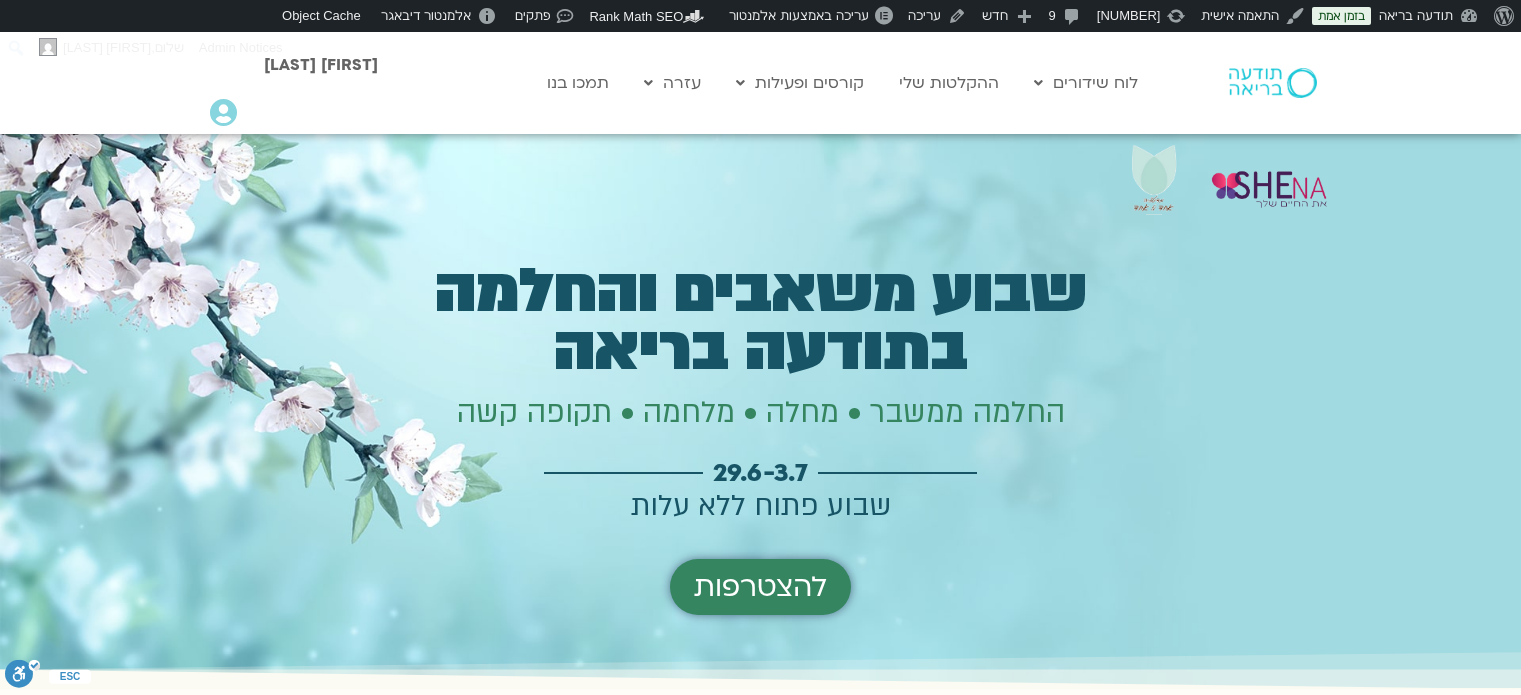 scroll, scrollTop: 3738, scrollLeft: 0, axis: vertical 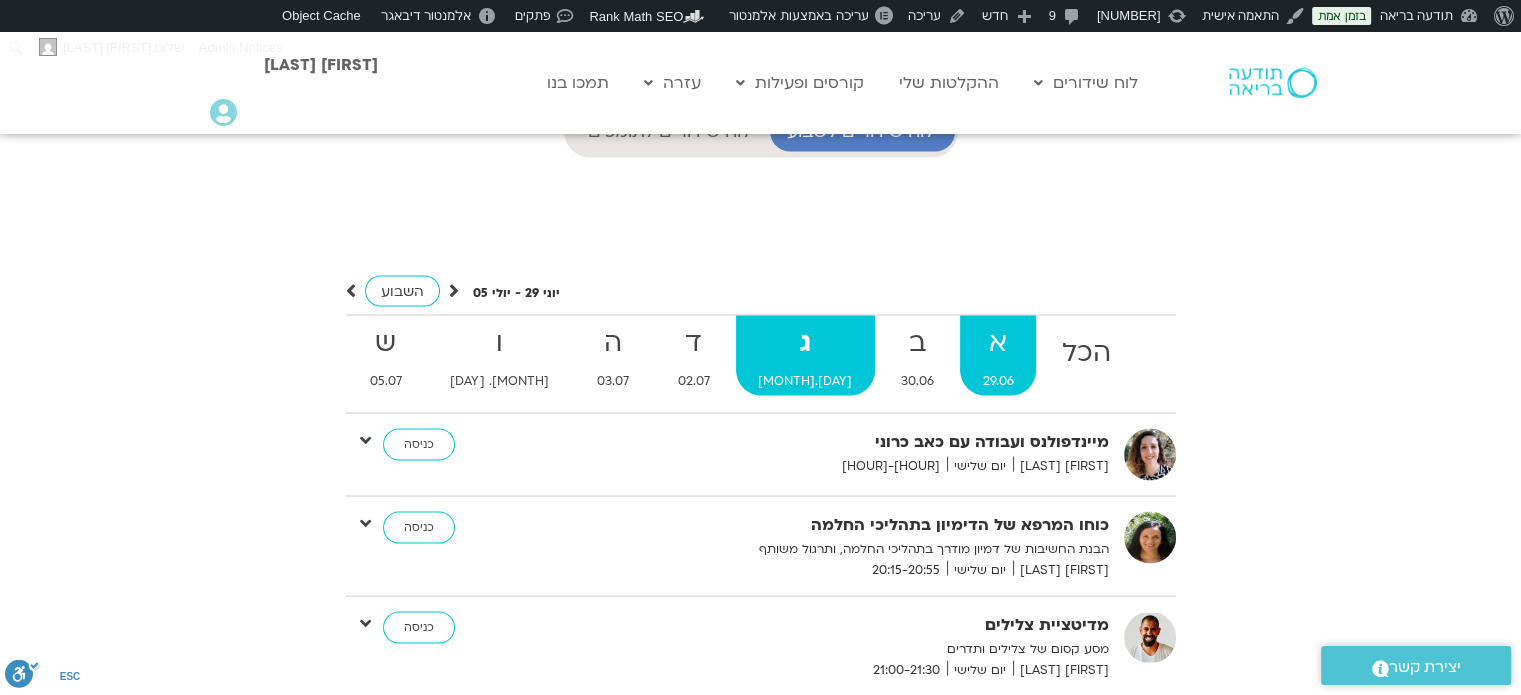 click on "א" at bounding box center [1087, 352] 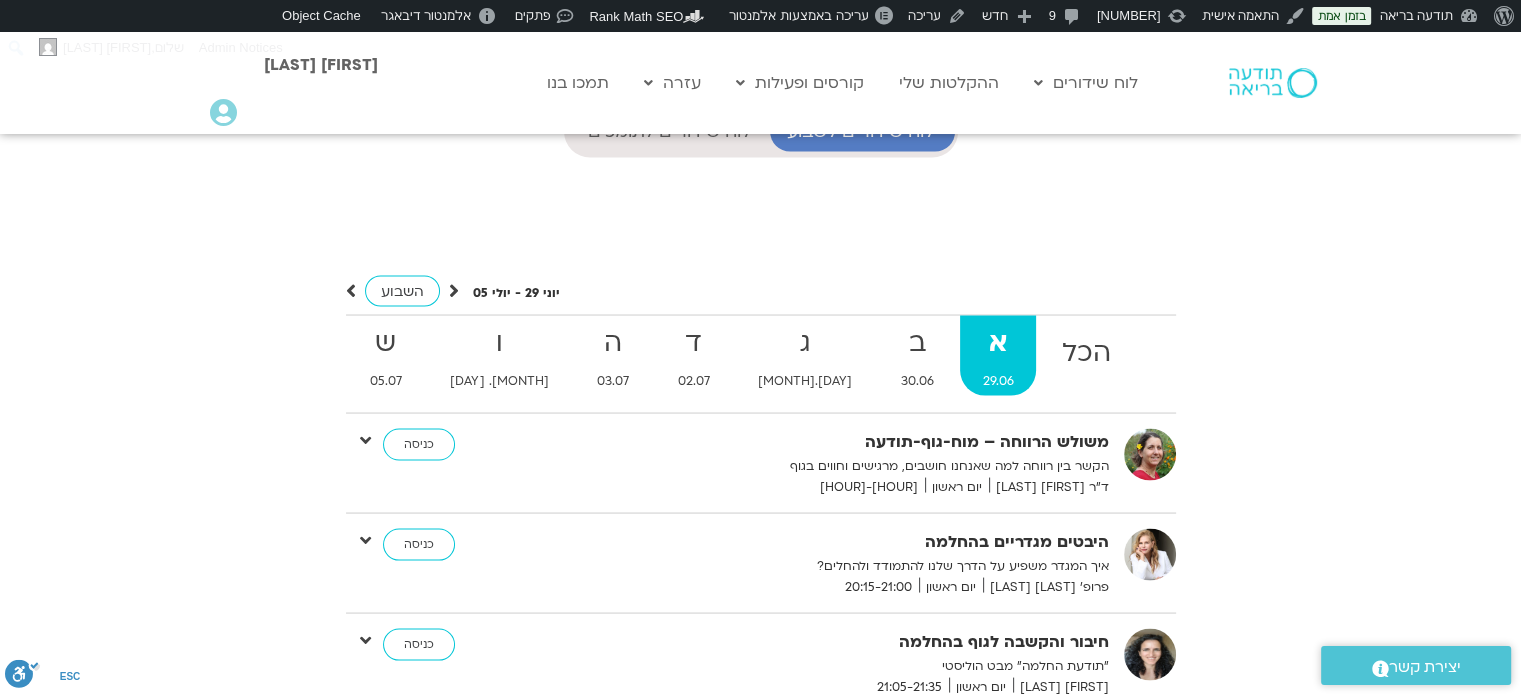 scroll, scrollTop: 15, scrollLeft: 0, axis: vertical 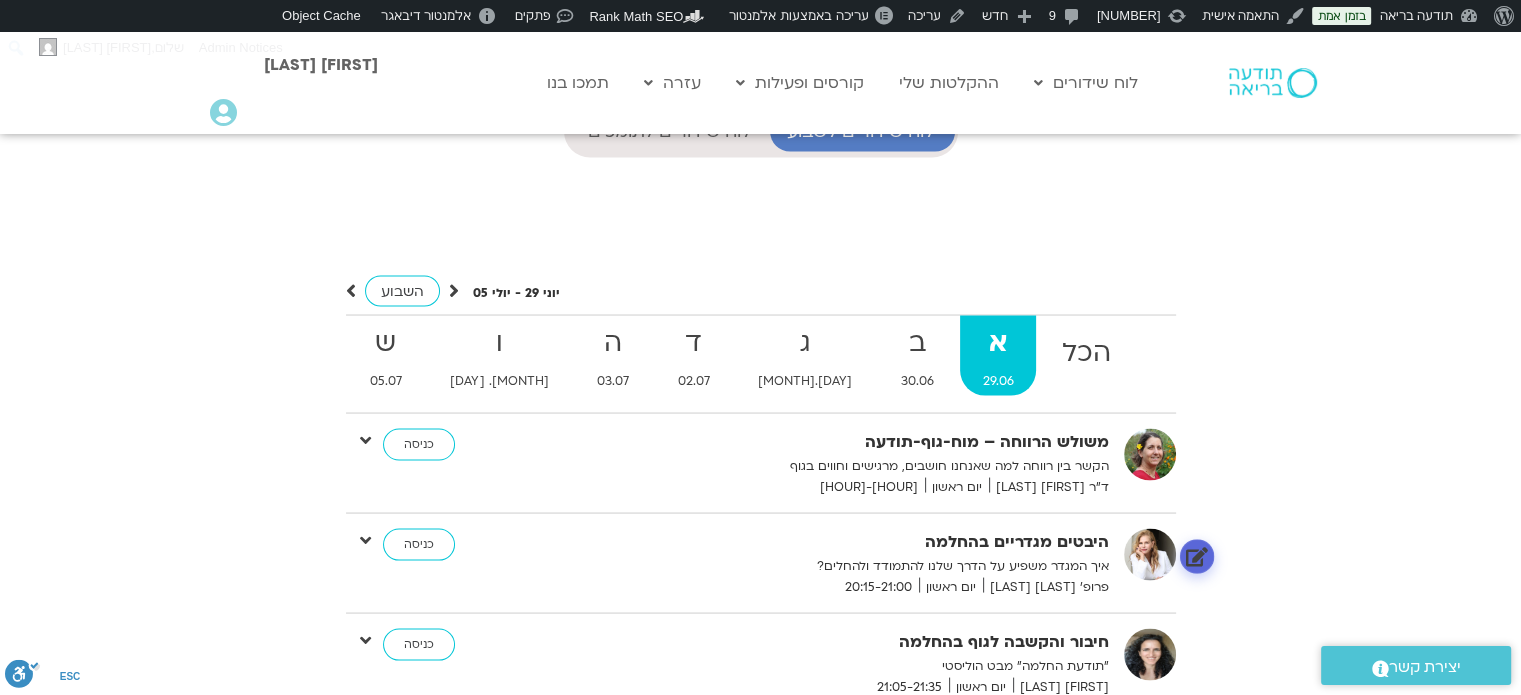 click at bounding box center (1196, 555) 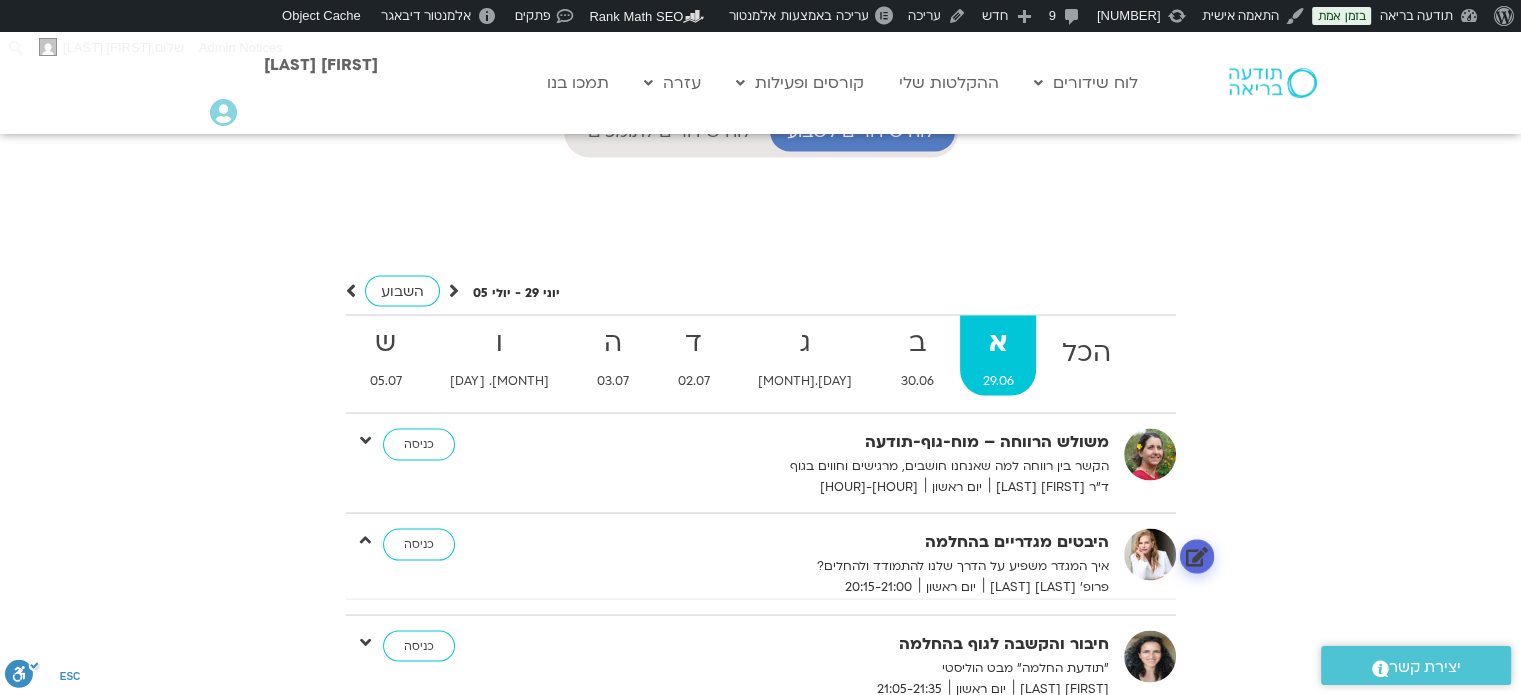 scroll, scrollTop: 13, scrollLeft: 0, axis: vertical 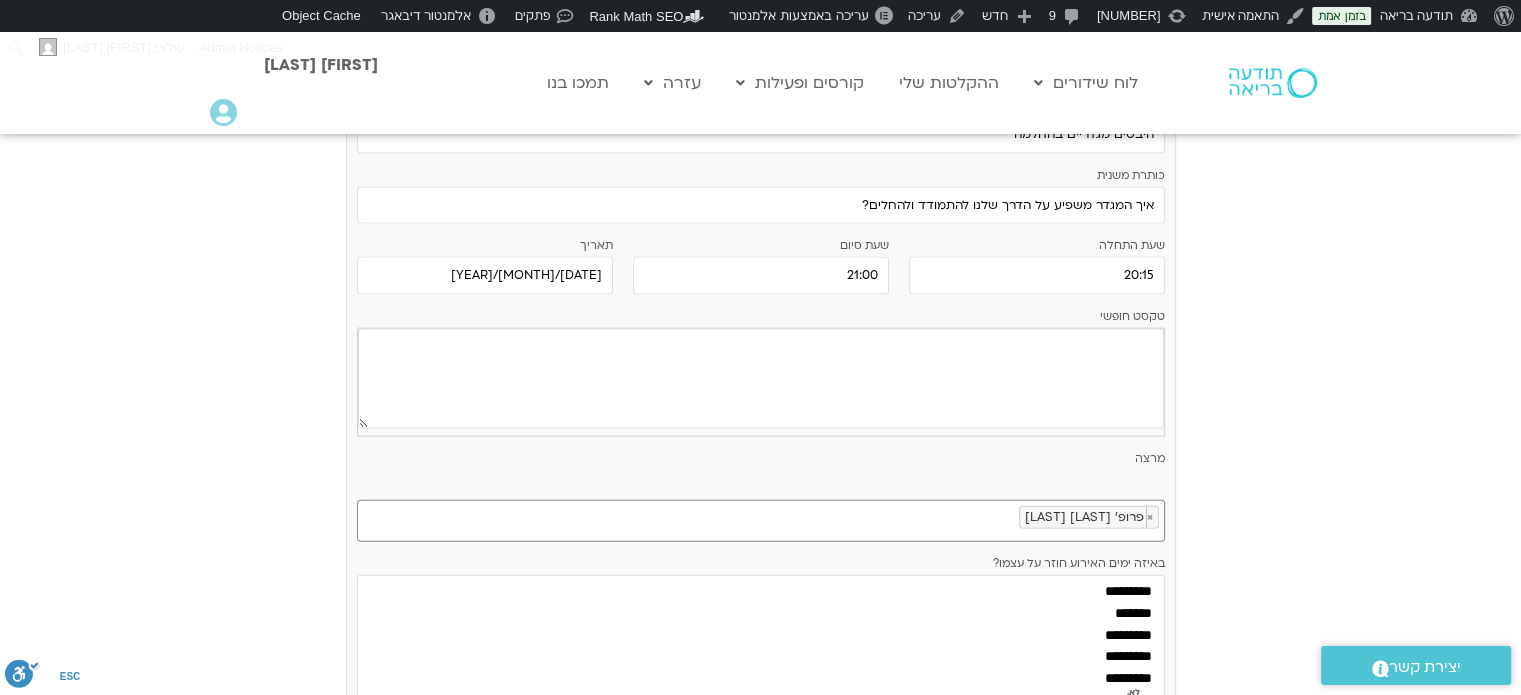 drag, startPoint x: 1084, startPoint y: 434, endPoint x: 1064, endPoint y: 383, distance: 54.781384 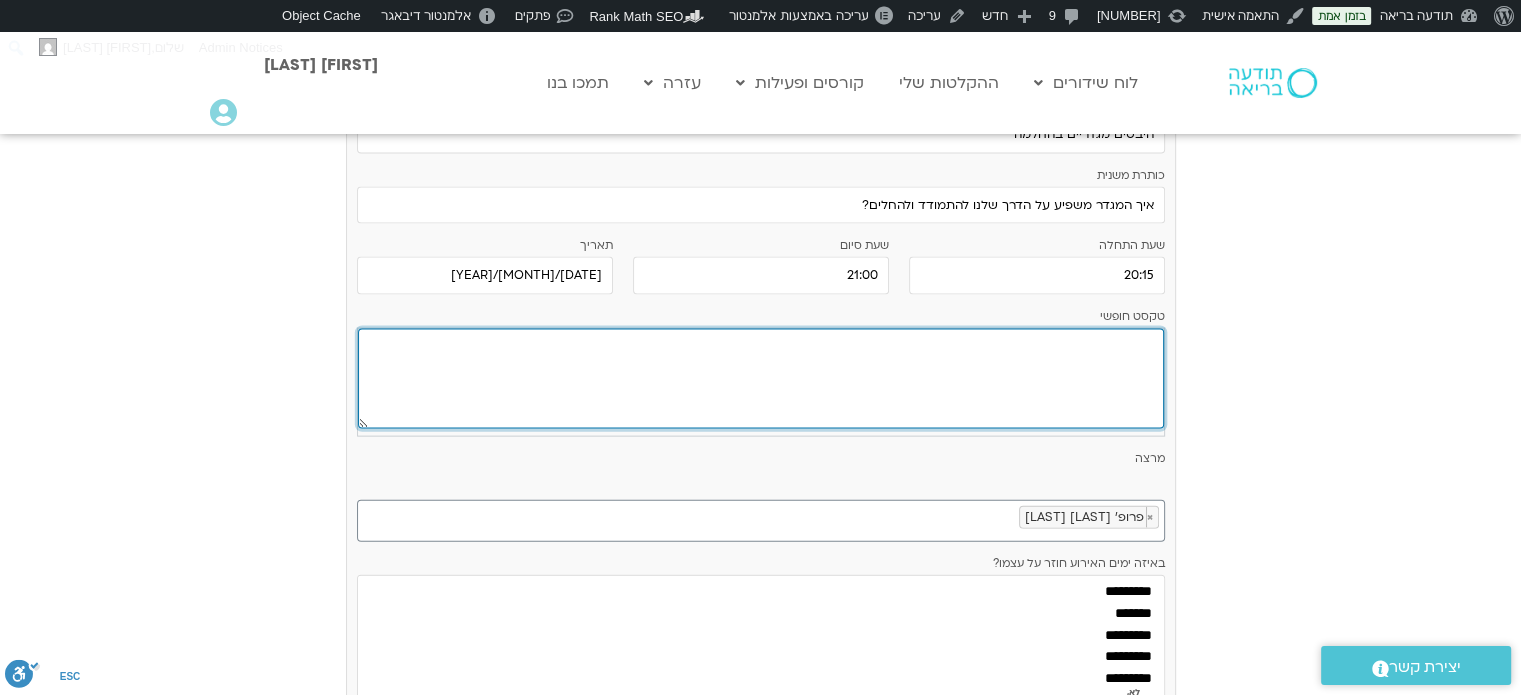 click at bounding box center (761, 379) 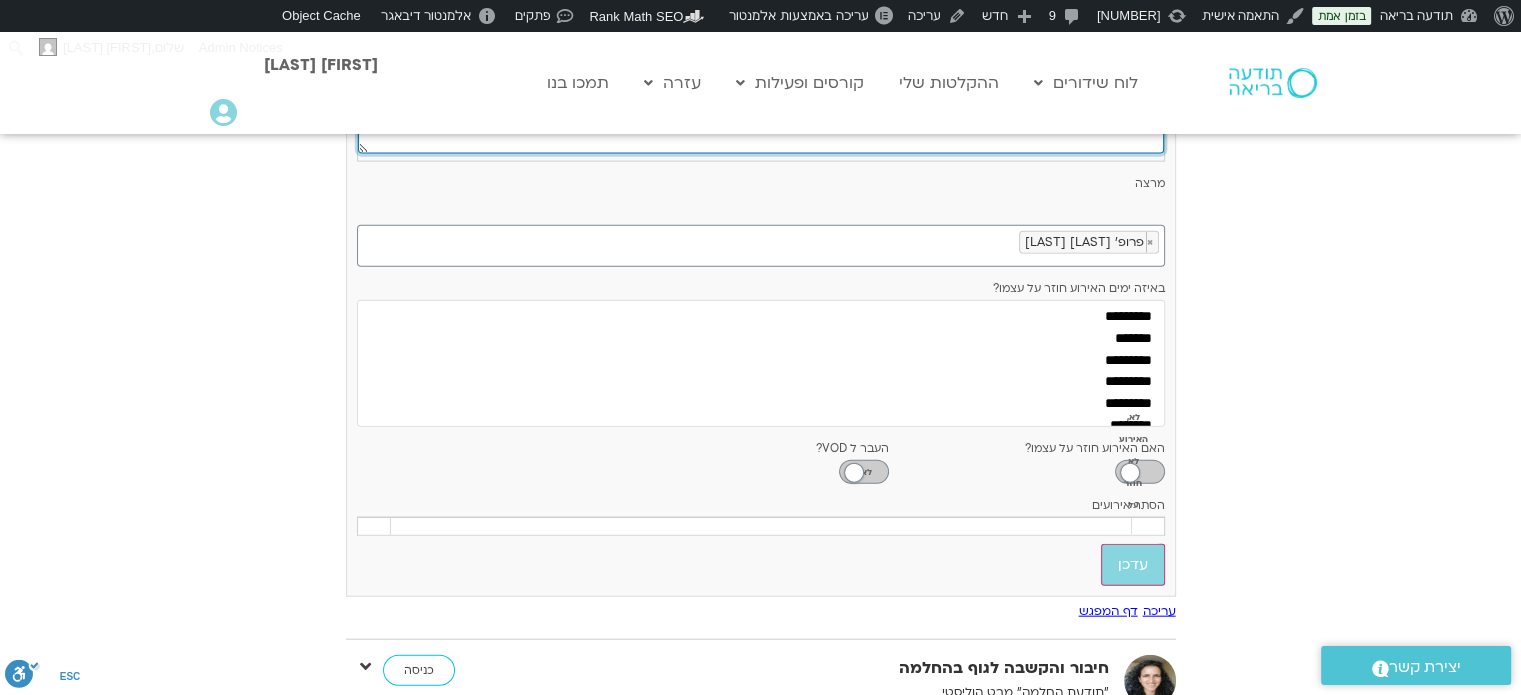 scroll, scrollTop: 4572, scrollLeft: 0, axis: vertical 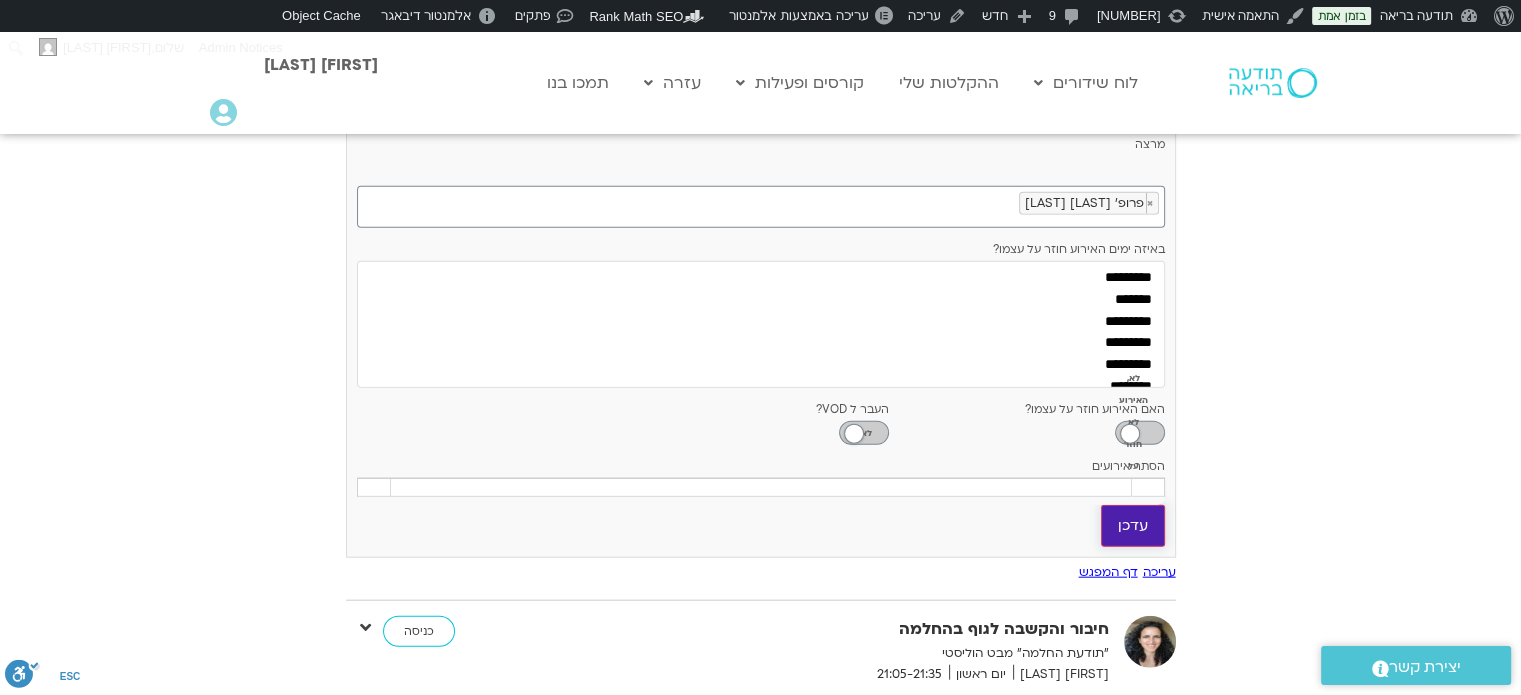 type on "**********" 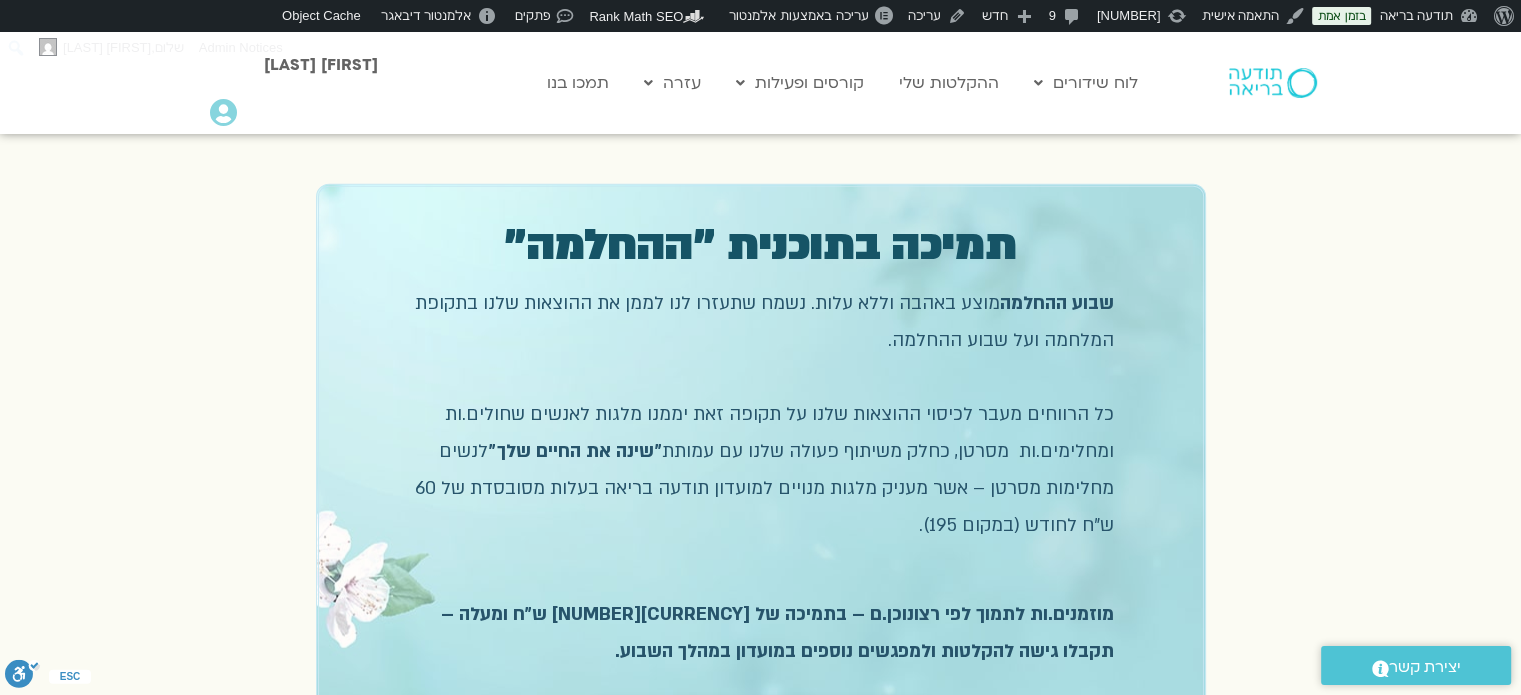scroll, scrollTop: 15, scrollLeft: 0, axis: vertical 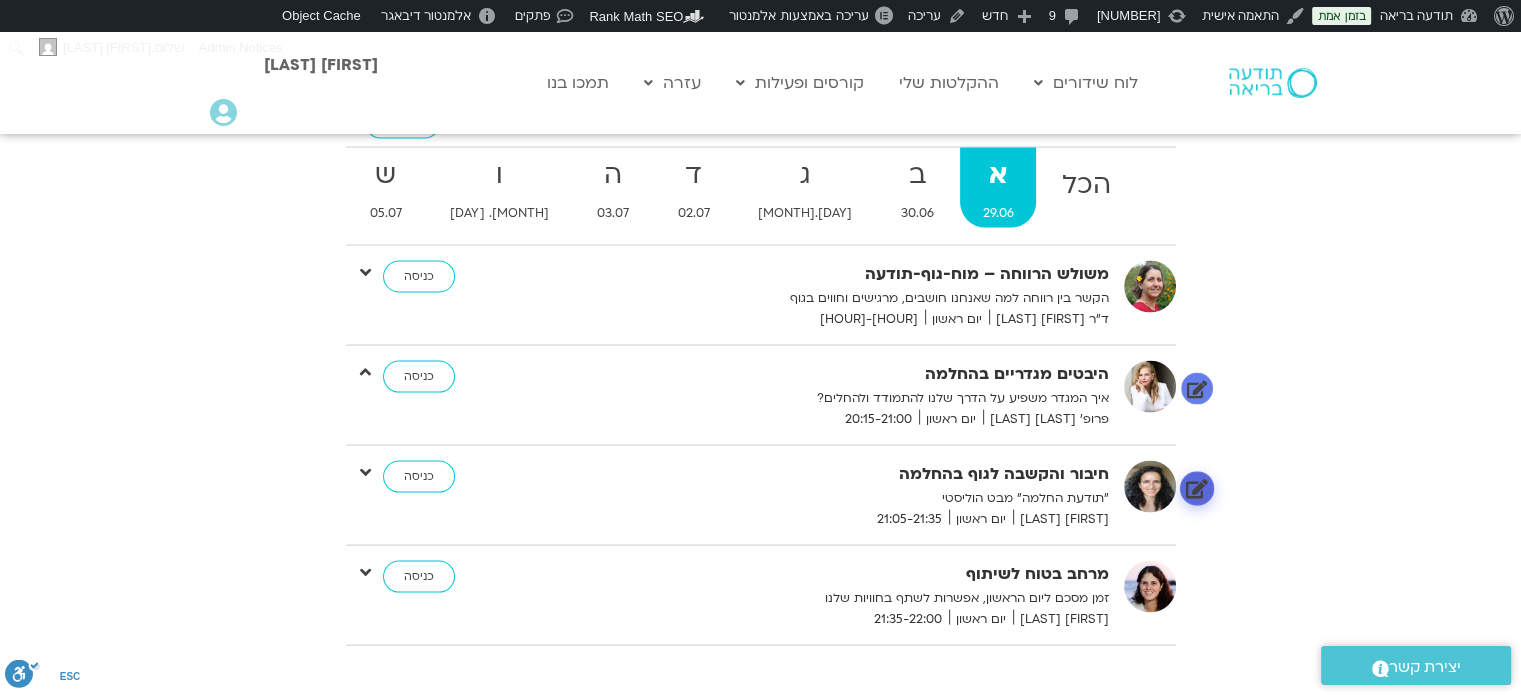 click at bounding box center (1196, 488) 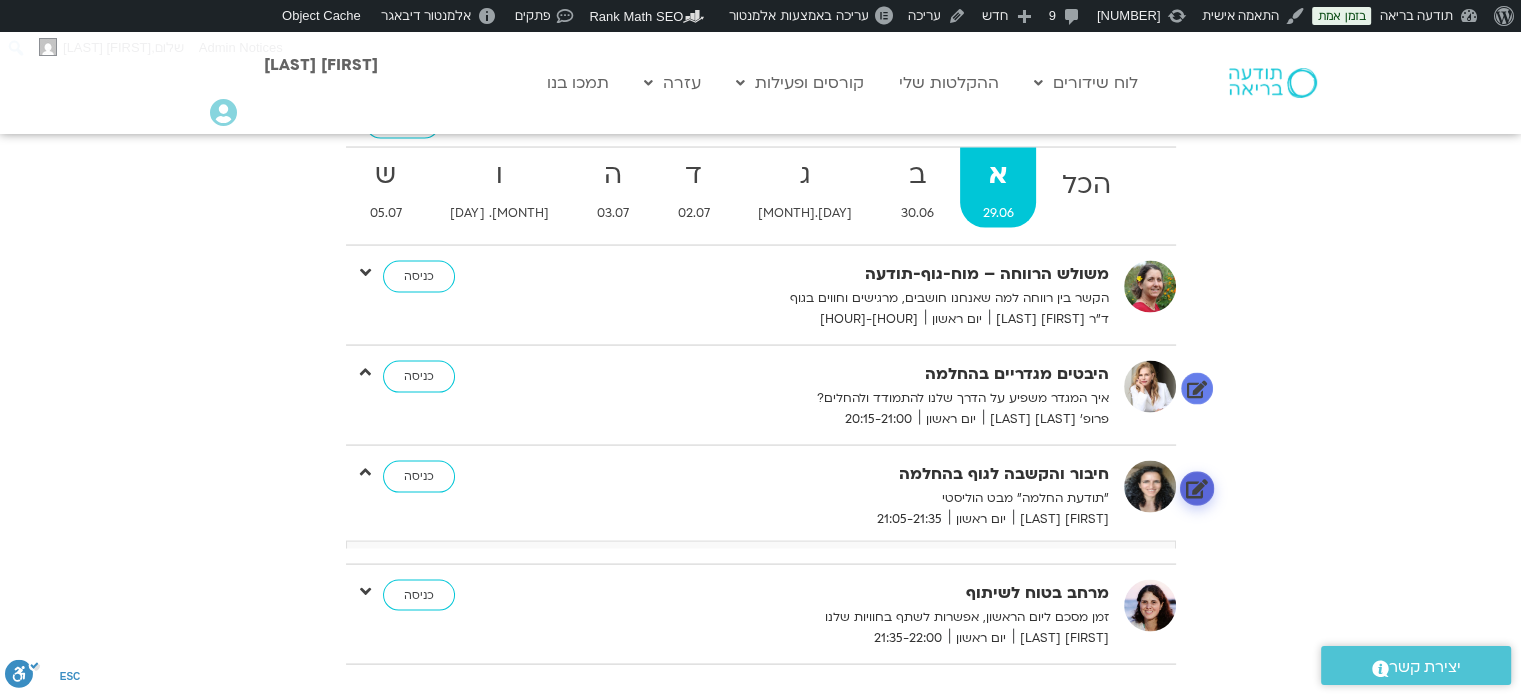 scroll, scrollTop: 14, scrollLeft: 0, axis: vertical 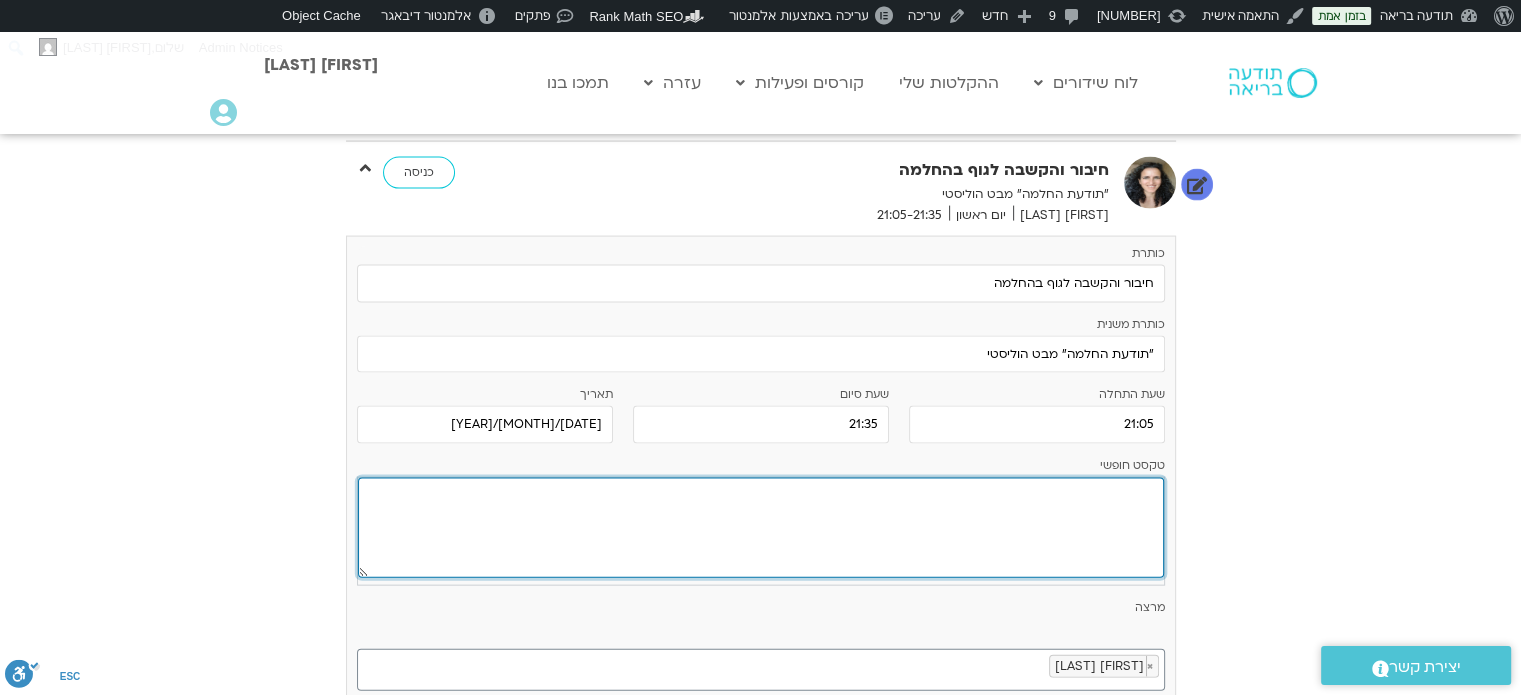 click at bounding box center [761, 528] 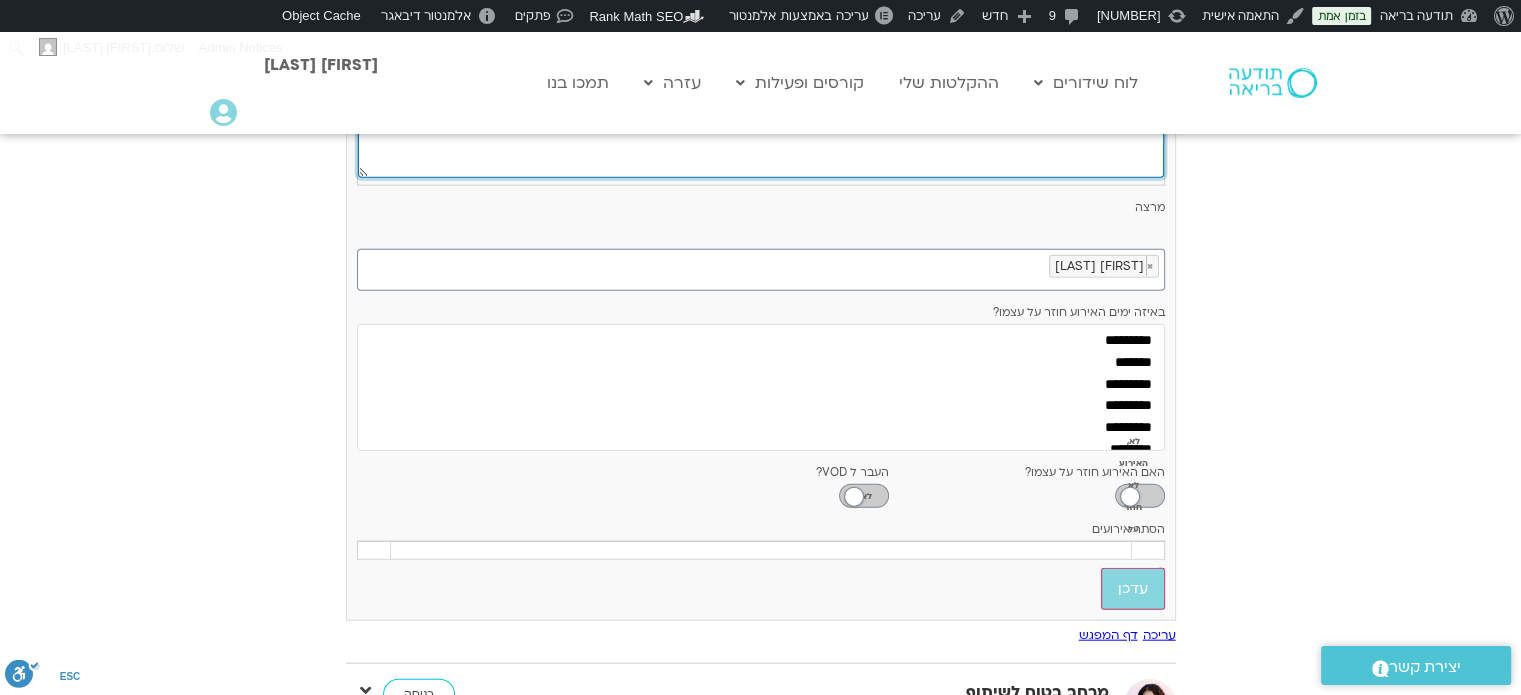 scroll, scrollTop: 4628, scrollLeft: 0, axis: vertical 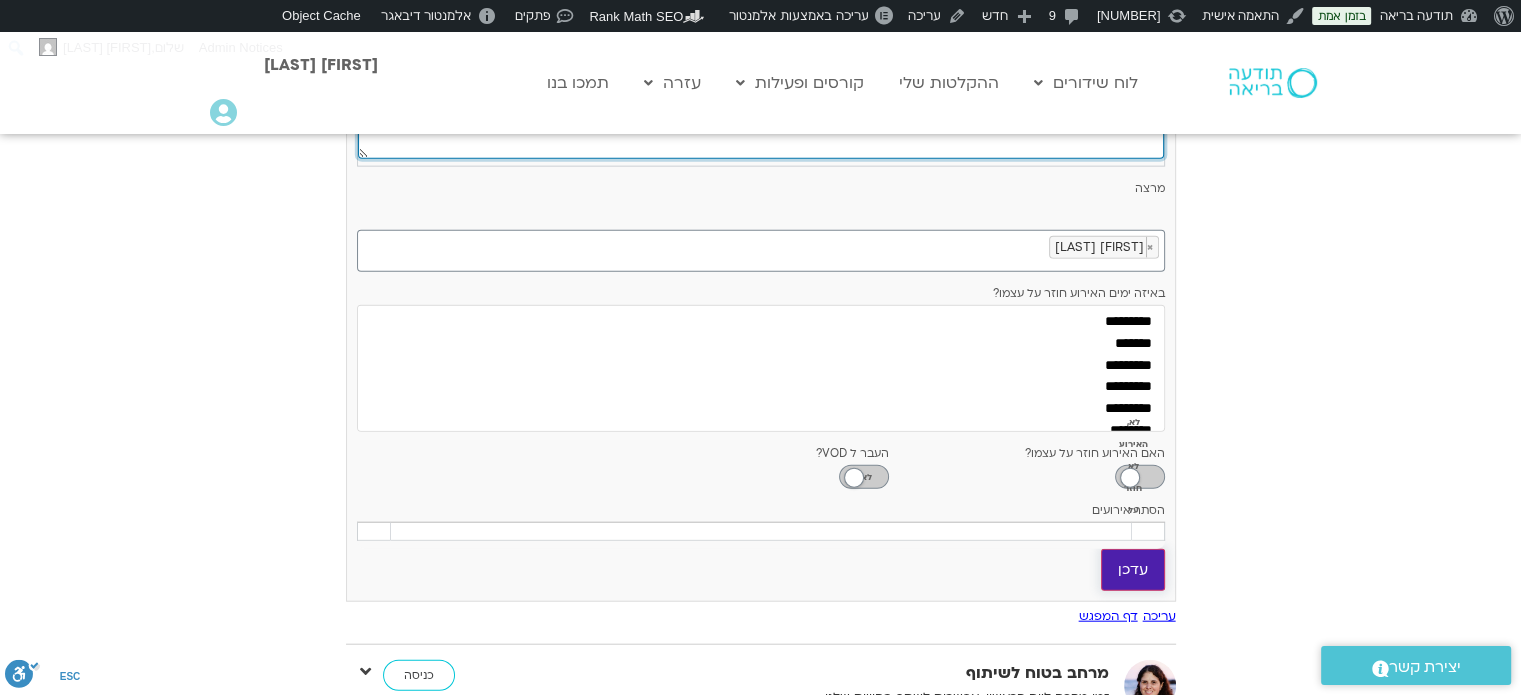 type on "**********" 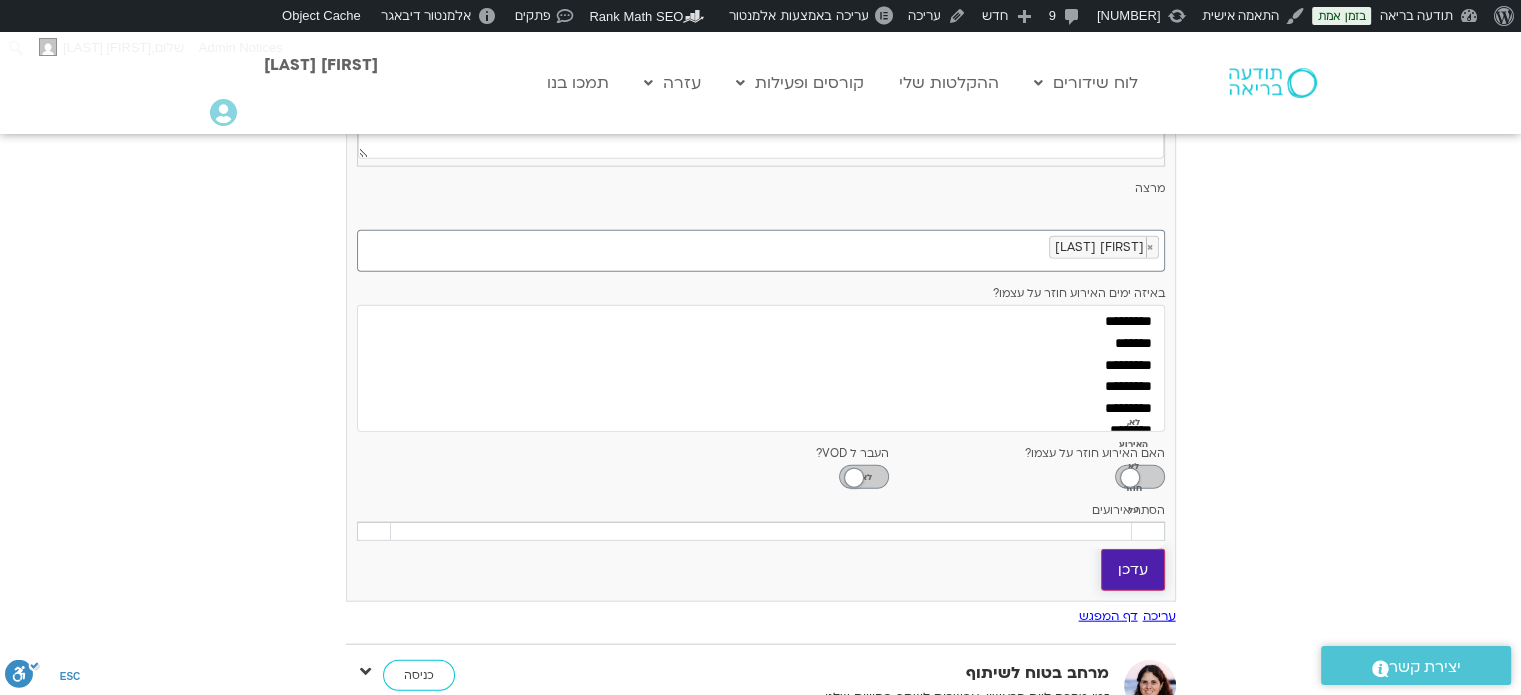 click on "עדכן" at bounding box center [1133, 570] 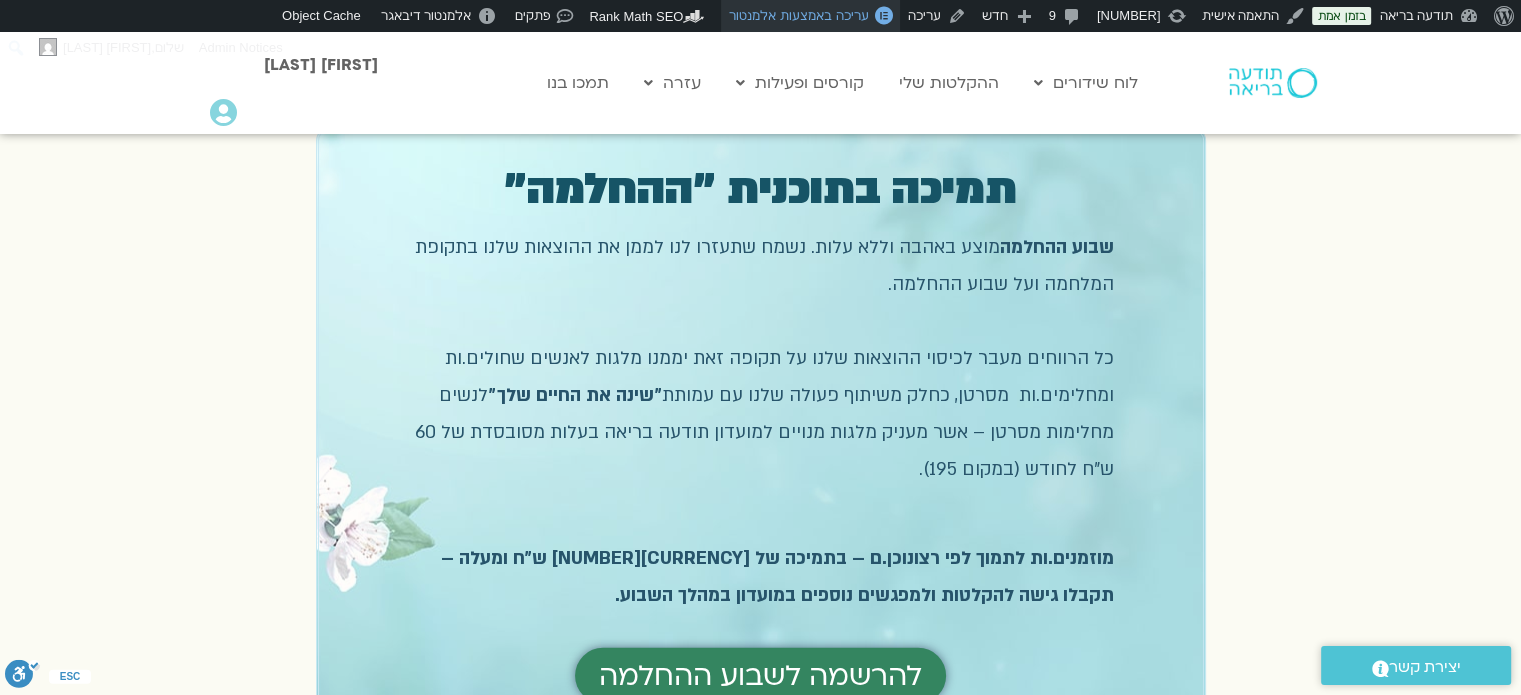 scroll, scrollTop: 15, scrollLeft: 0, axis: vertical 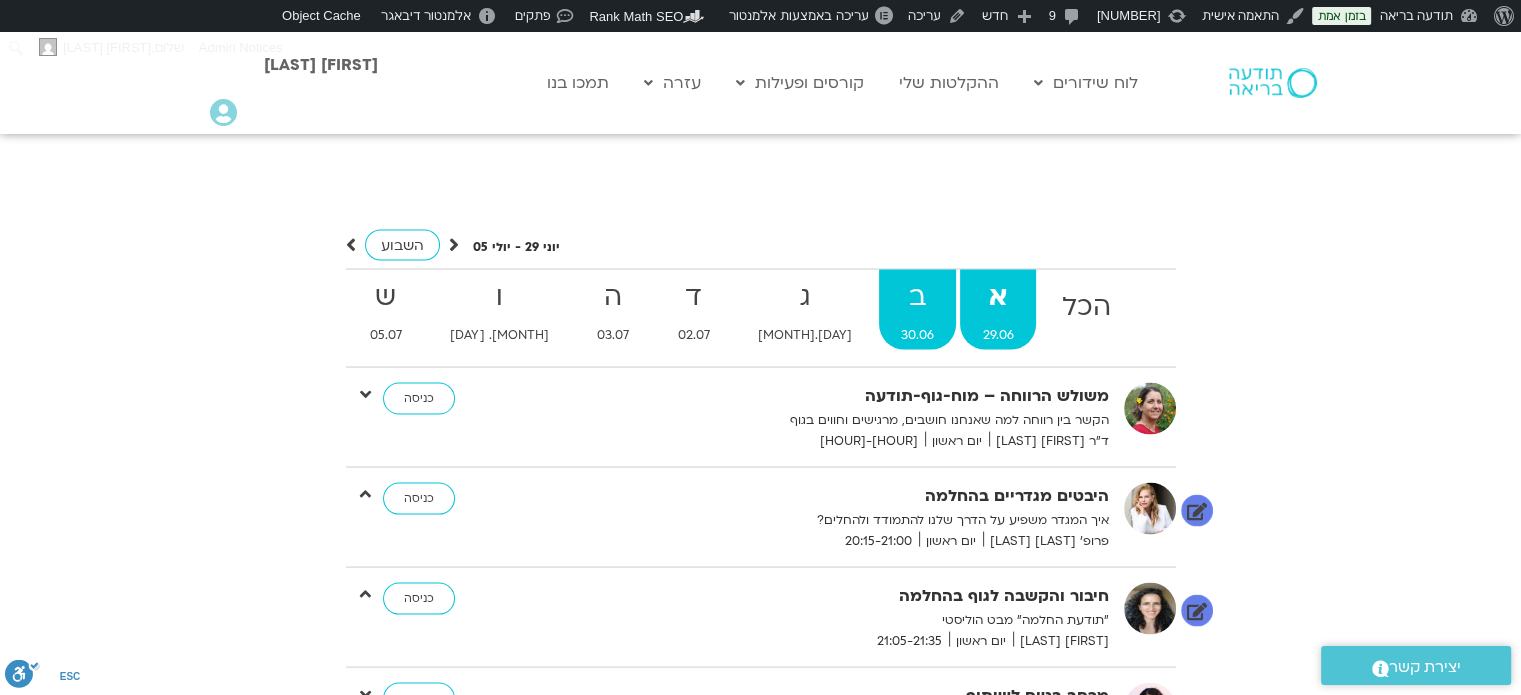 click on "ב" at bounding box center (1087, 306) 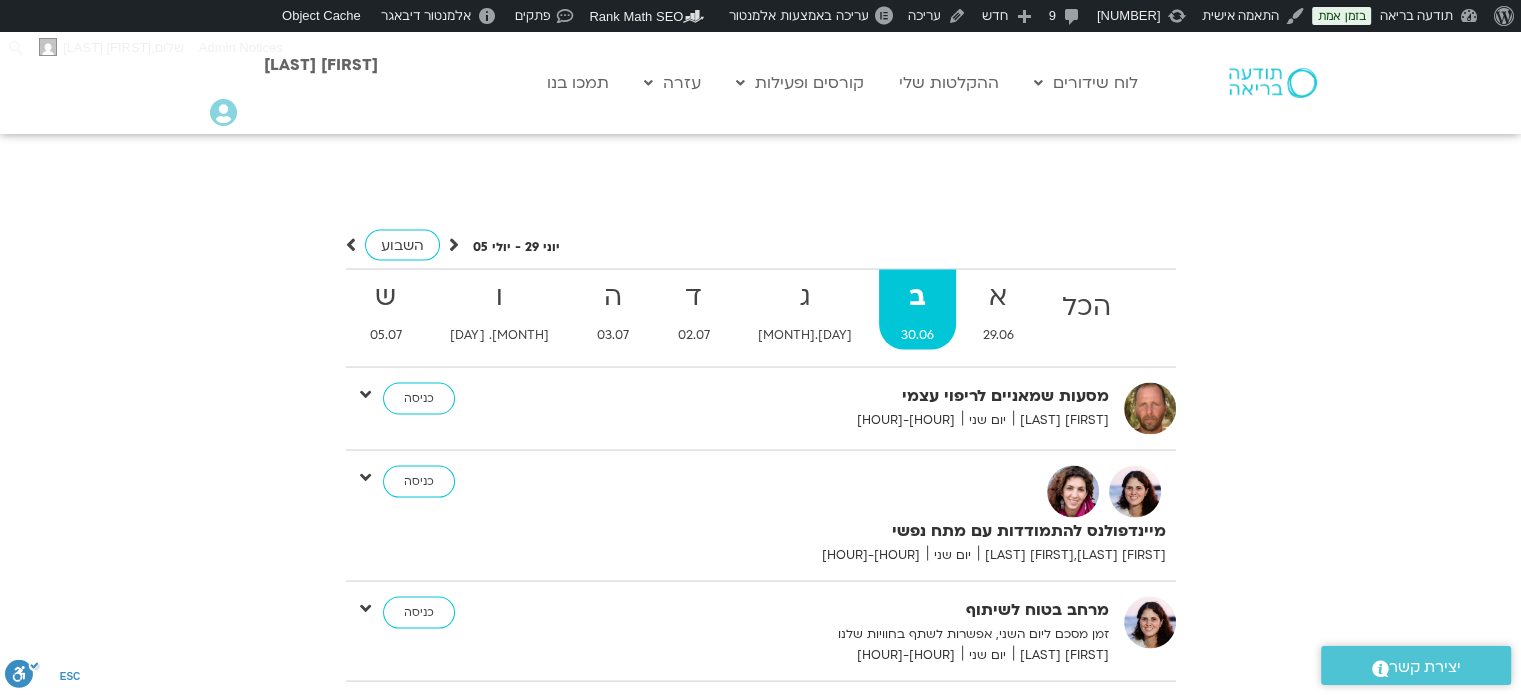 scroll, scrollTop: 688, scrollLeft: 0, axis: vertical 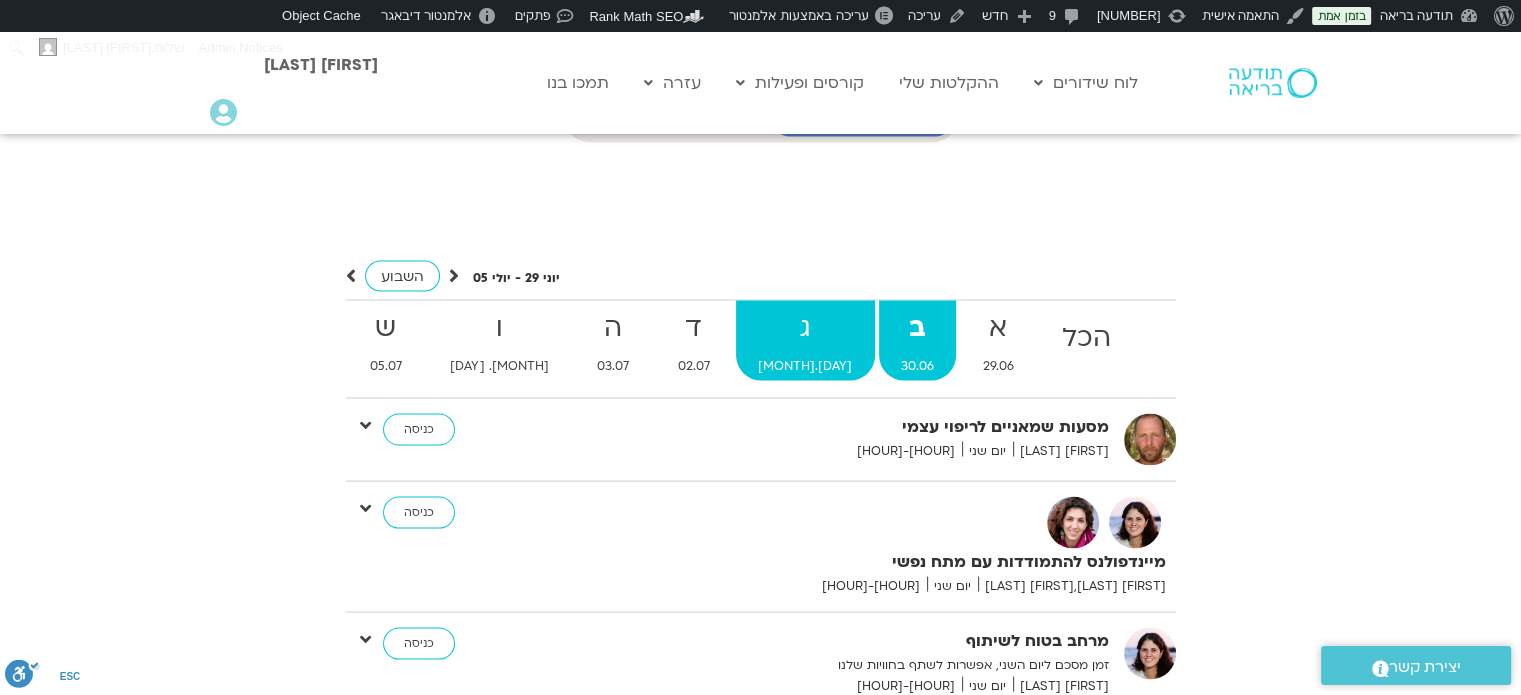 click on "[DATE]" at bounding box center (1087, 365) 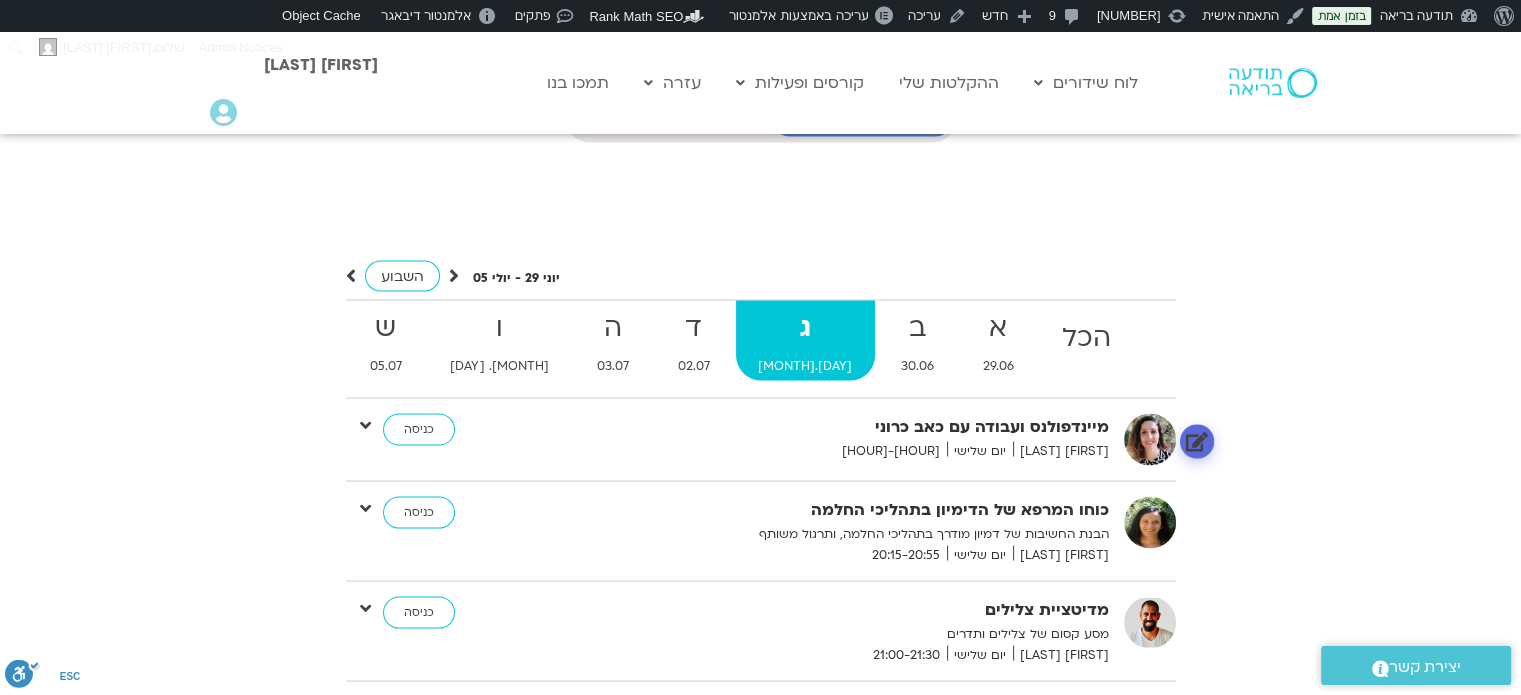 click at bounding box center [1196, 440] 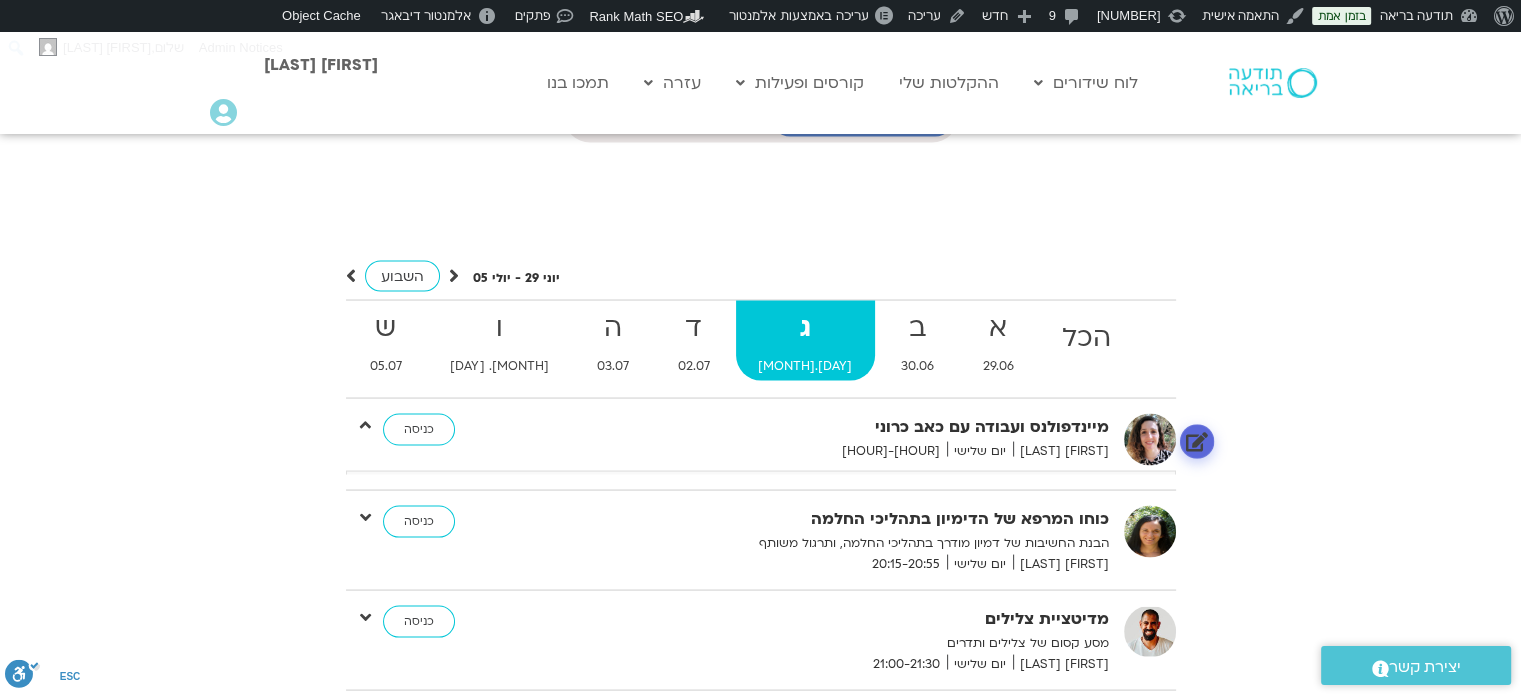 scroll, scrollTop: 14, scrollLeft: 0, axis: vertical 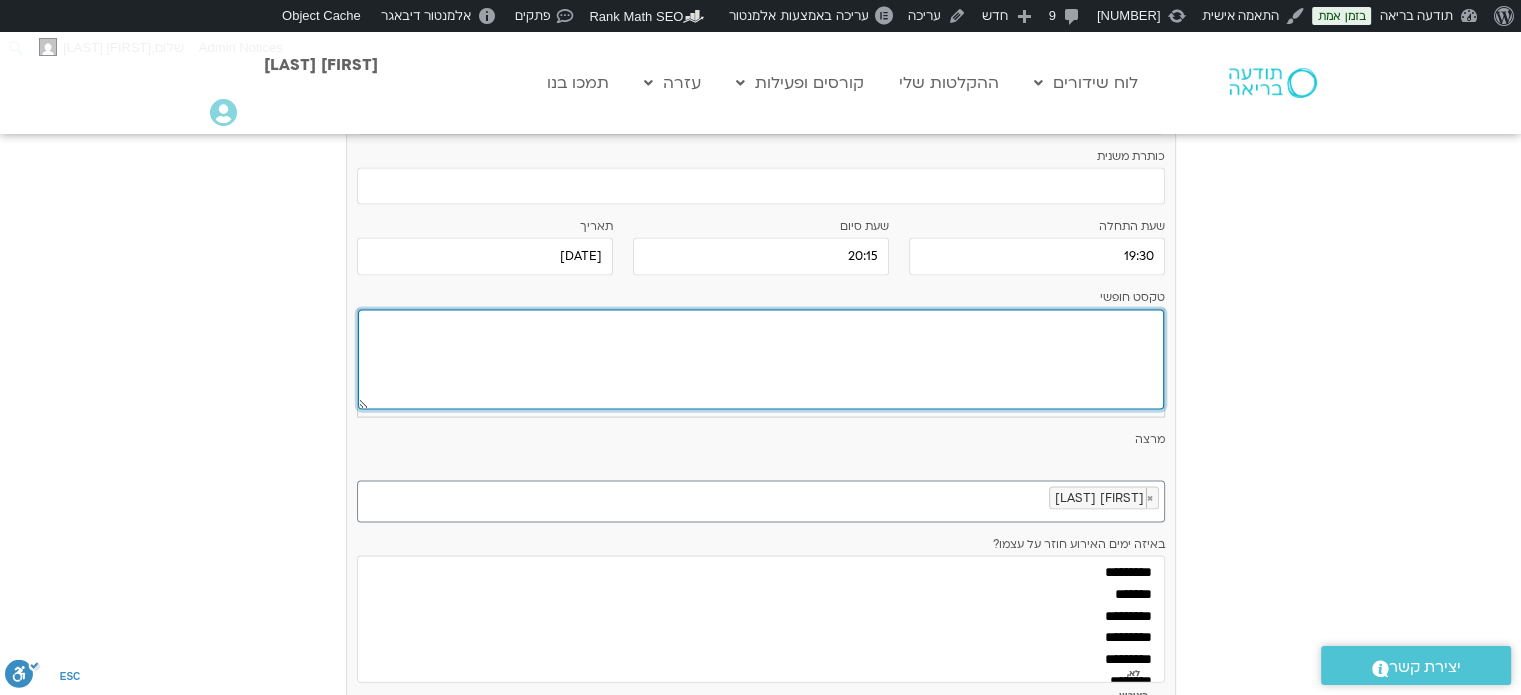 click at bounding box center (761, 360) 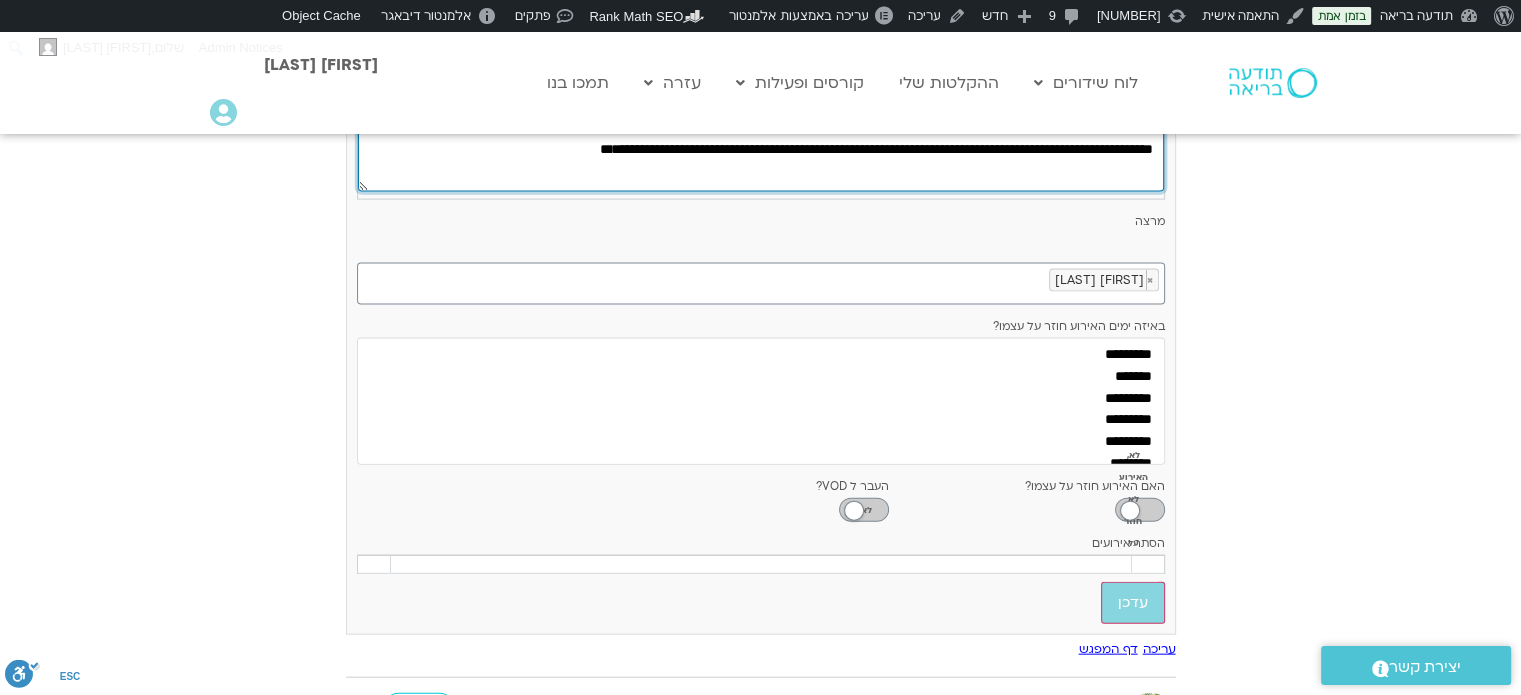 scroll, scrollTop: 4388, scrollLeft: 0, axis: vertical 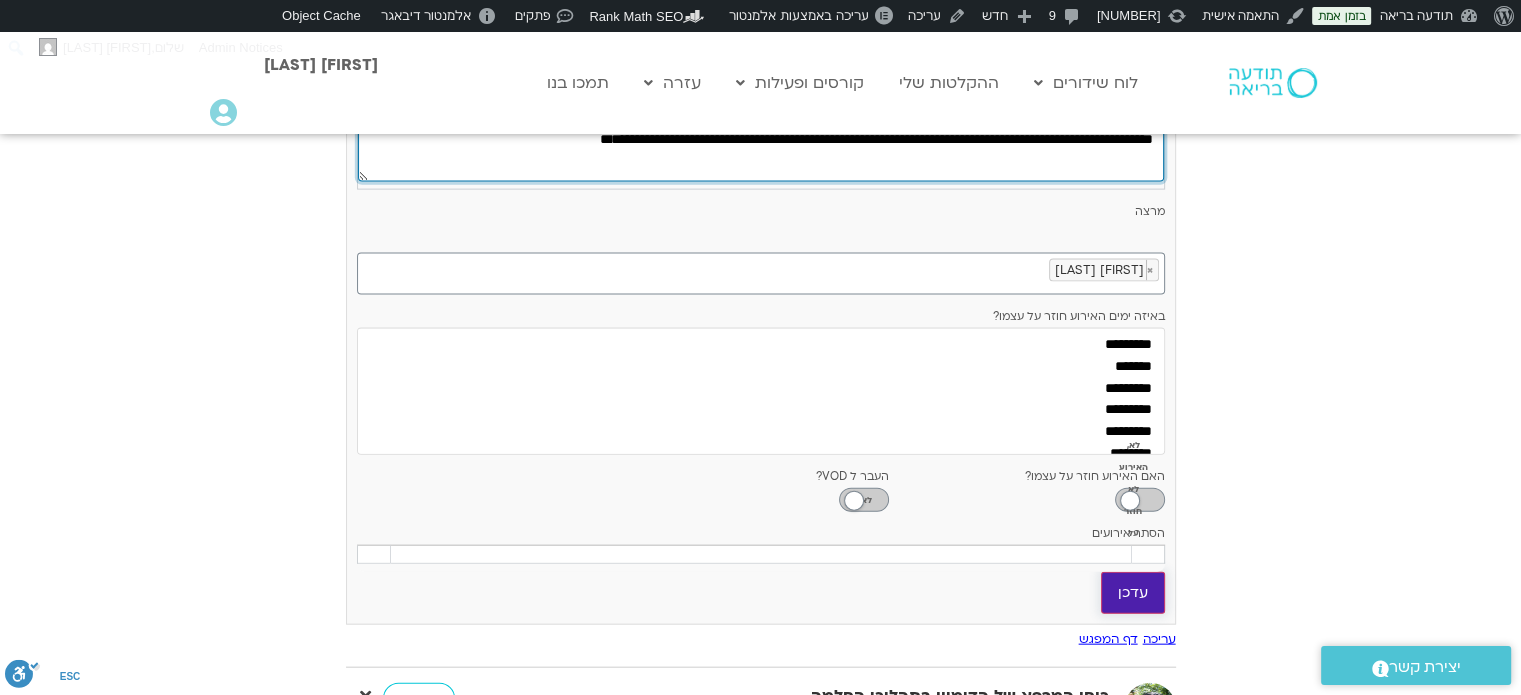 type on "**********" 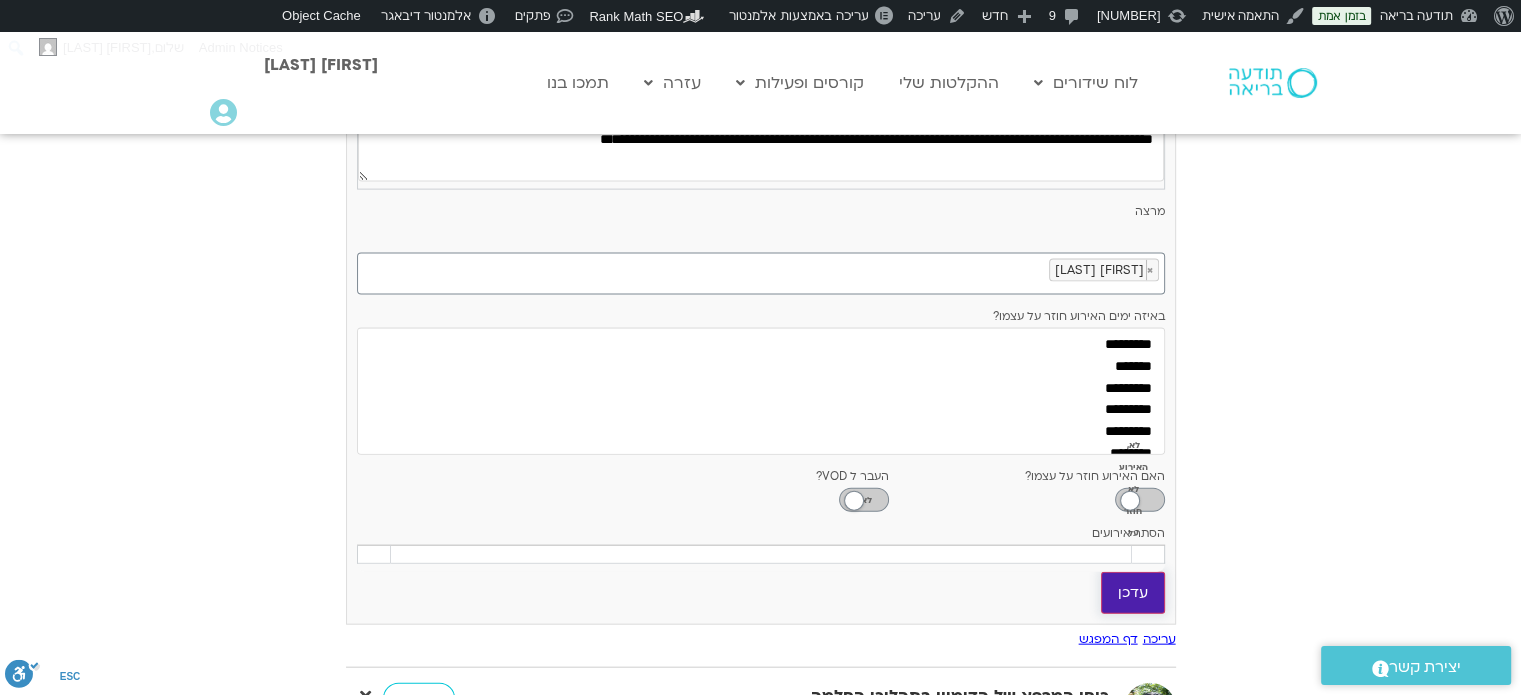 click on "עדכן" at bounding box center [1133, 593] 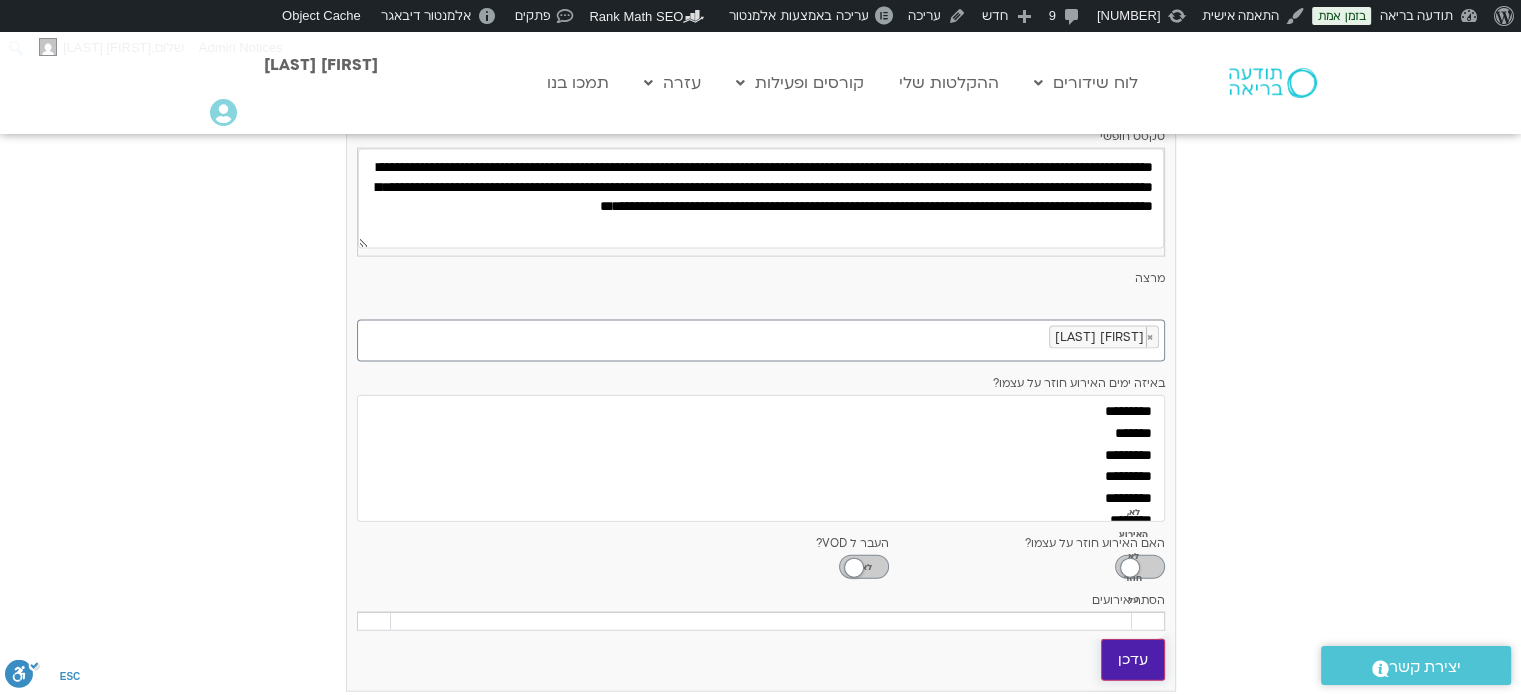 scroll, scrollTop: 16, scrollLeft: 0, axis: vertical 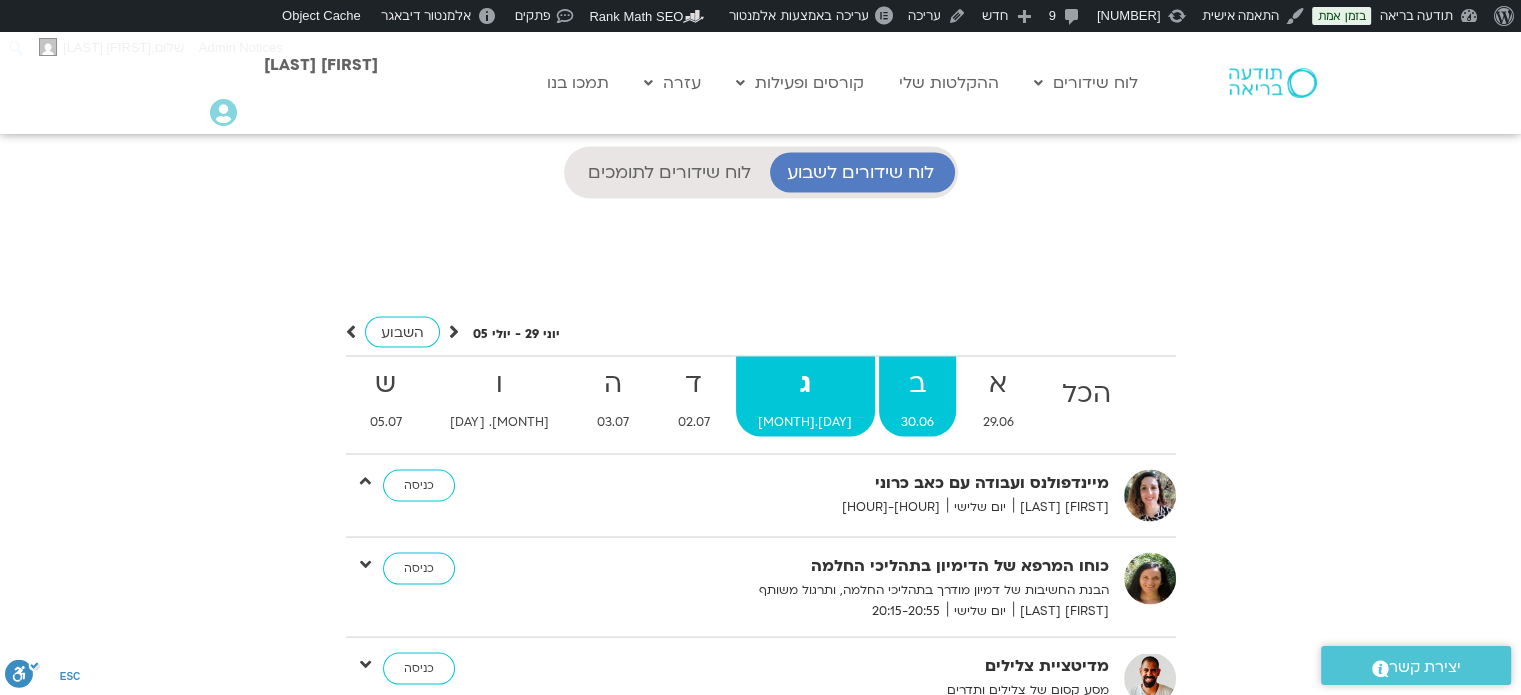 click on "ב" at bounding box center [1087, 393] 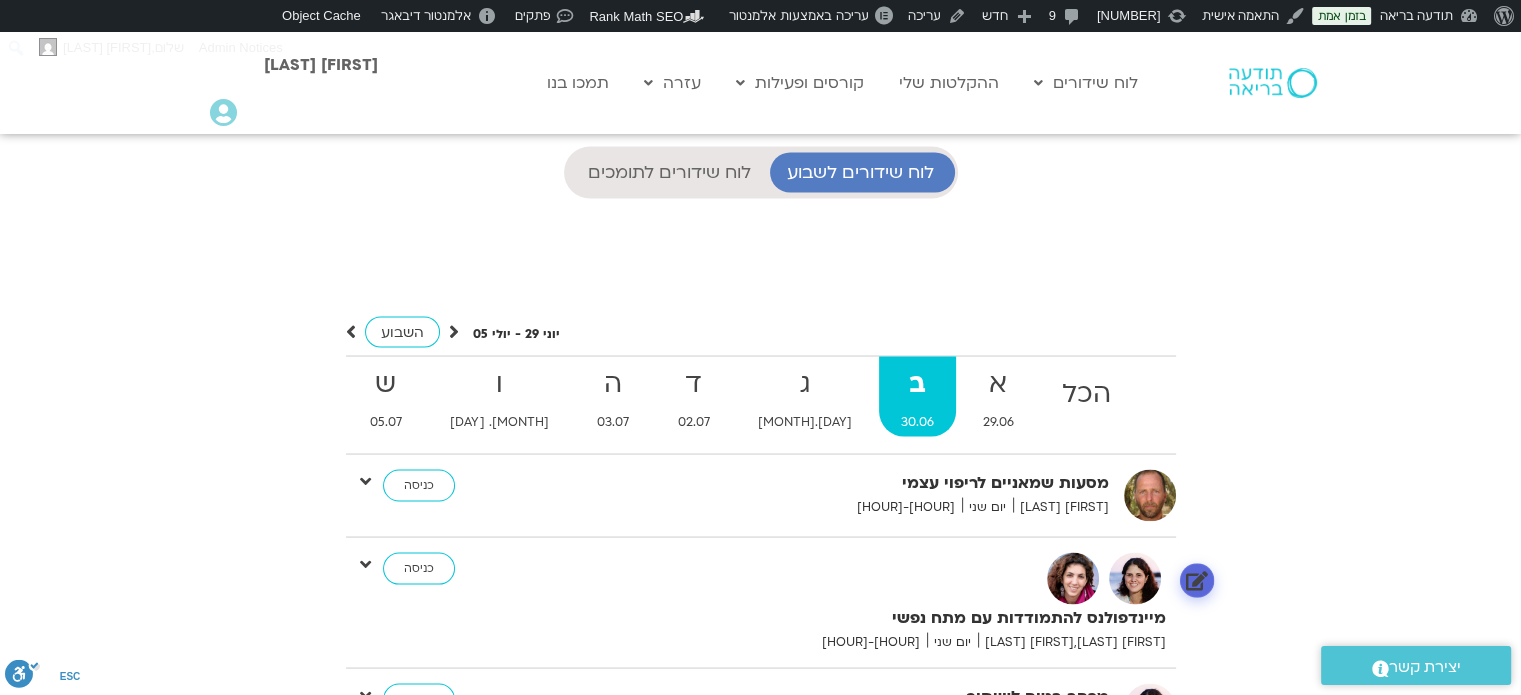 click at bounding box center [1196, 579] 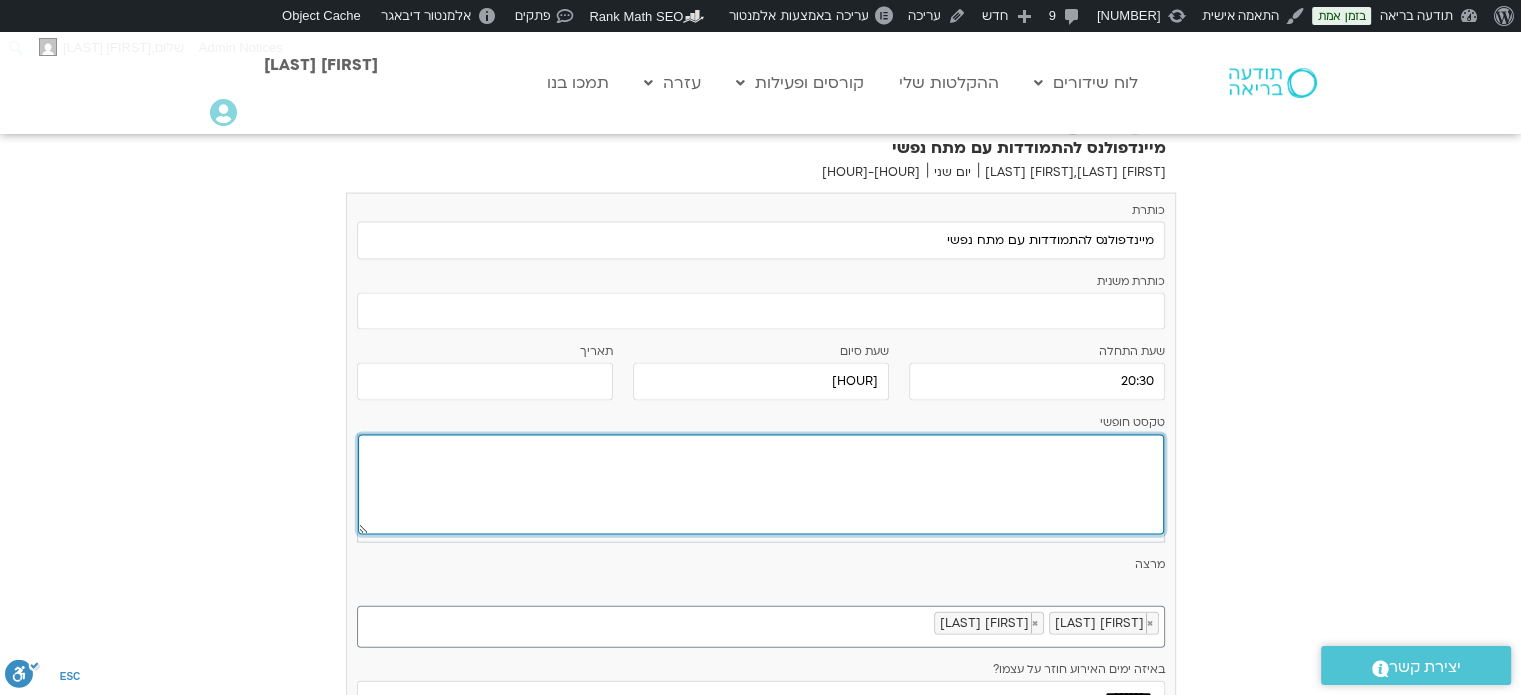 click at bounding box center [761, 485] 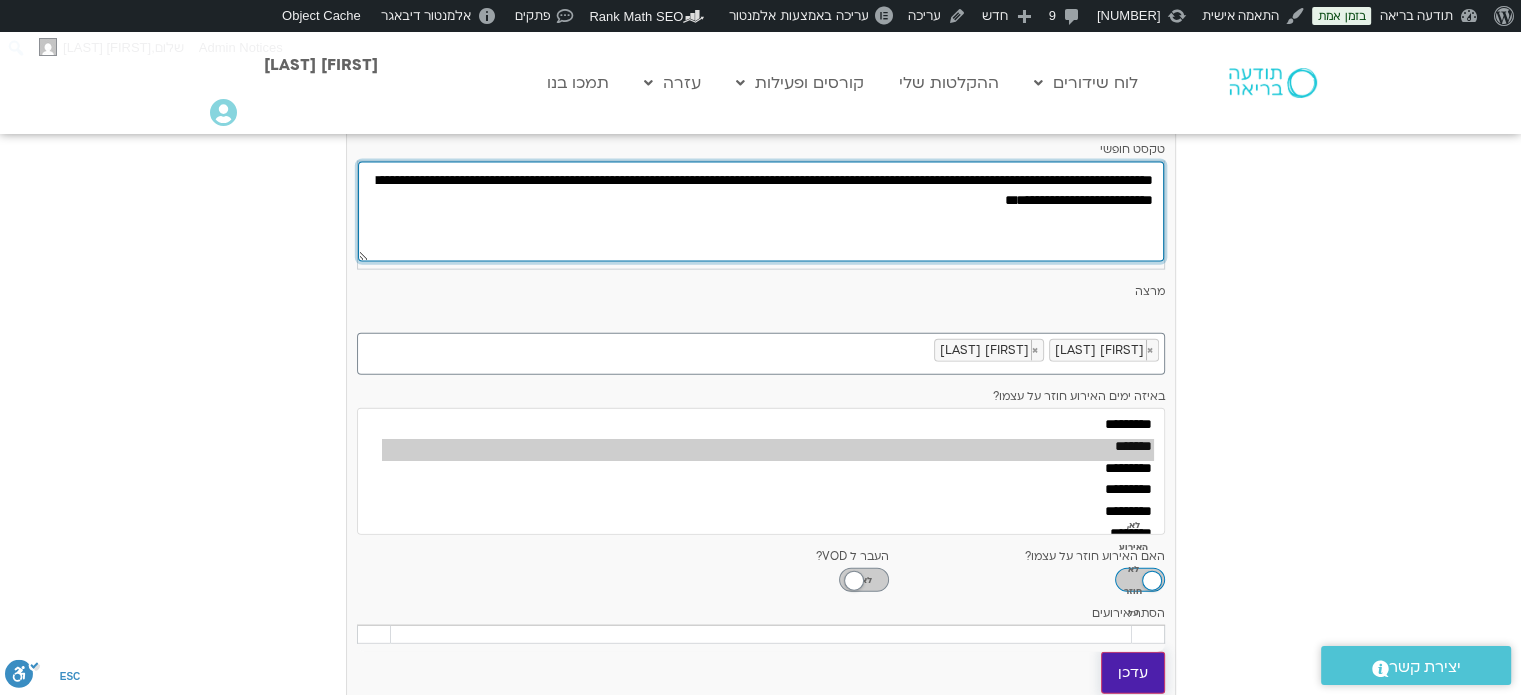 type on "**********" 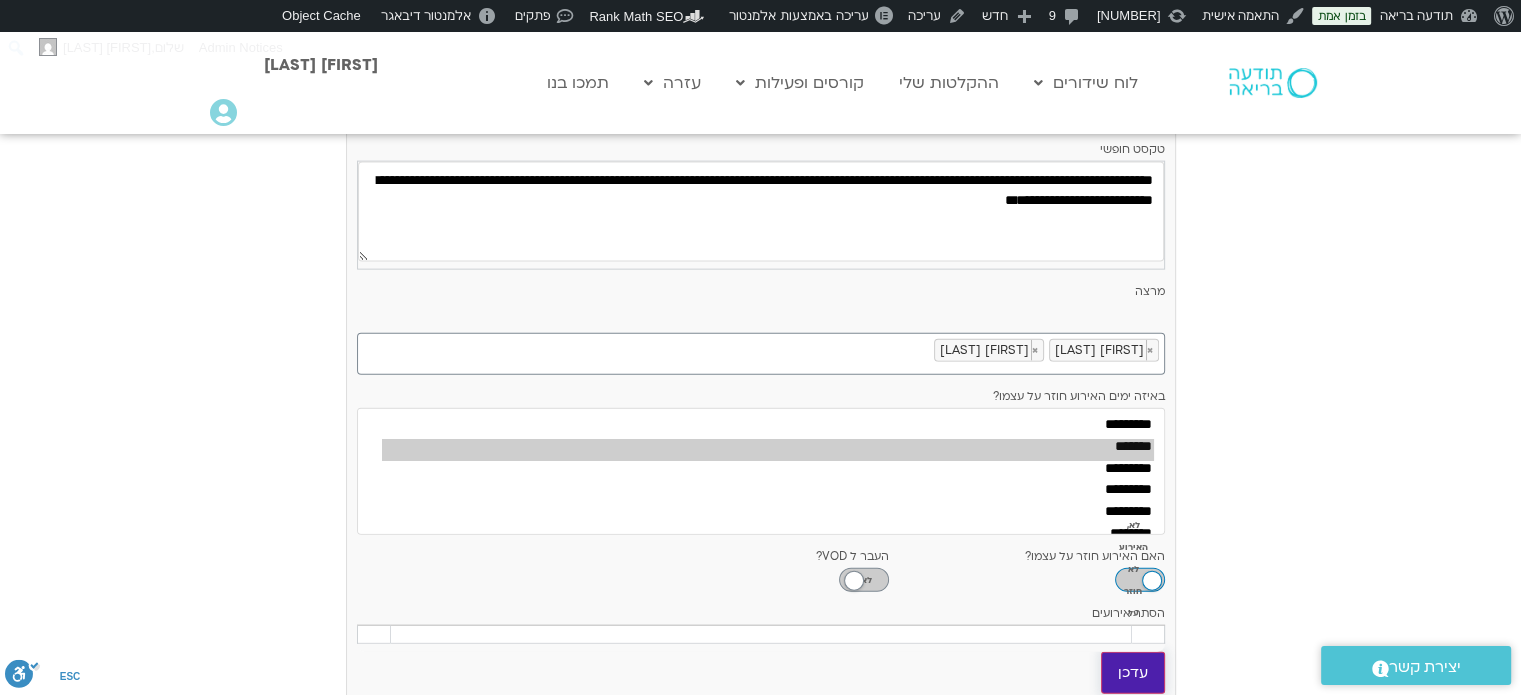 click on "עדכן" at bounding box center [1133, 673] 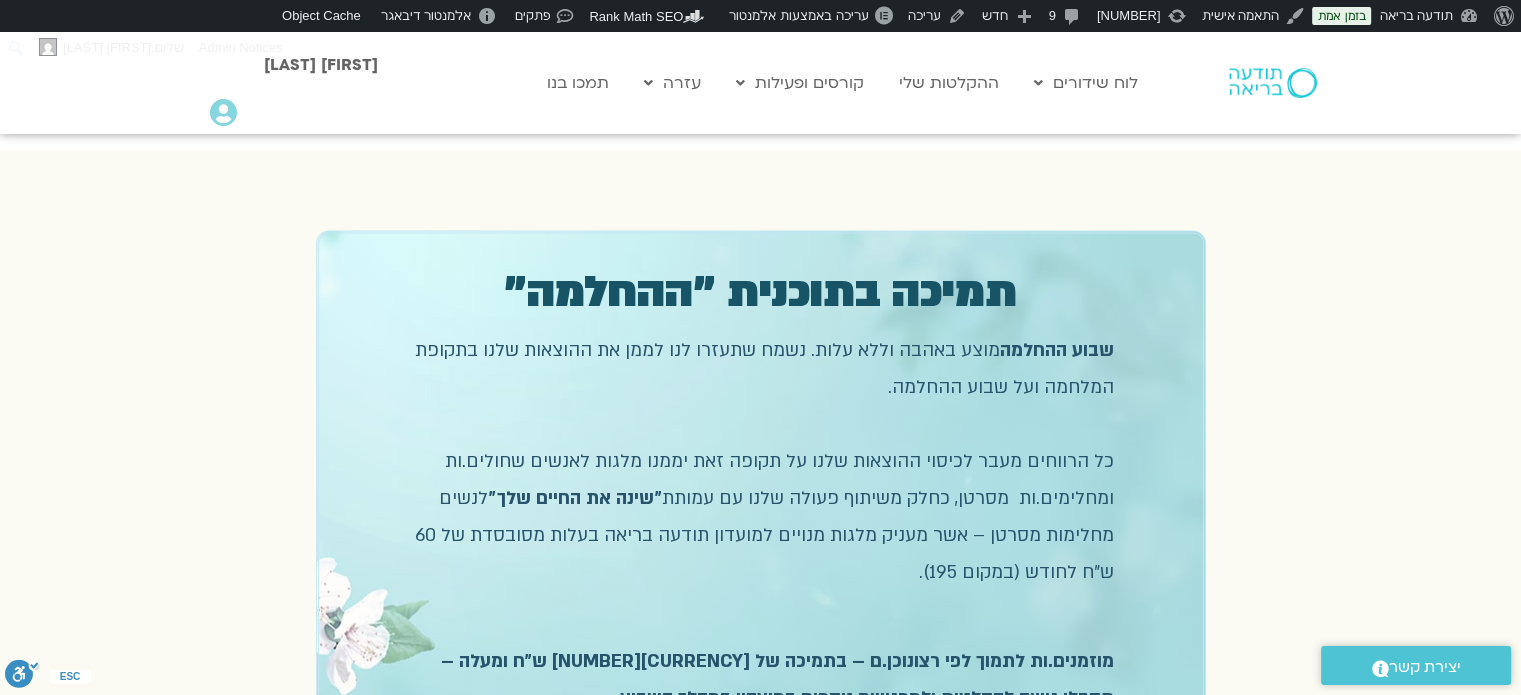 scroll, scrollTop: 688, scrollLeft: 0, axis: vertical 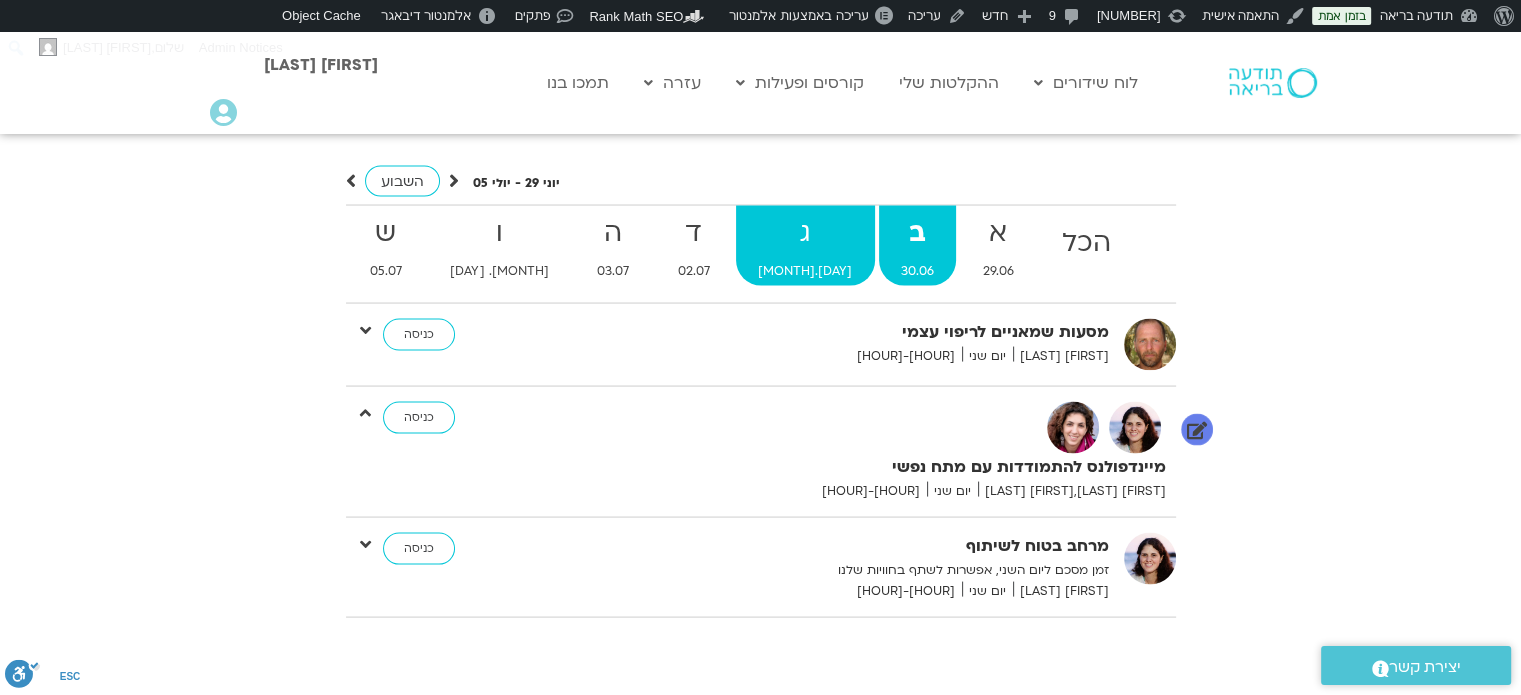 click on "[DATE]" at bounding box center (1087, 271) 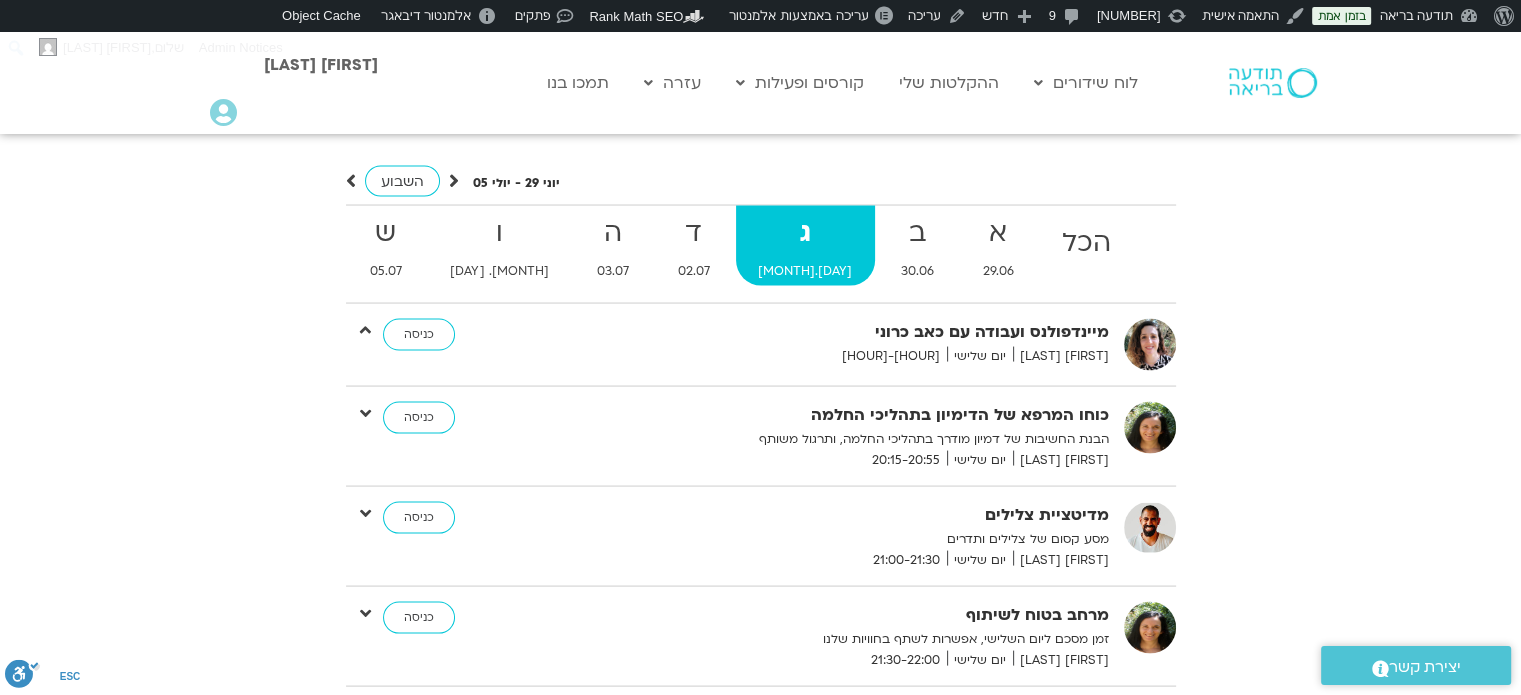scroll, scrollTop: 16, scrollLeft: 0, axis: vertical 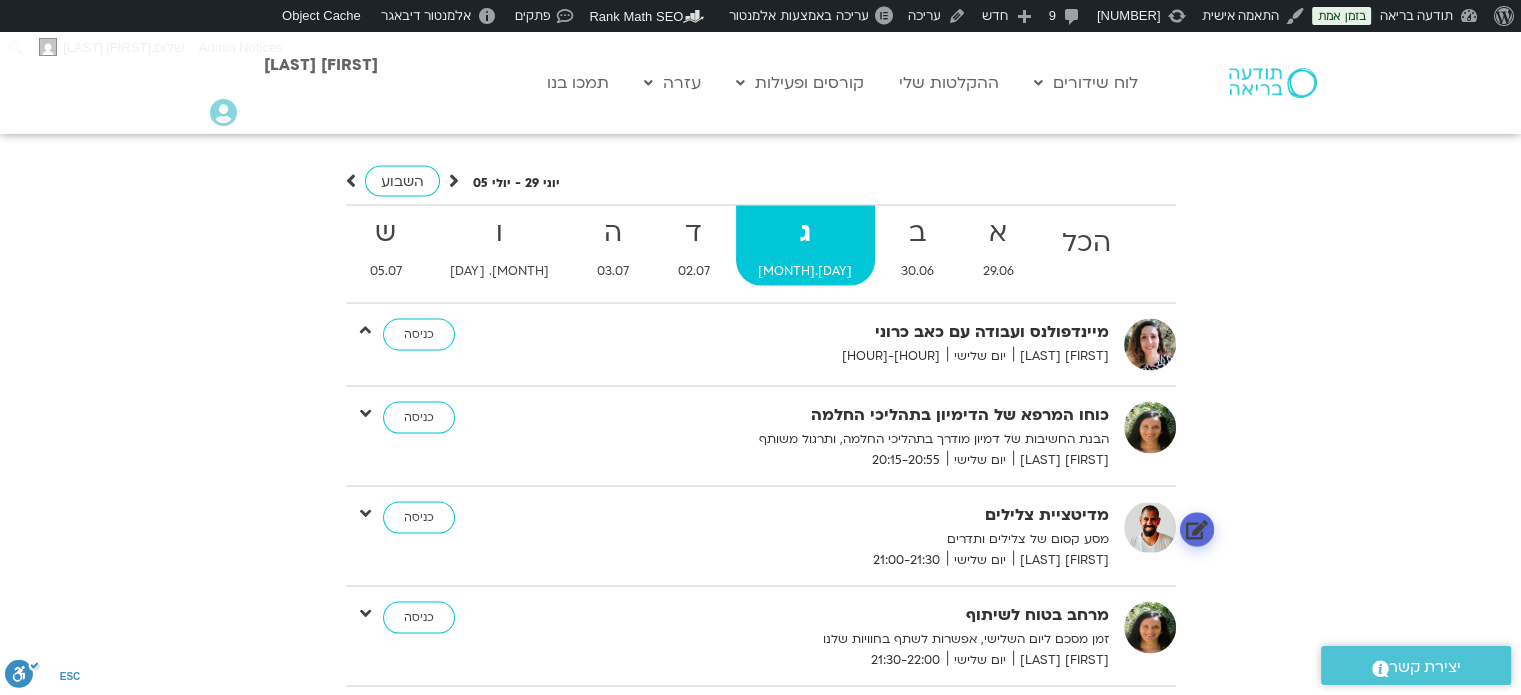 click at bounding box center [1196, 529] 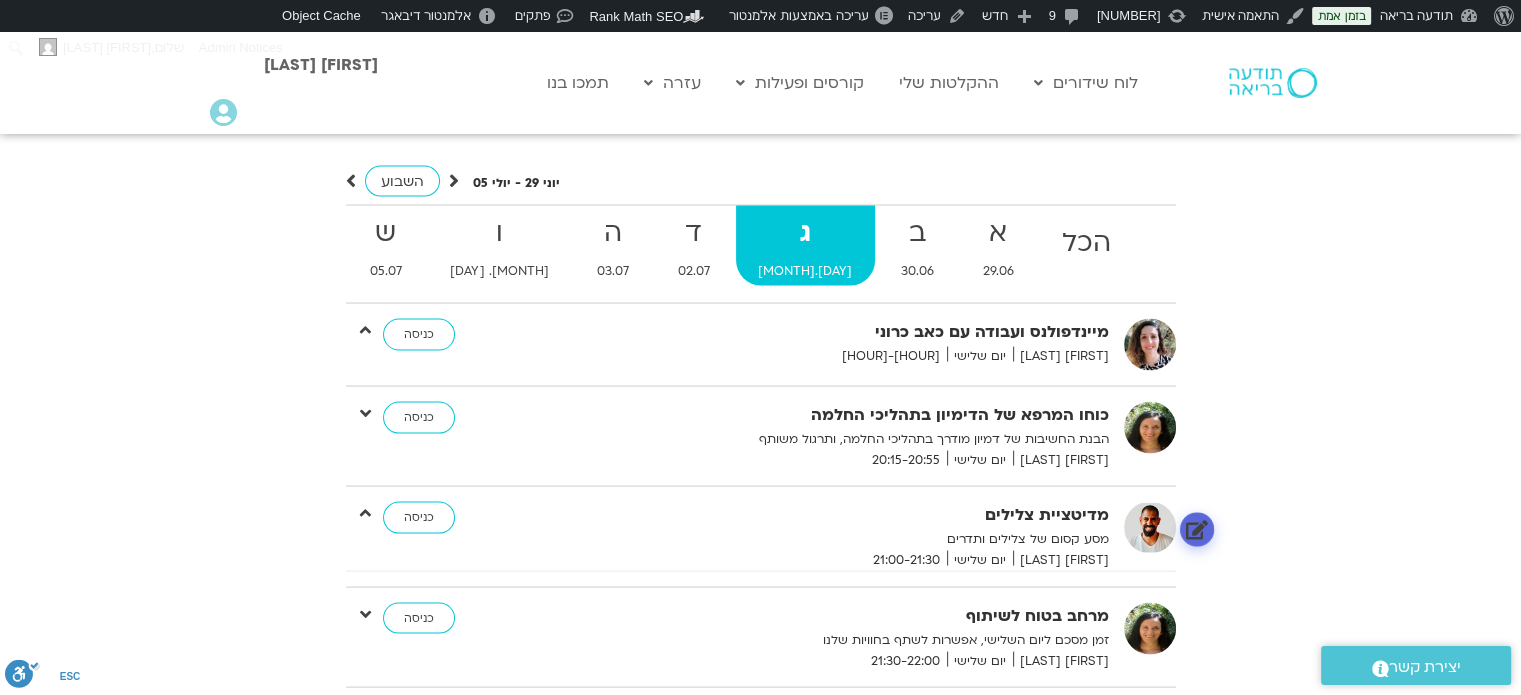 scroll, scrollTop: 15, scrollLeft: 0, axis: vertical 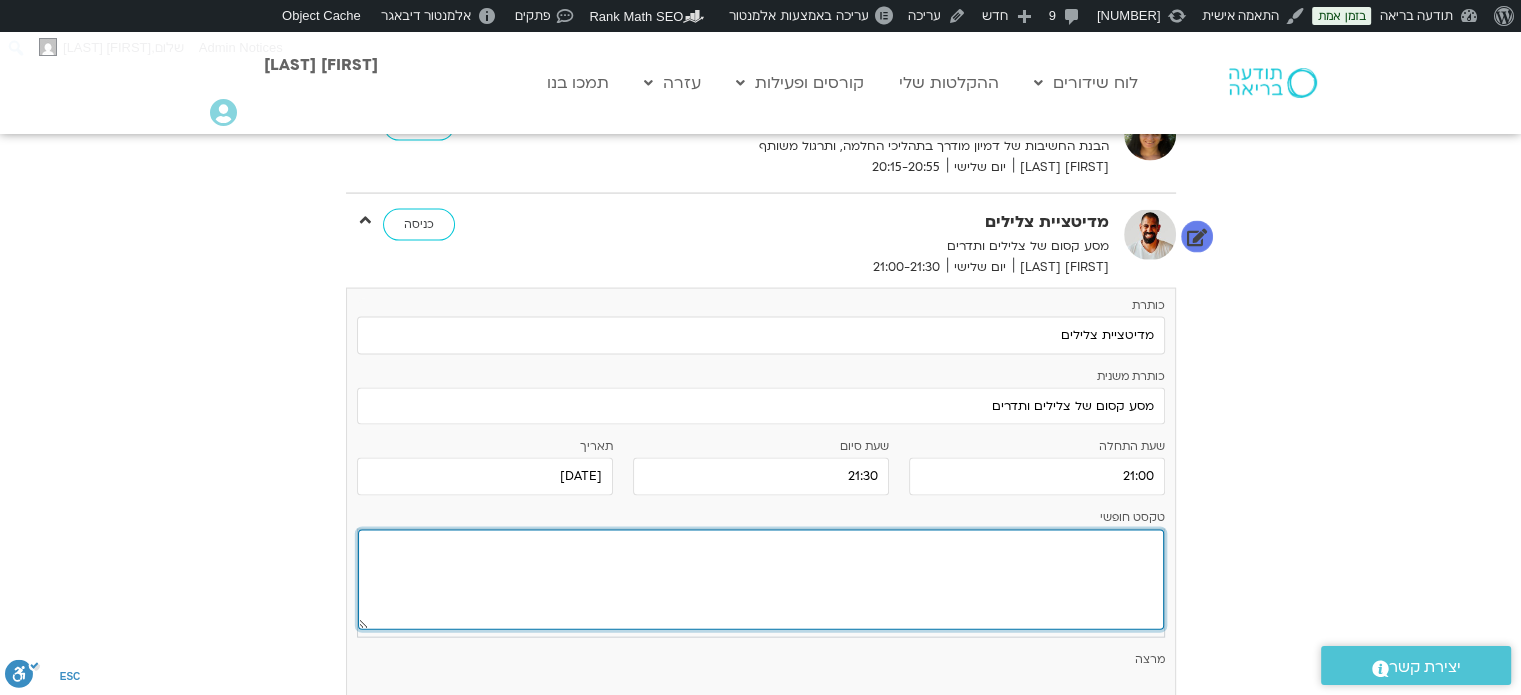 click at bounding box center [761, 580] 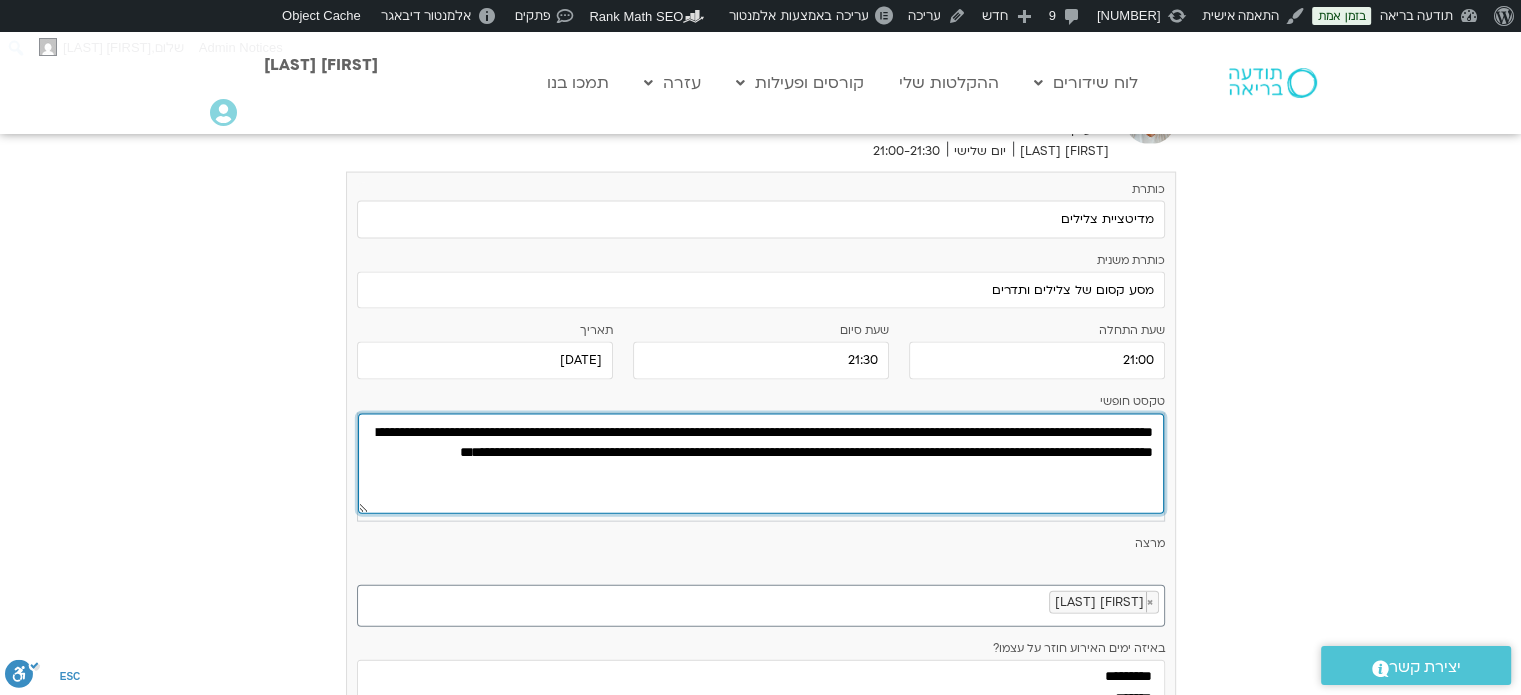 scroll, scrollTop: 4284, scrollLeft: 0, axis: vertical 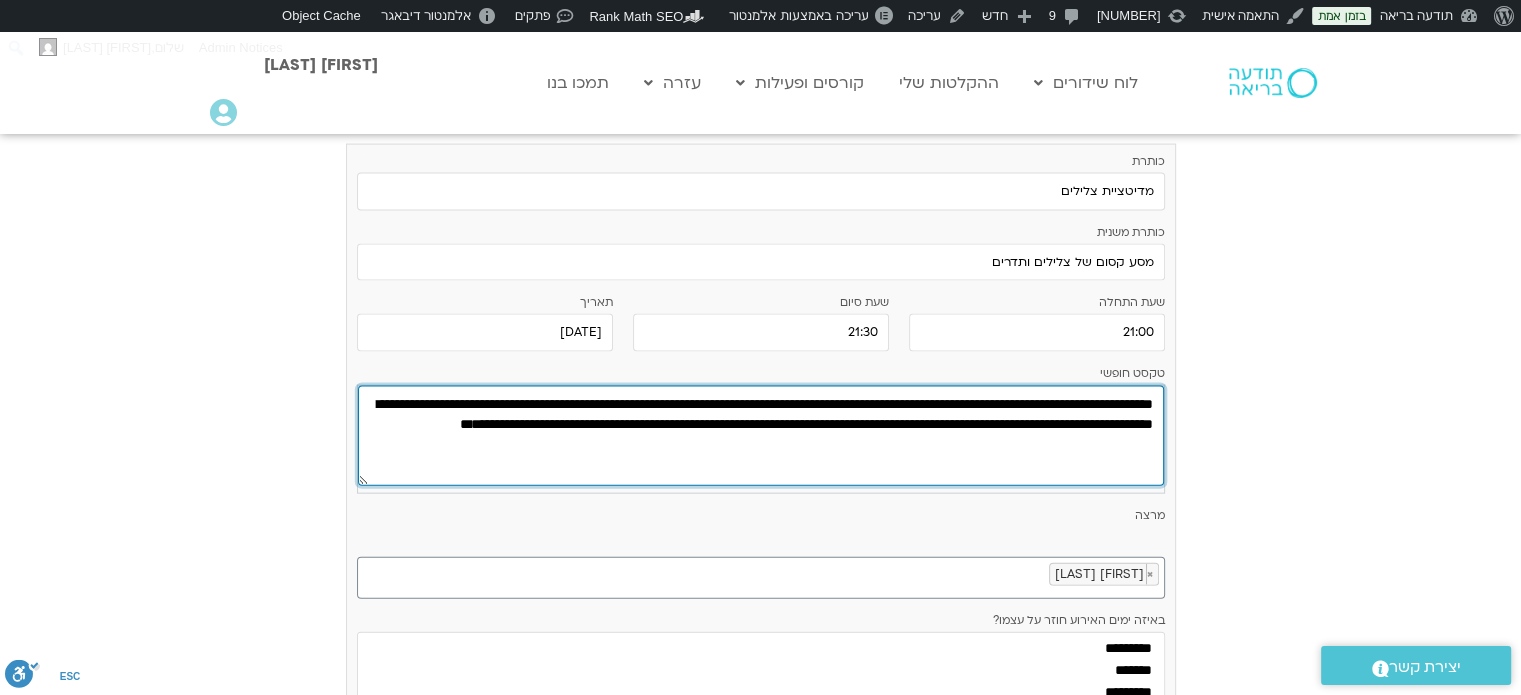 type on "**********" 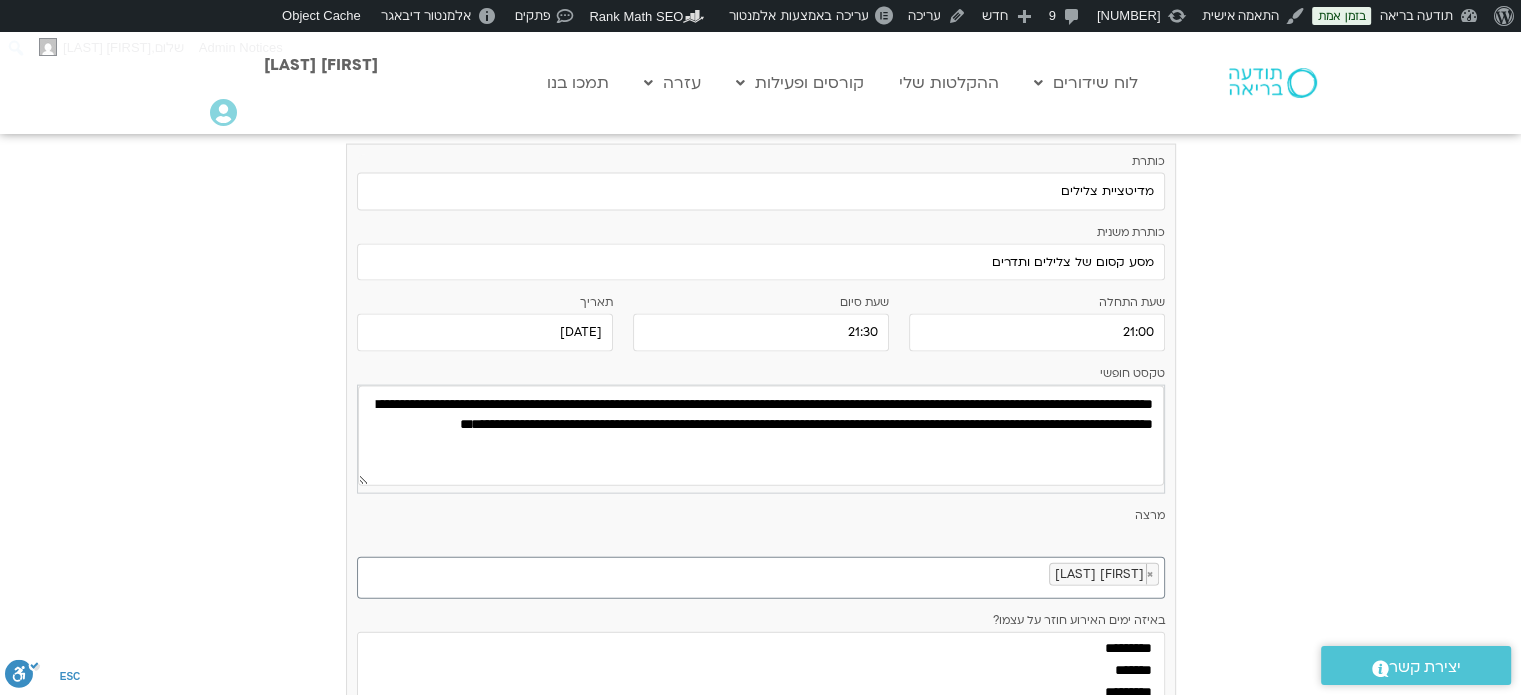 click on "יוני 29 - יולי 05
השבוע
להציג אירועים שפתוחים עבורי
הכל
א 29.06 ב 30.06 ג 01.07 ד 02.07 ה 03.07 ו 04.07 ש 05.07" at bounding box center (760, 389) 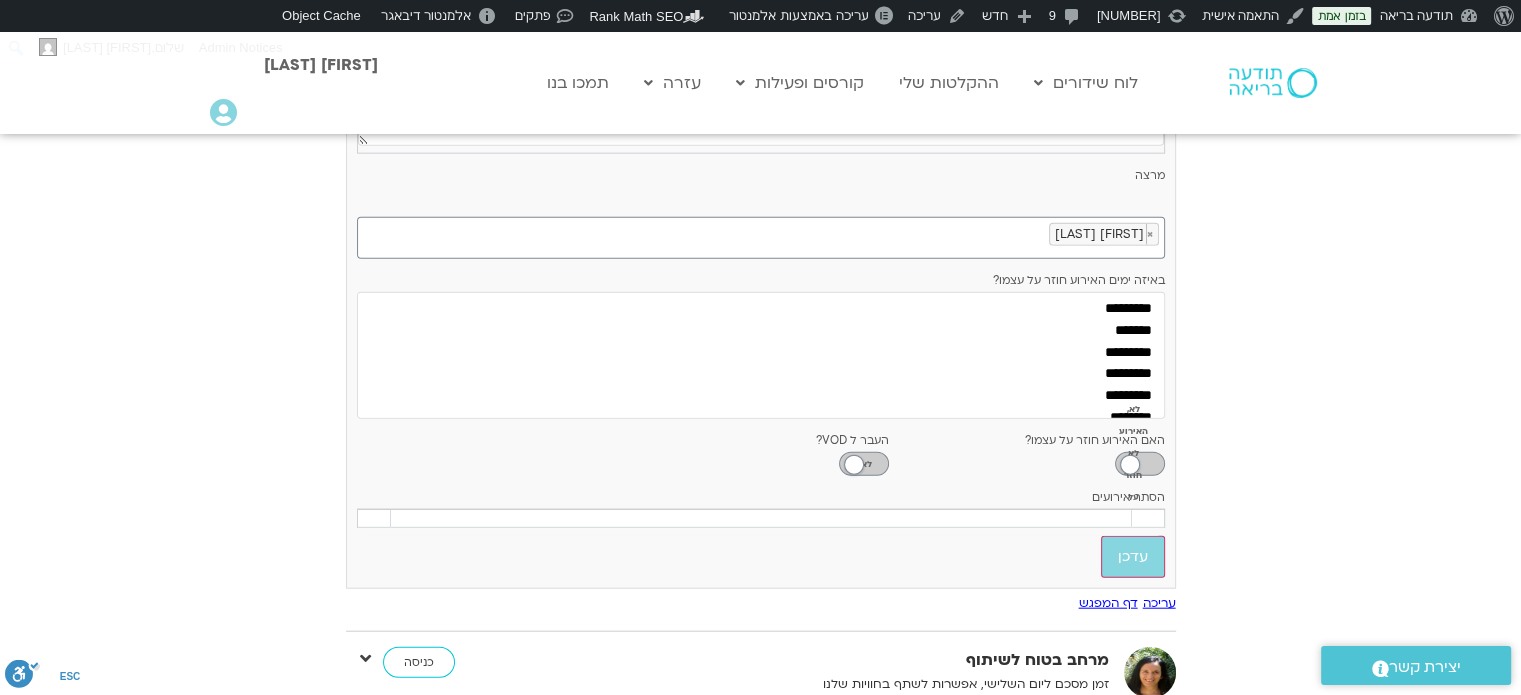 scroll, scrollTop: 4747, scrollLeft: 0, axis: vertical 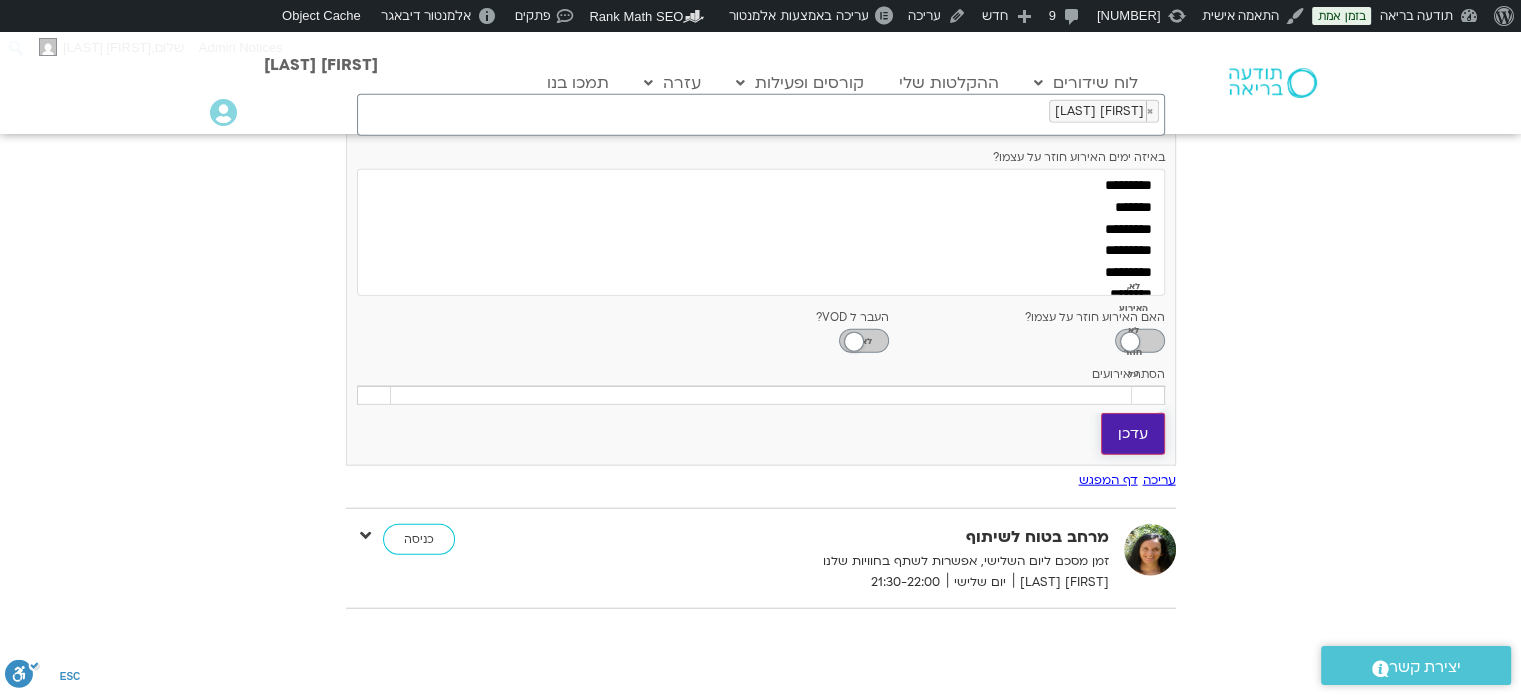 click on "עדכן" at bounding box center [1133, 434] 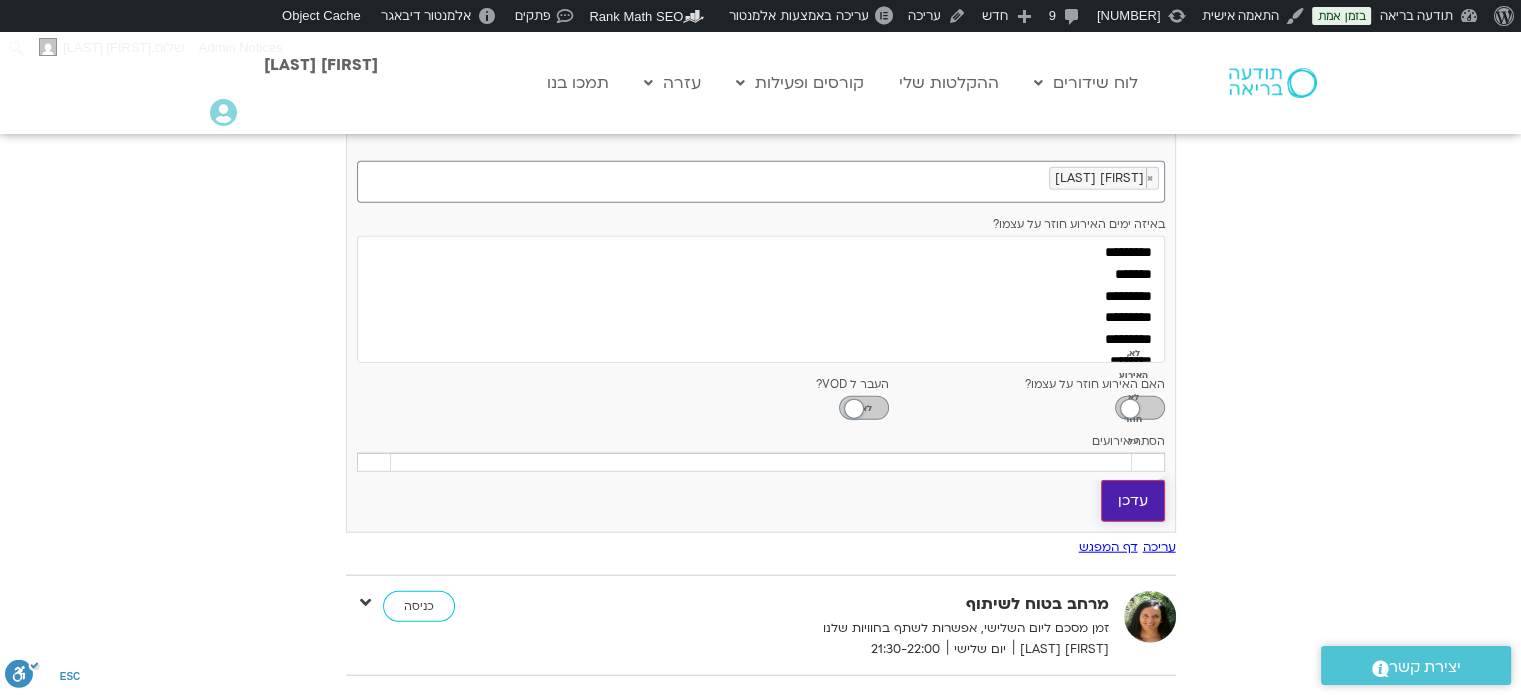 scroll, scrollTop: 16, scrollLeft: 0, axis: vertical 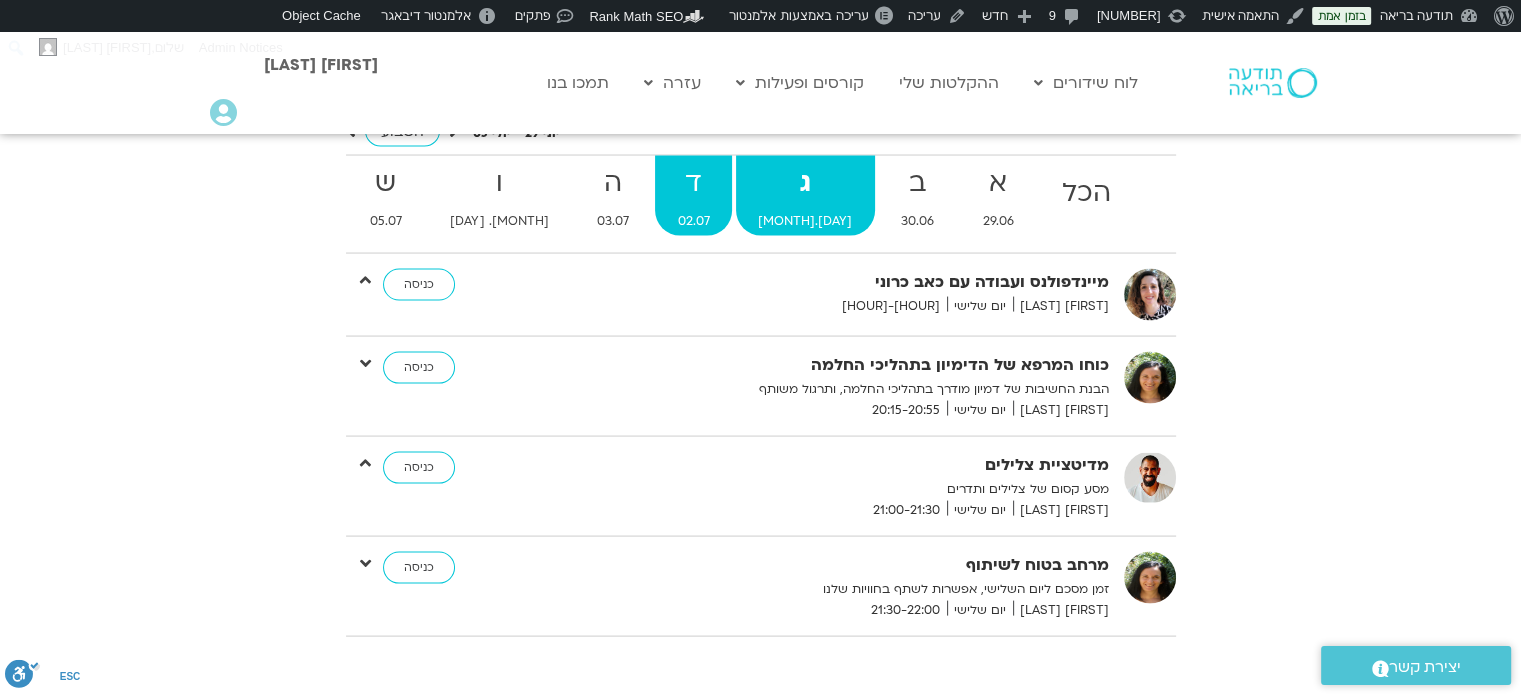 click on "ד" at bounding box center [1087, 193] 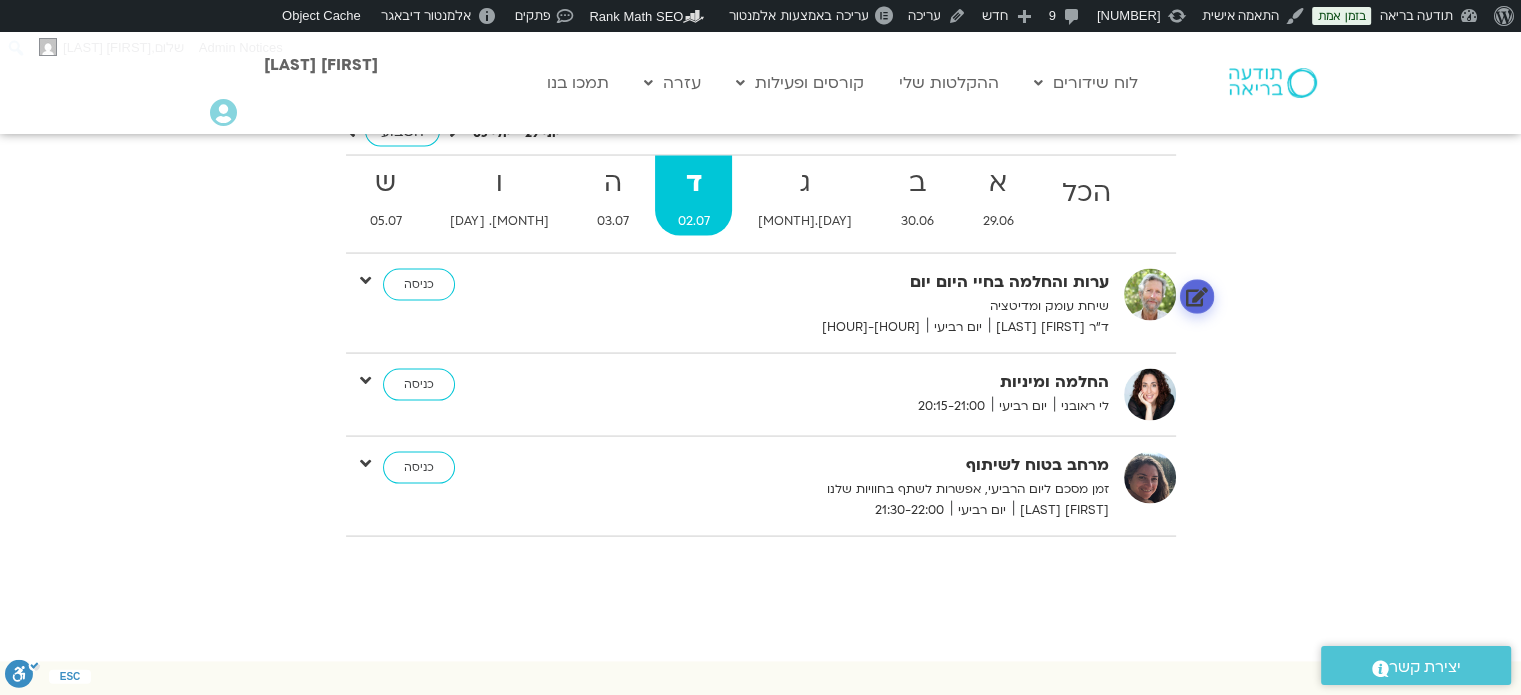 click at bounding box center (1196, 296) 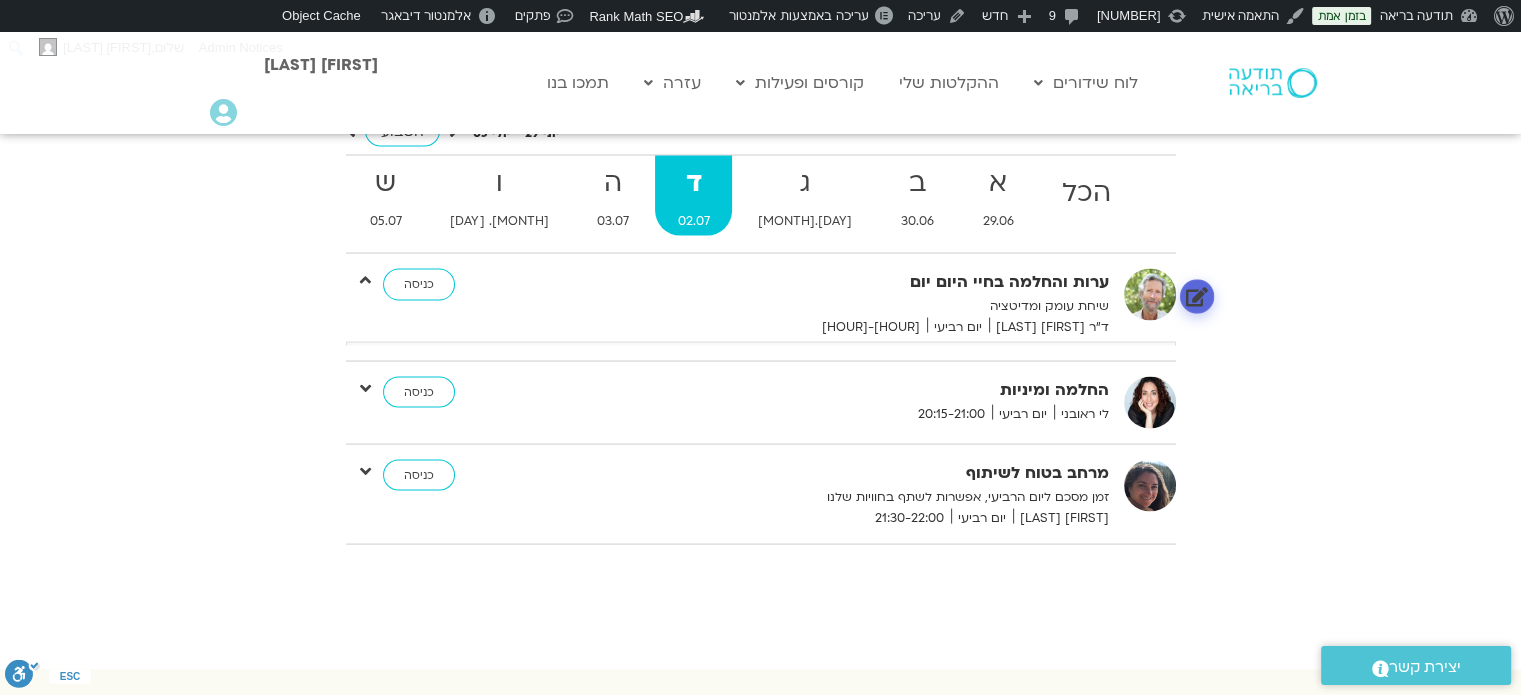 scroll, scrollTop: 14, scrollLeft: 0, axis: vertical 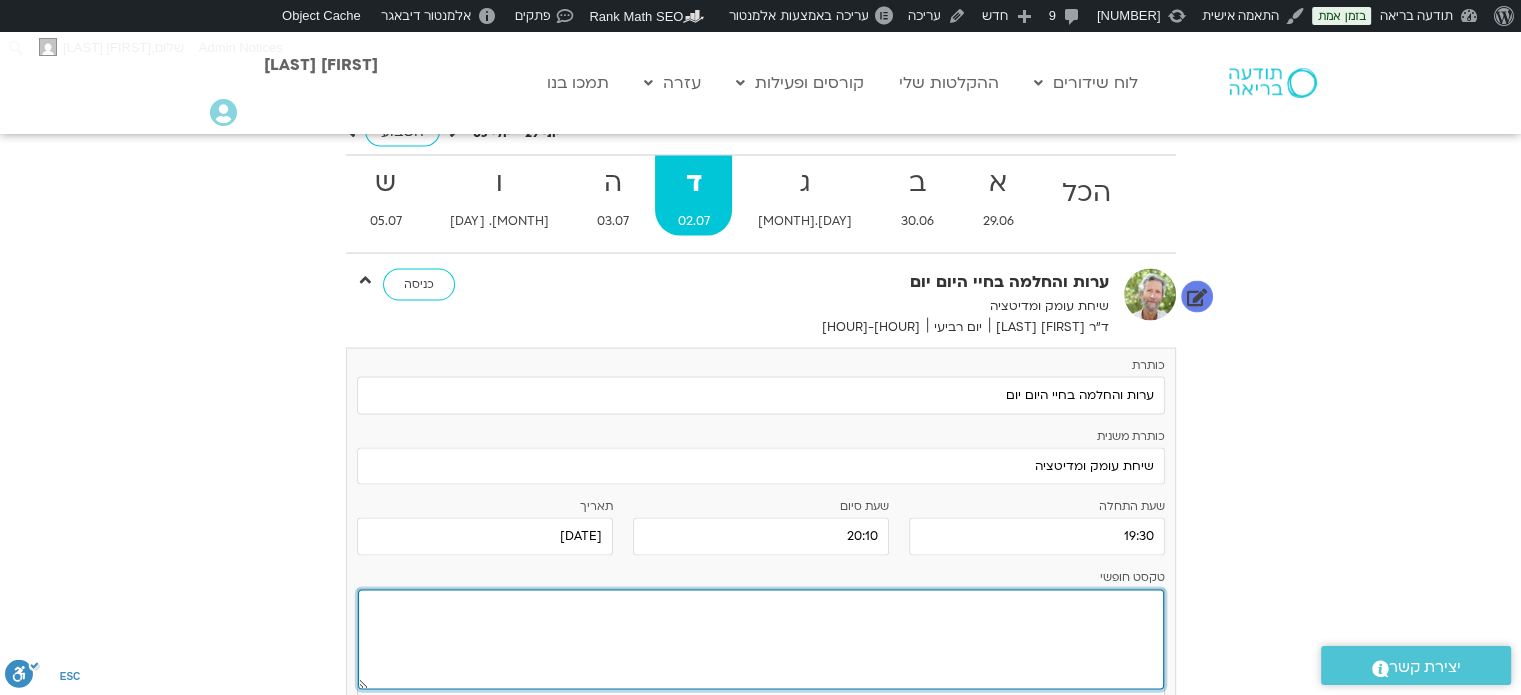 click at bounding box center (761, 640) 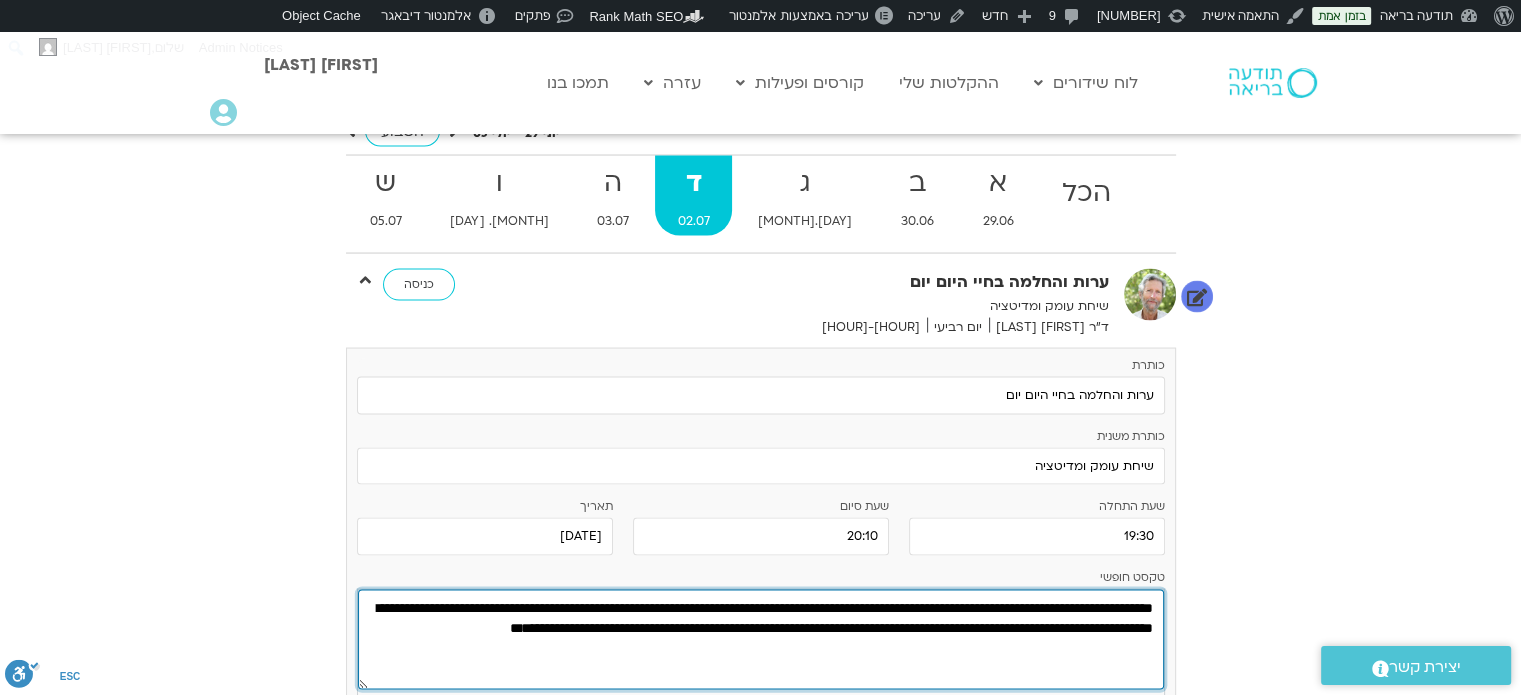 type on "**********" 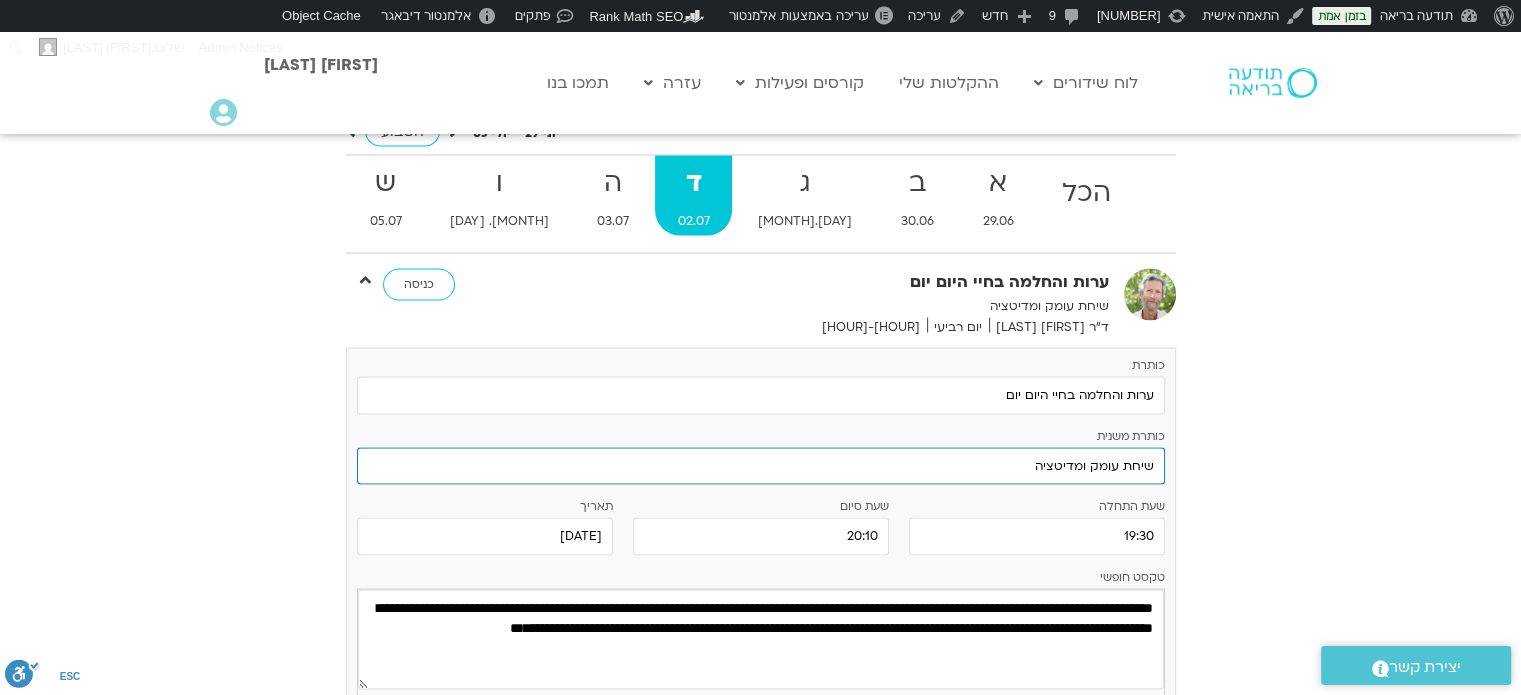 drag, startPoint x: 1009, startPoint y: 457, endPoint x: 1200, endPoint y: 459, distance: 191.01047 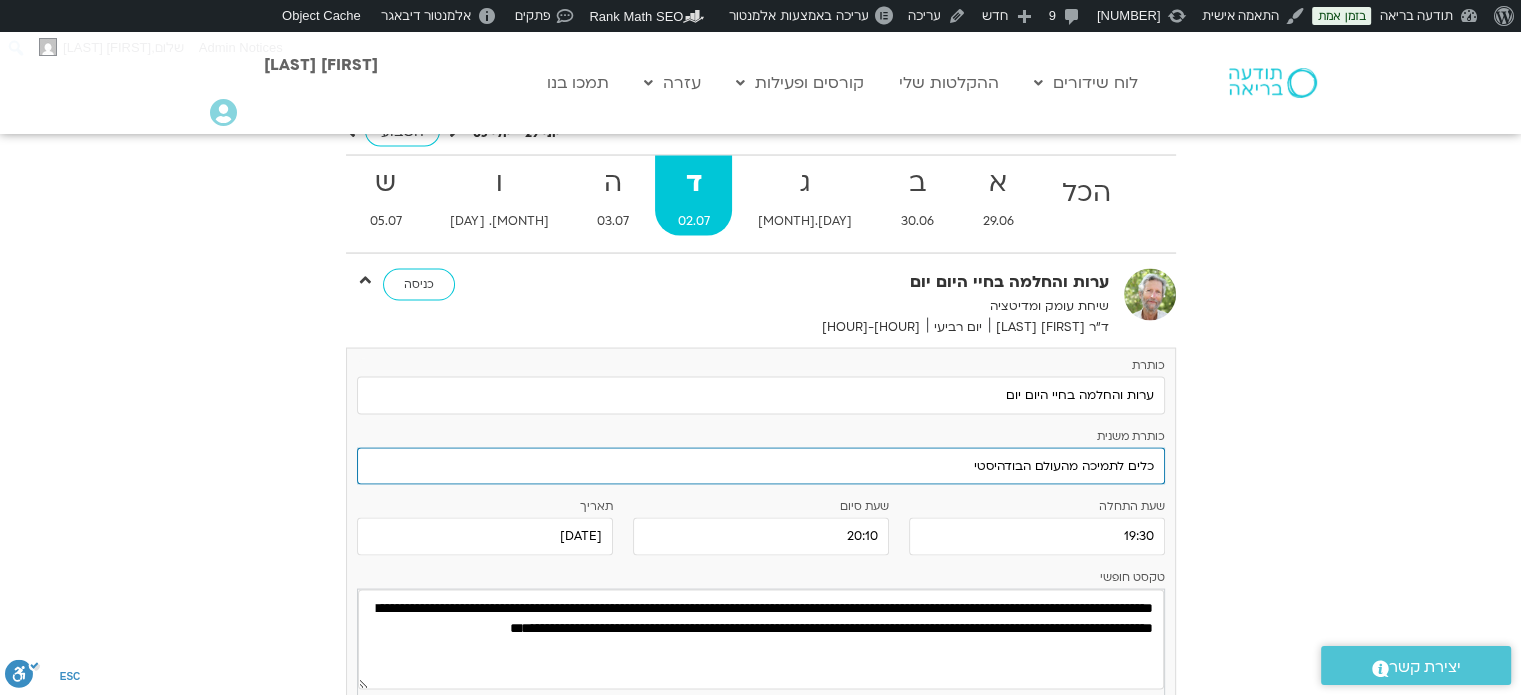 type on "כלים לתמיכה מהעולם הבודהיסטי" 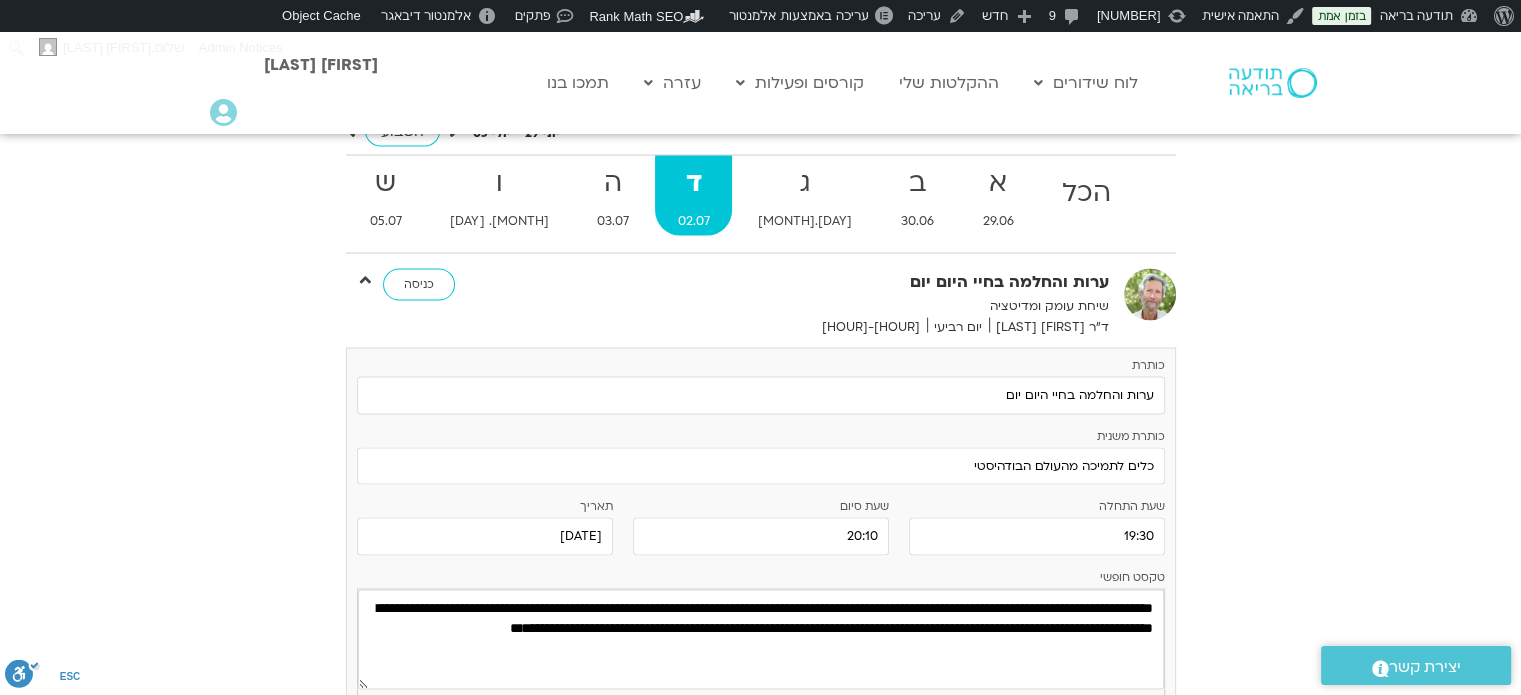 click on "יוני 29 - יולי 05
השבוע
להציג אירועים שפתוחים עבורי
הכל
א 29.06 ב 30.06 ג 01.07 ד 02.07 ה 03.07 ו 04.07 ש 05.07" at bounding box center (761, 746) 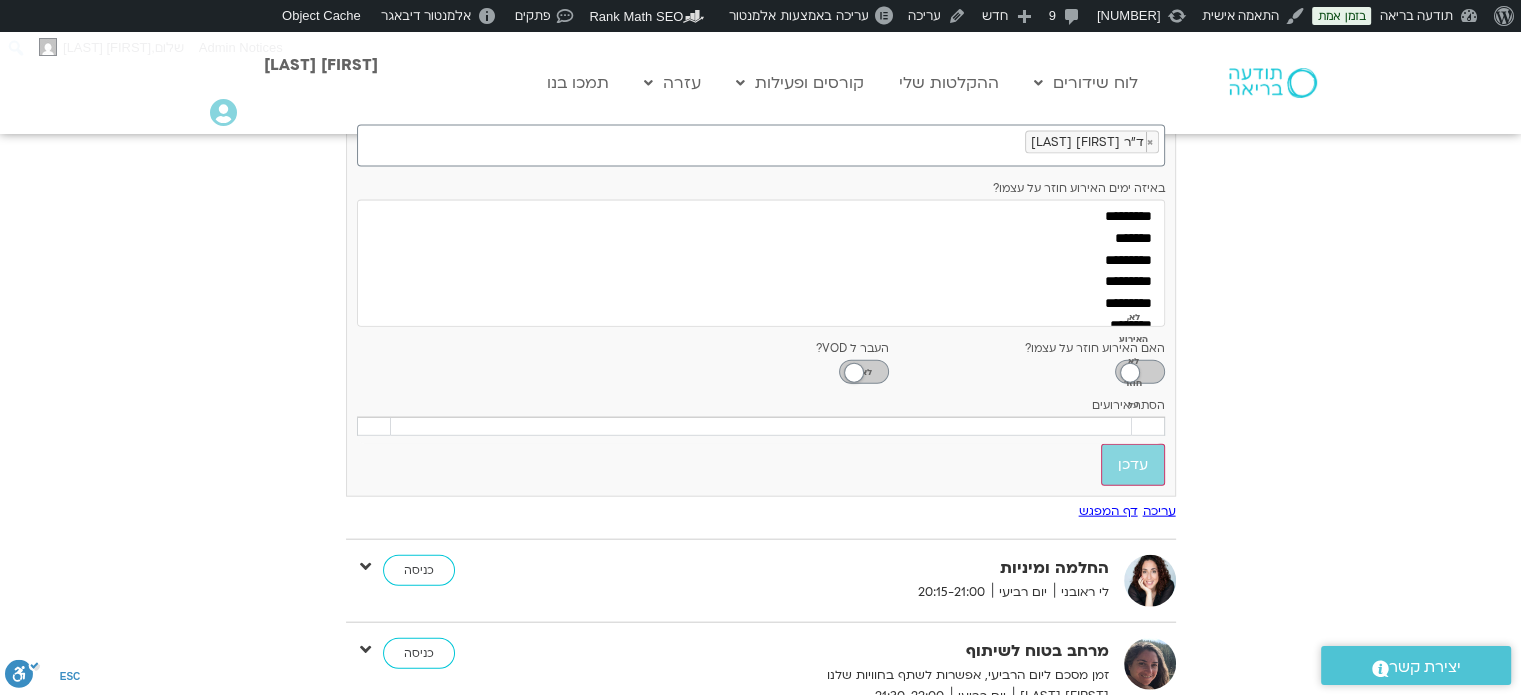 scroll, scrollTop: 4588, scrollLeft: 0, axis: vertical 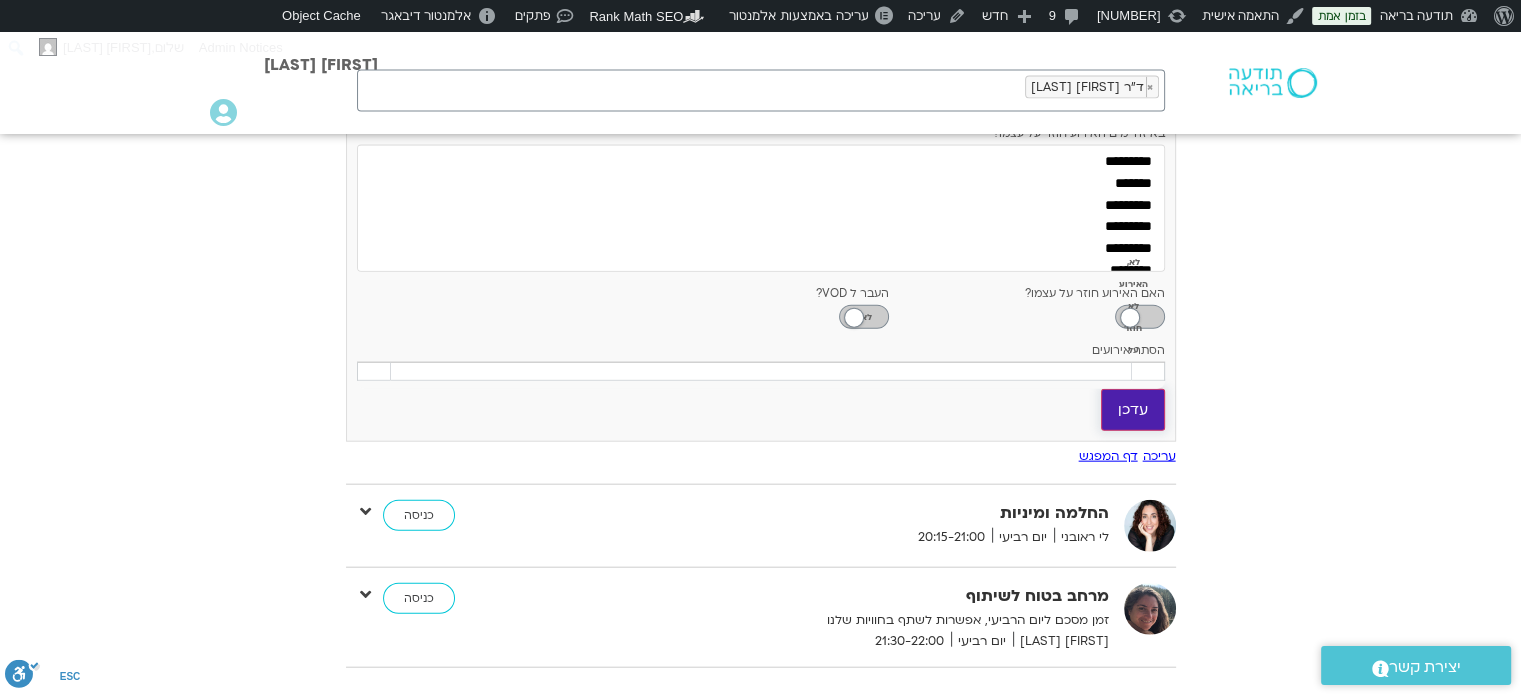click on "עדכן" at bounding box center (1133, 410) 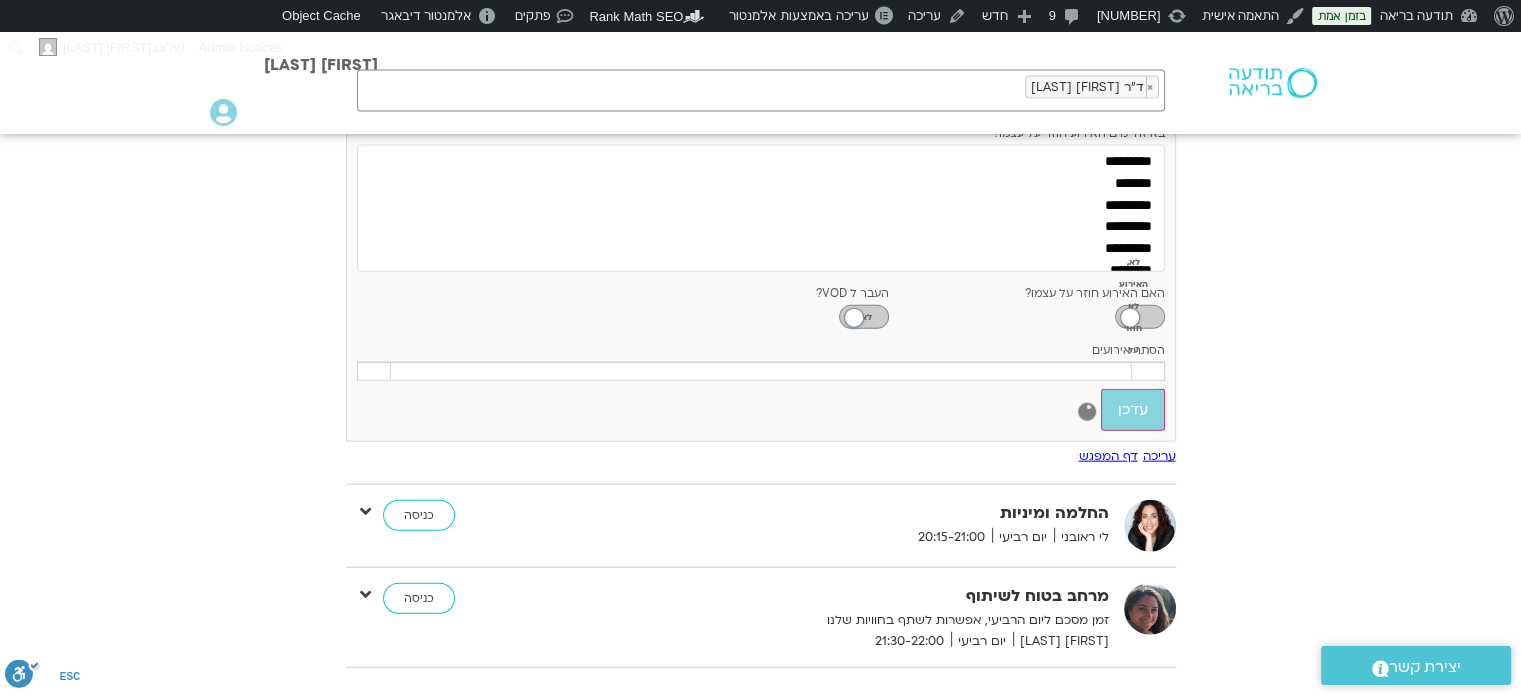 scroll, scrollTop: 16, scrollLeft: 0, axis: vertical 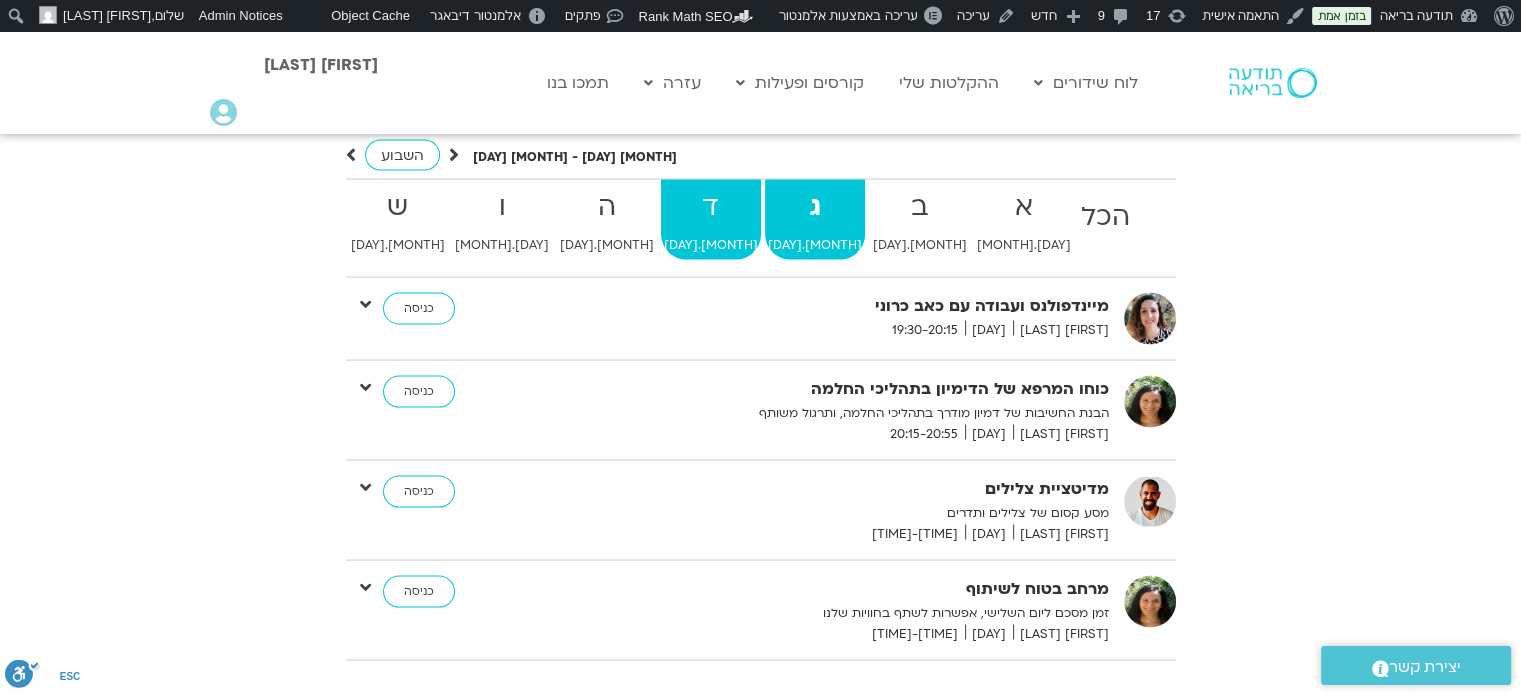 click on "ד" at bounding box center [1105, 217] 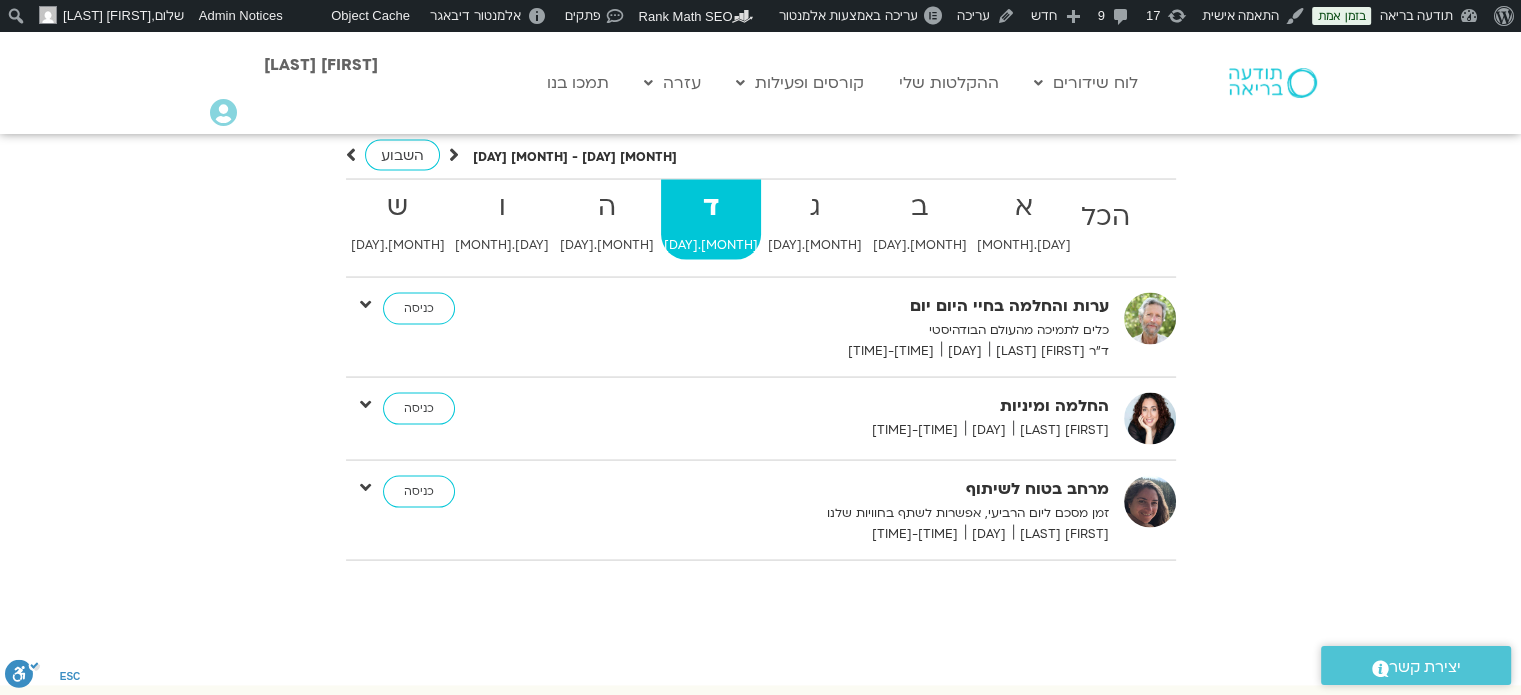 scroll, scrollTop: 657, scrollLeft: 0, axis: vertical 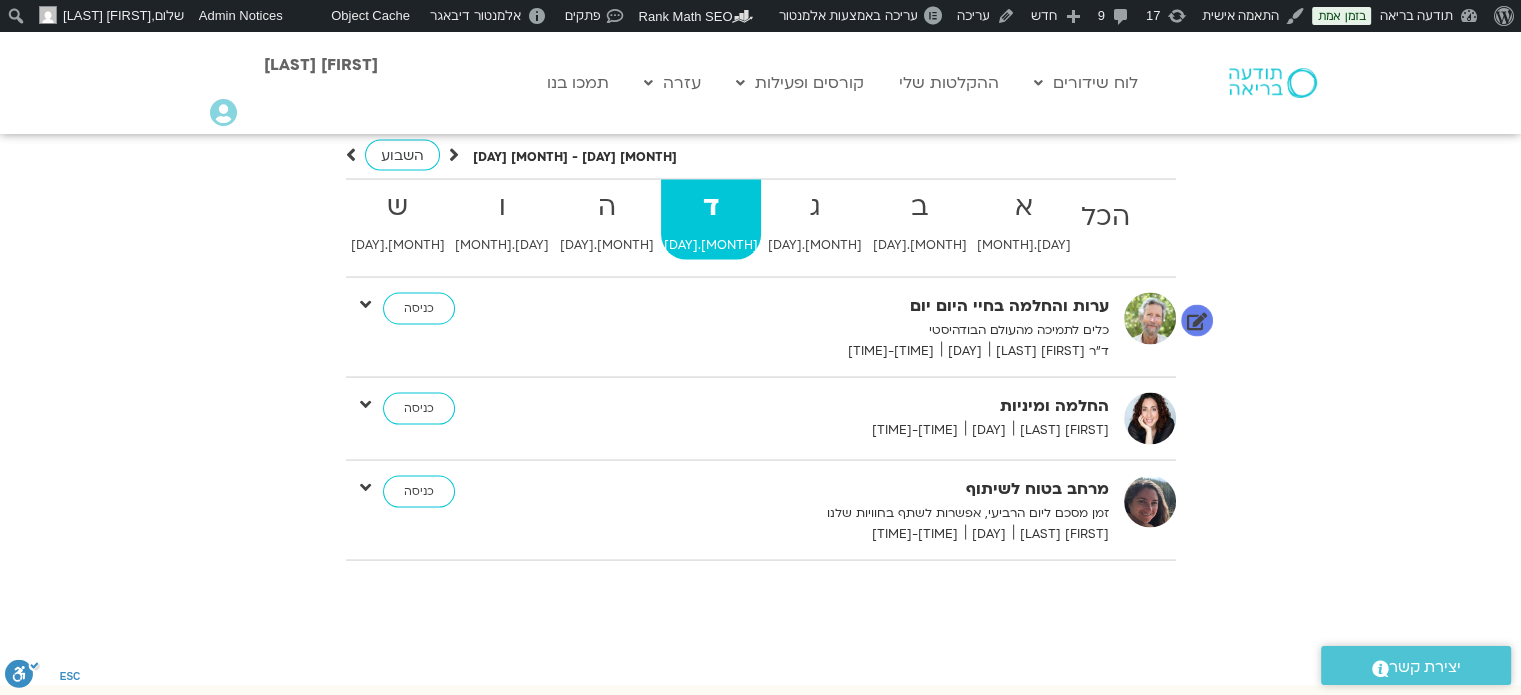 click at bounding box center (365, 304) 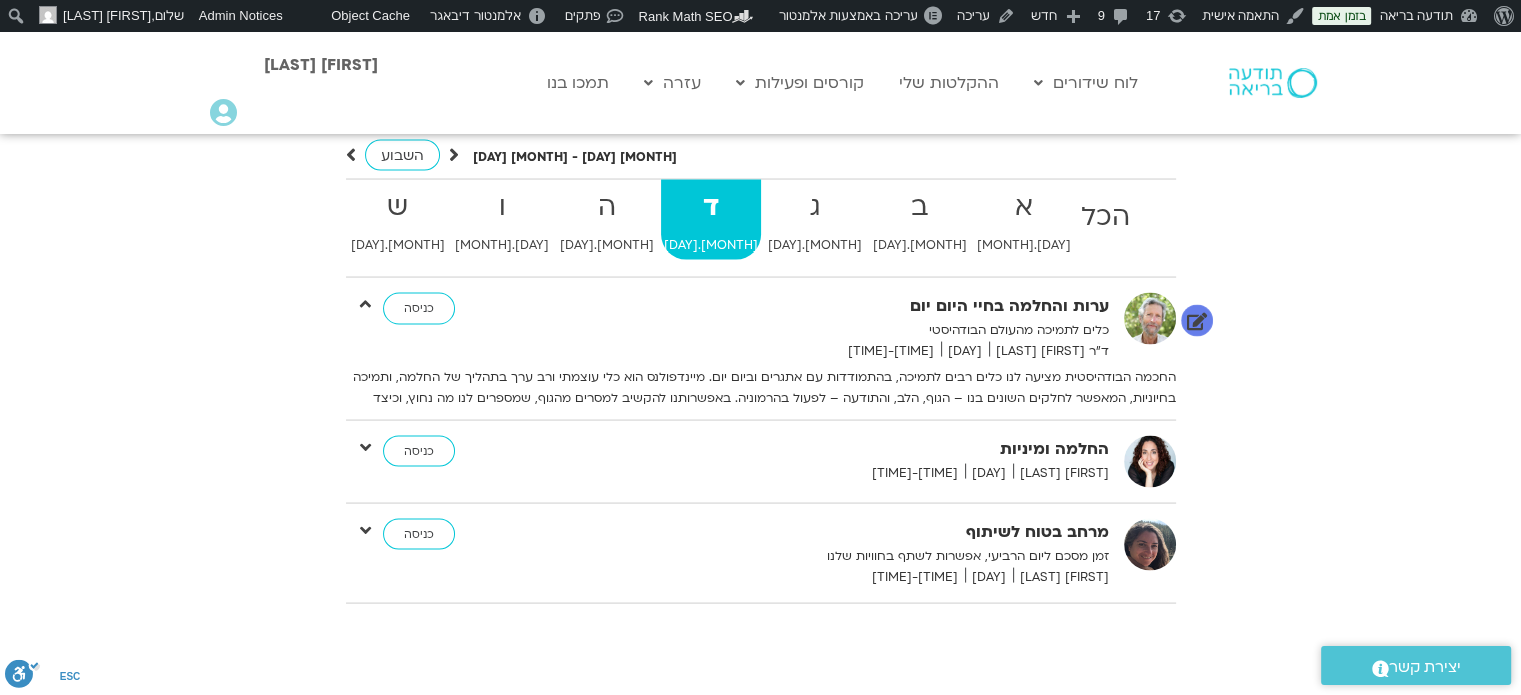 scroll, scrollTop: 12, scrollLeft: 0, axis: vertical 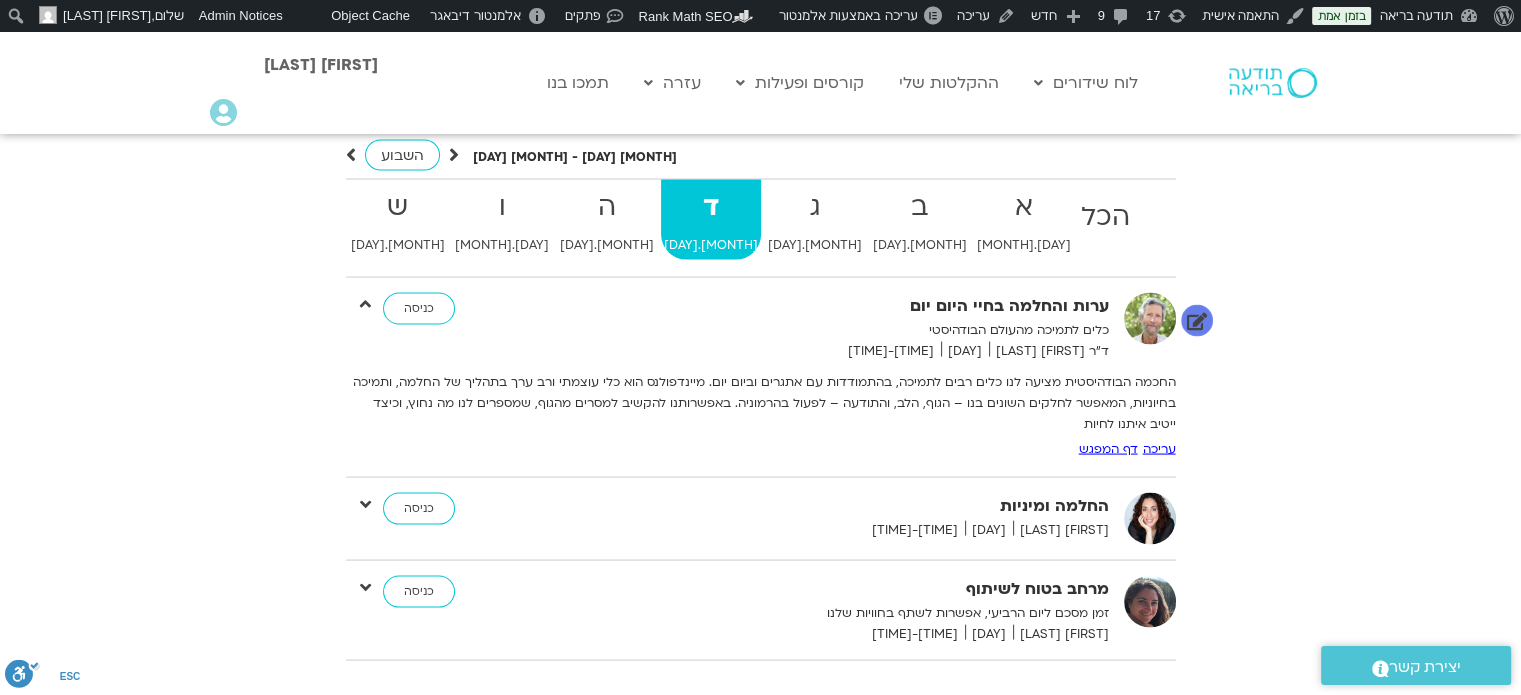click on "דף המפגש" at bounding box center (1108, 449) 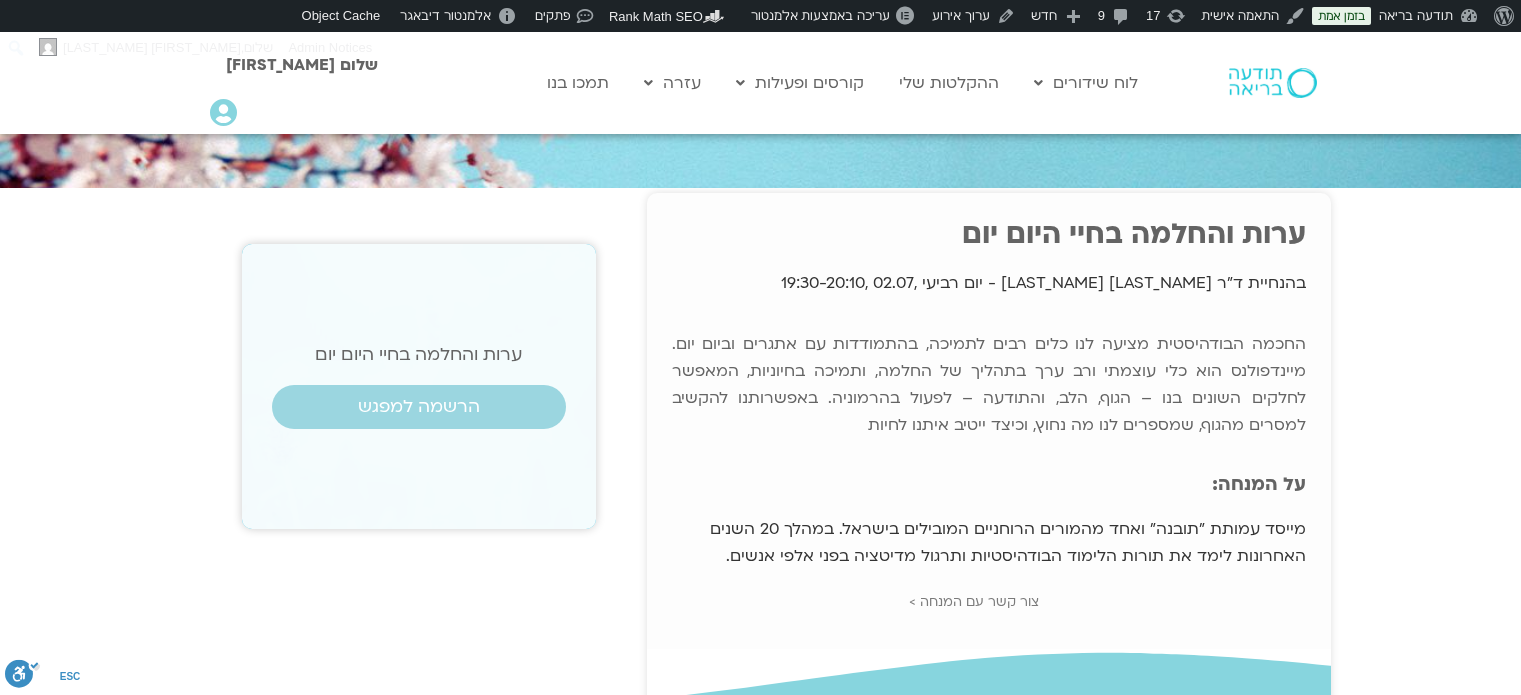 scroll, scrollTop: 0, scrollLeft: 0, axis: both 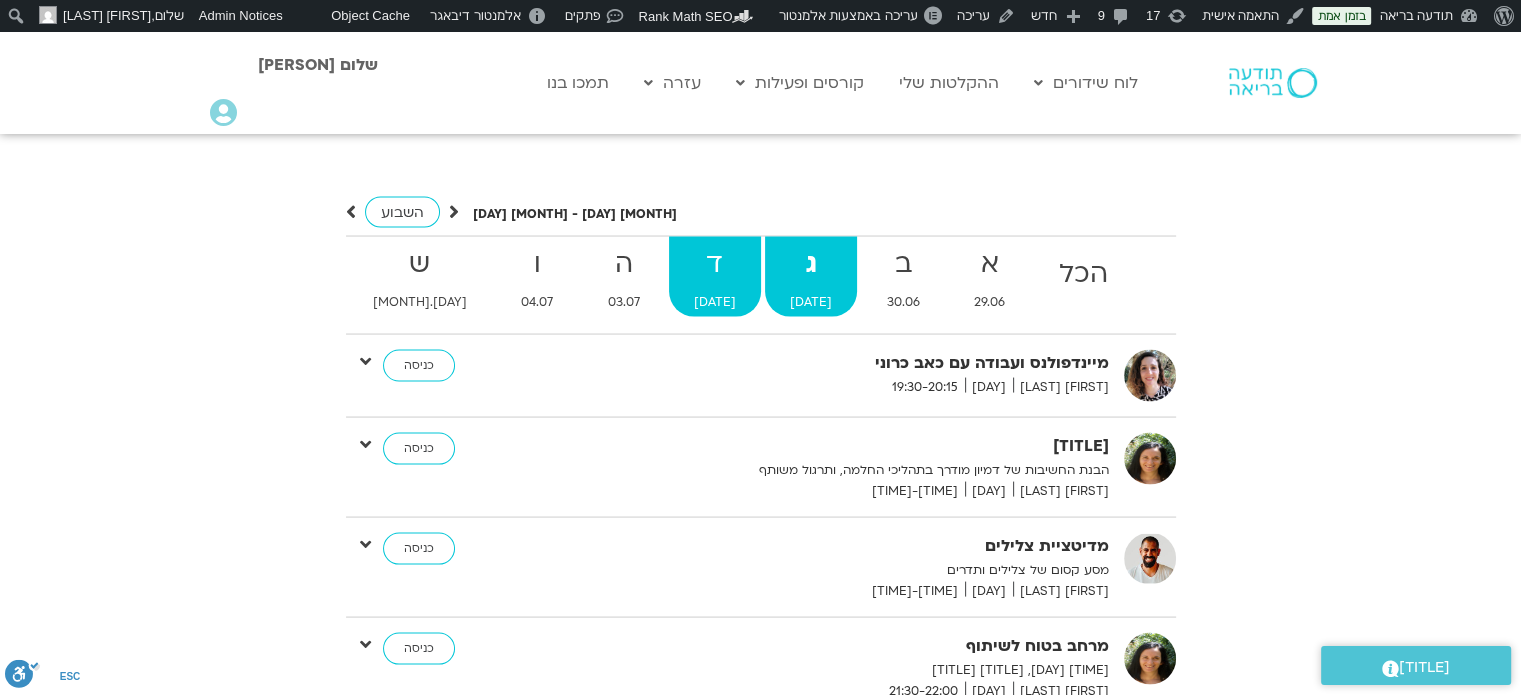 click on "ד 02.07" at bounding box center [1083, 277] 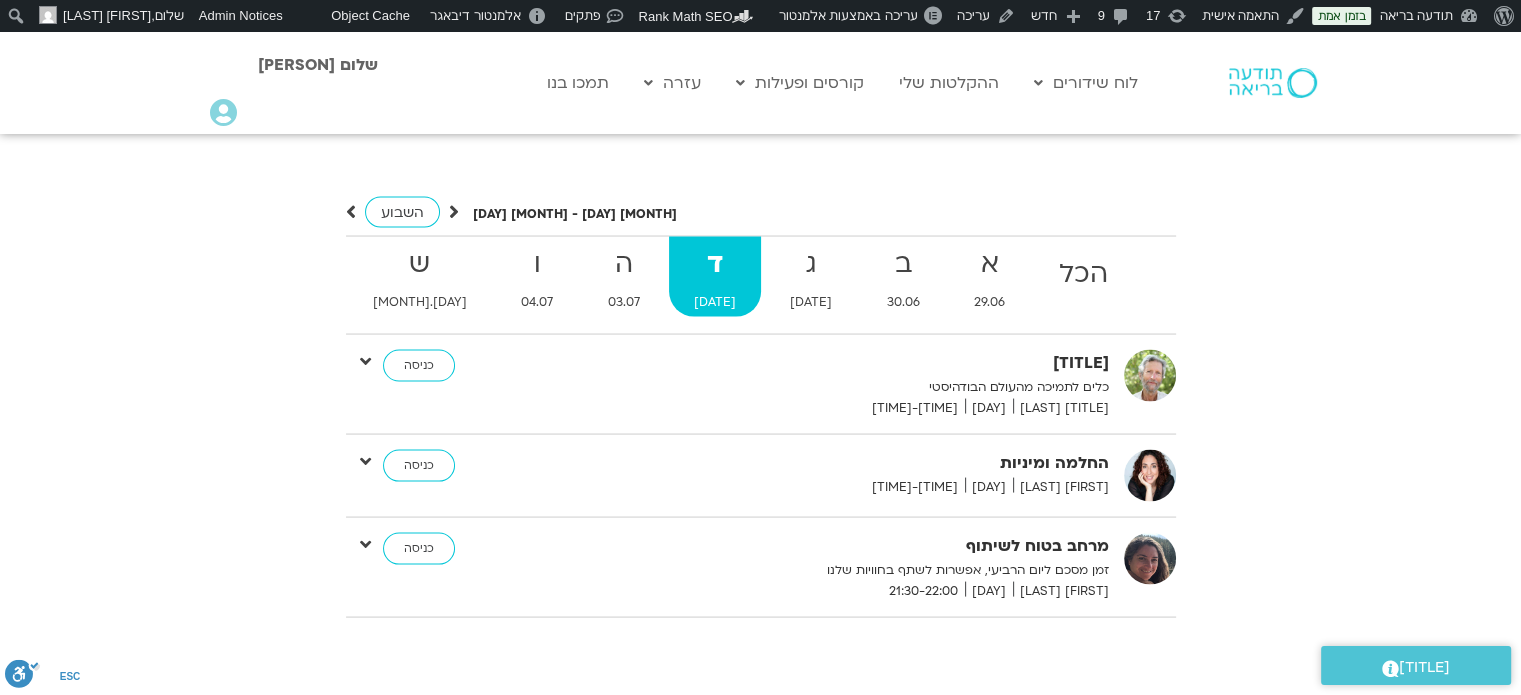 scroll, scrollTop: 657, scrollLeft: 0, axis: vertical 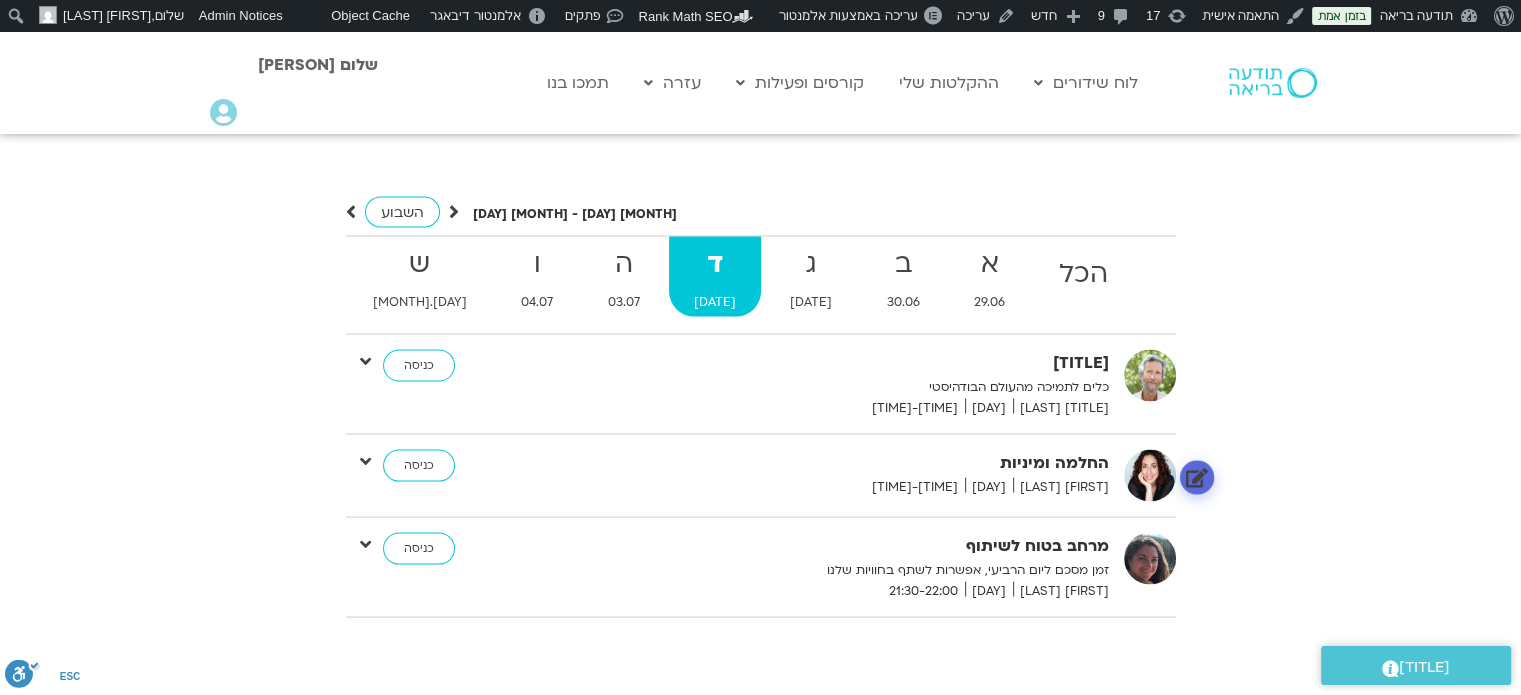 click at bounding box center (1196, 477) 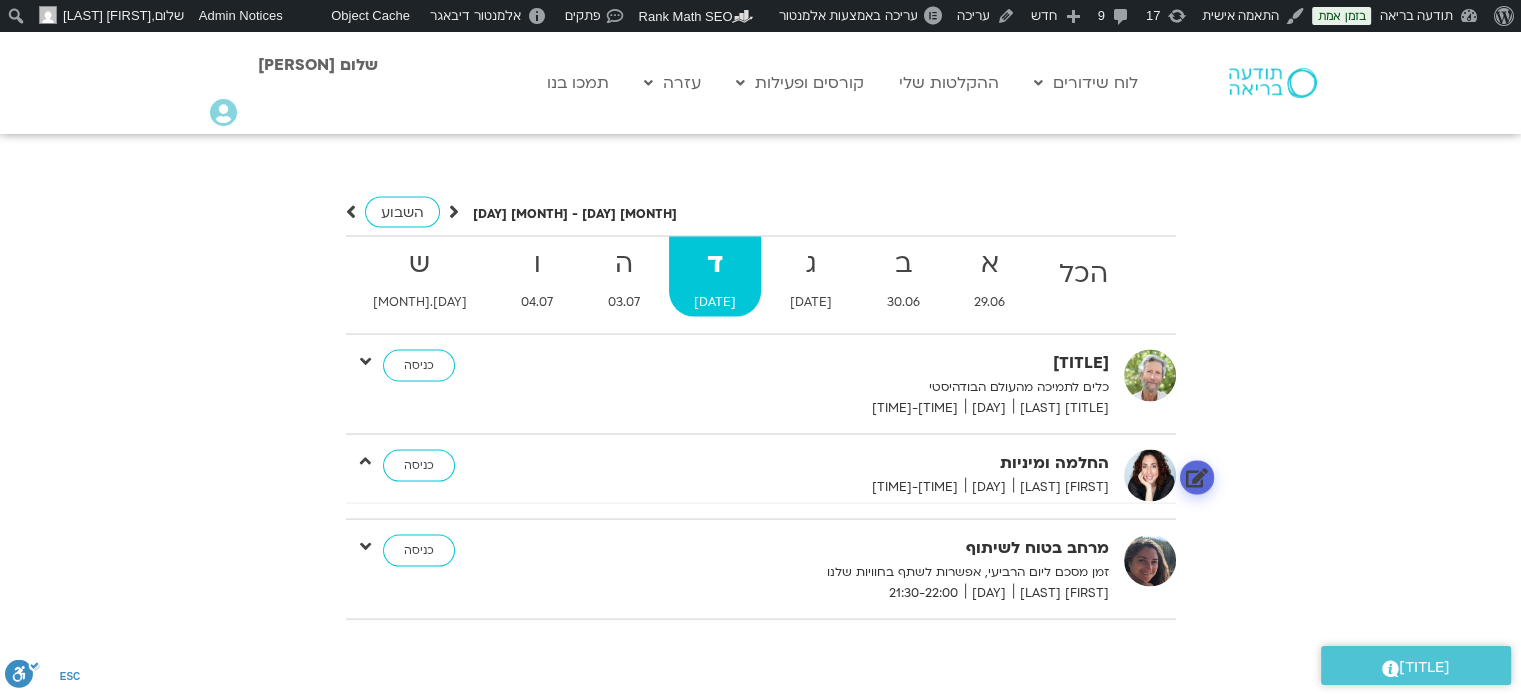 scroll, scrollTop: 12, scrollLeft: 0, axis: vertical 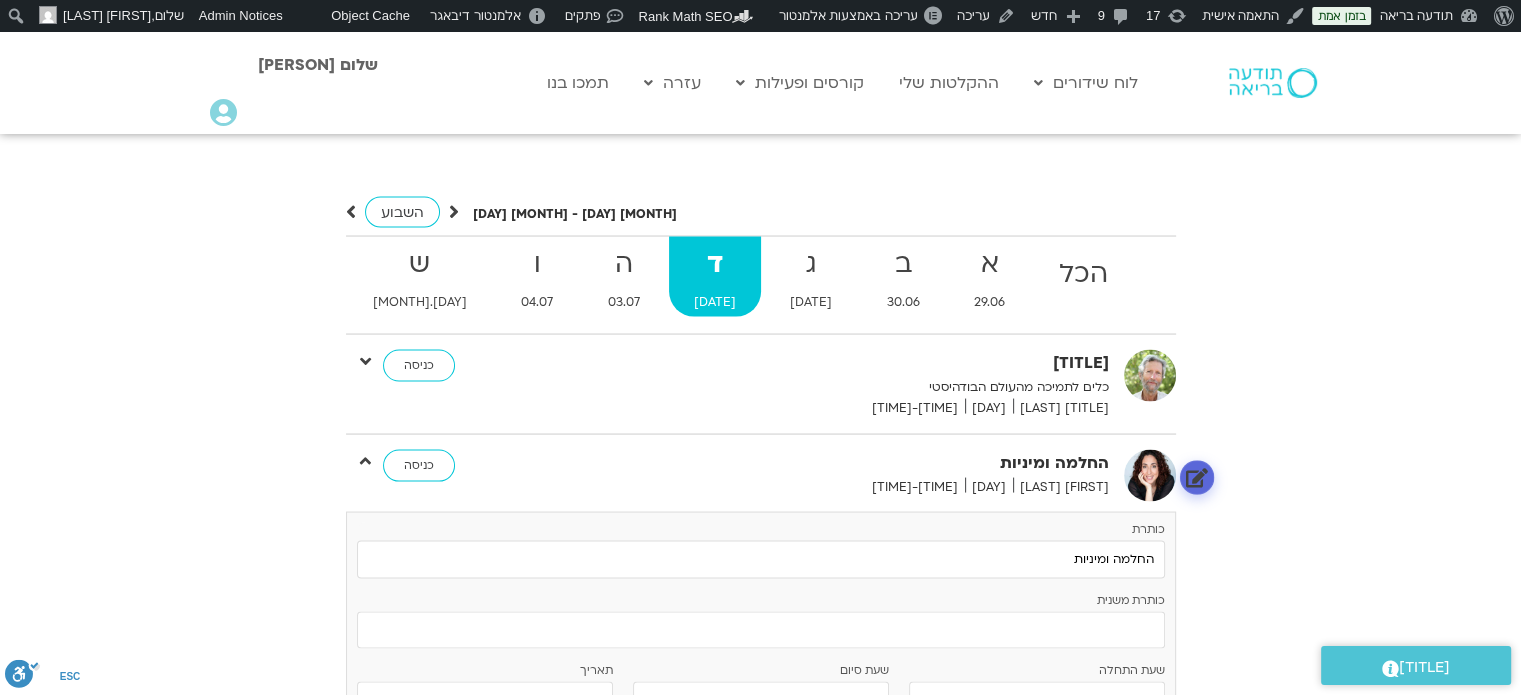click at bounding box center [1196, 477] 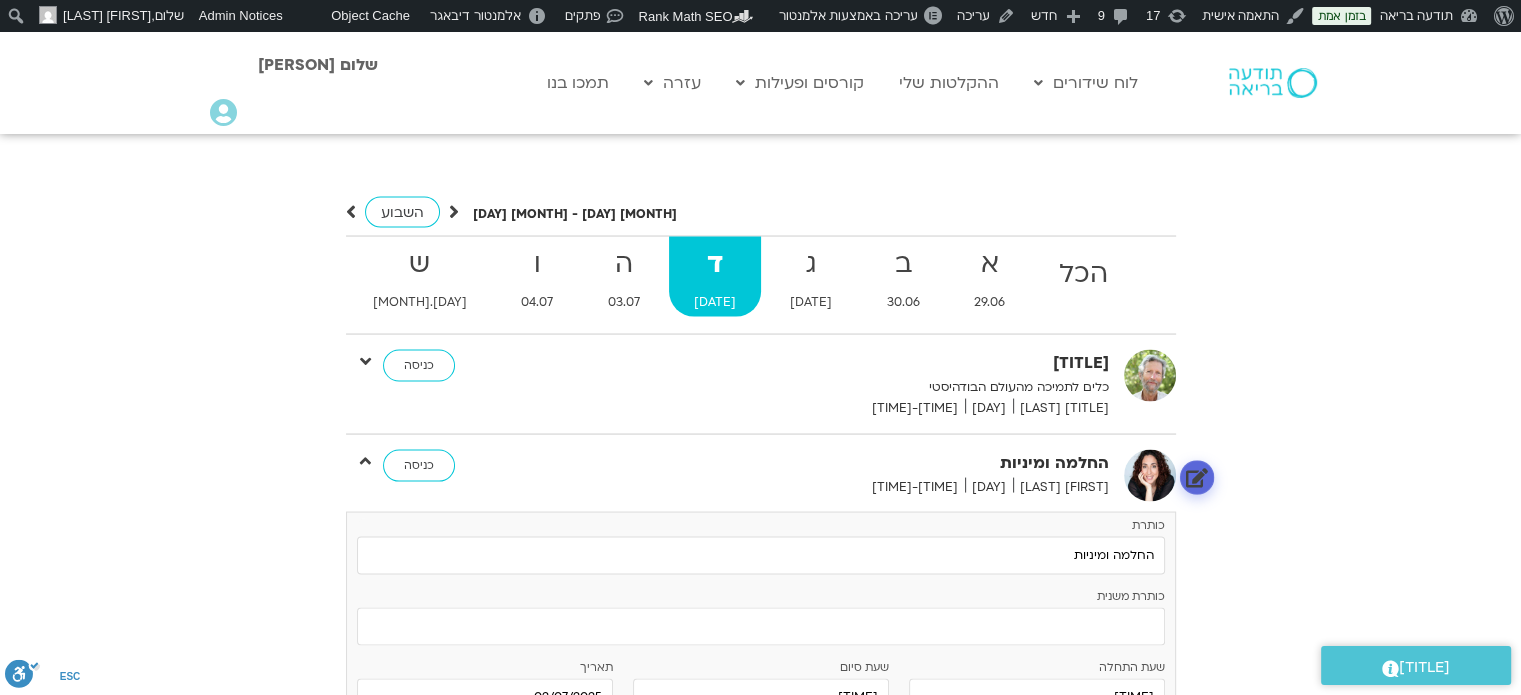 scroll, scrollTop: 1014, scrollLeft: 0, axis: vertical 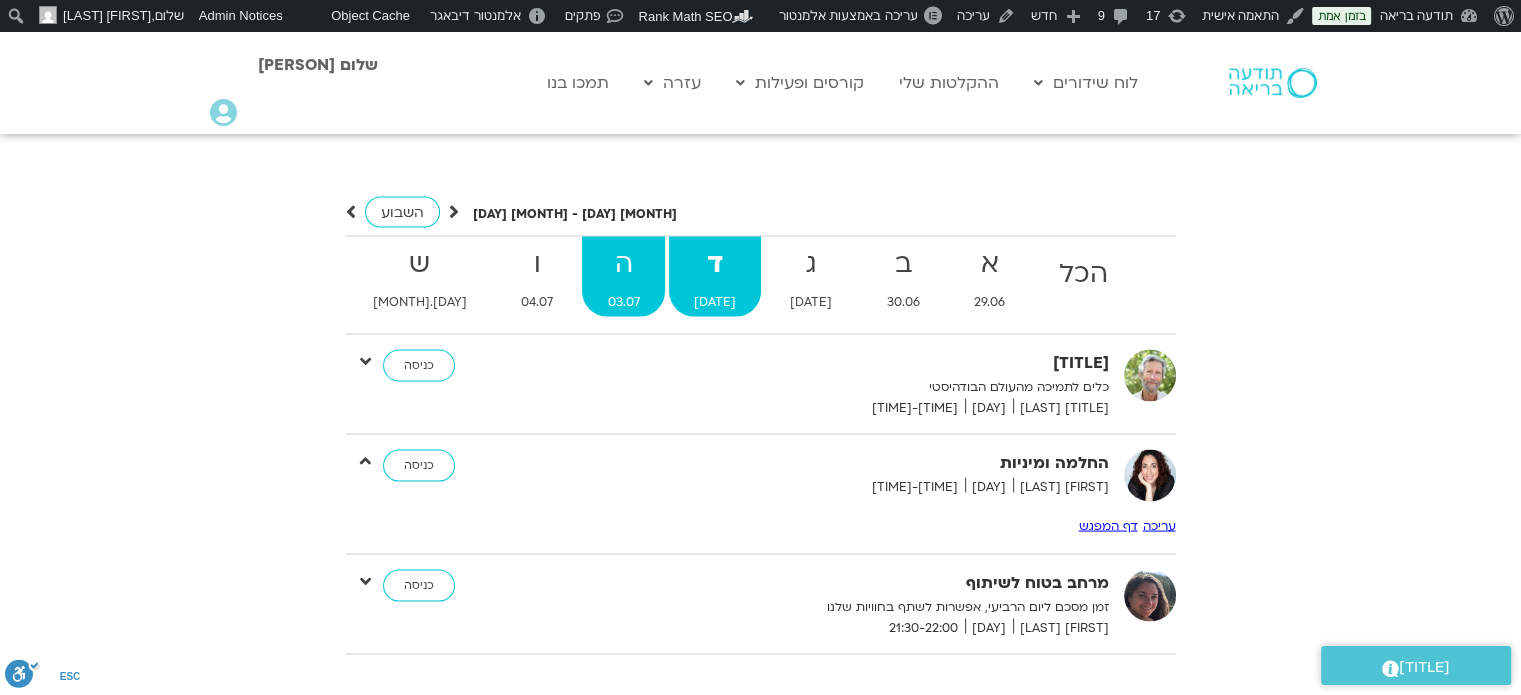 click on "ה" at bounding box center [1083, 274] 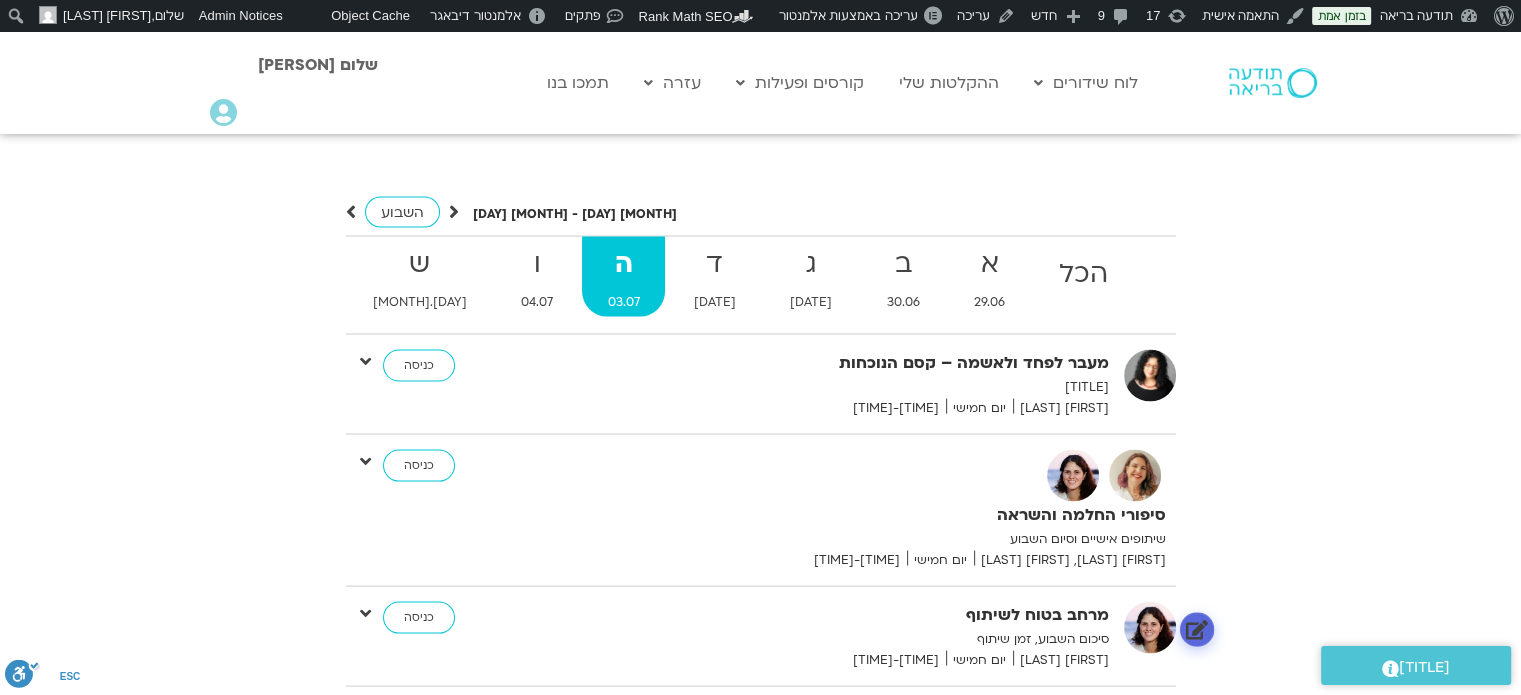click at bounding box center (1196, 629) 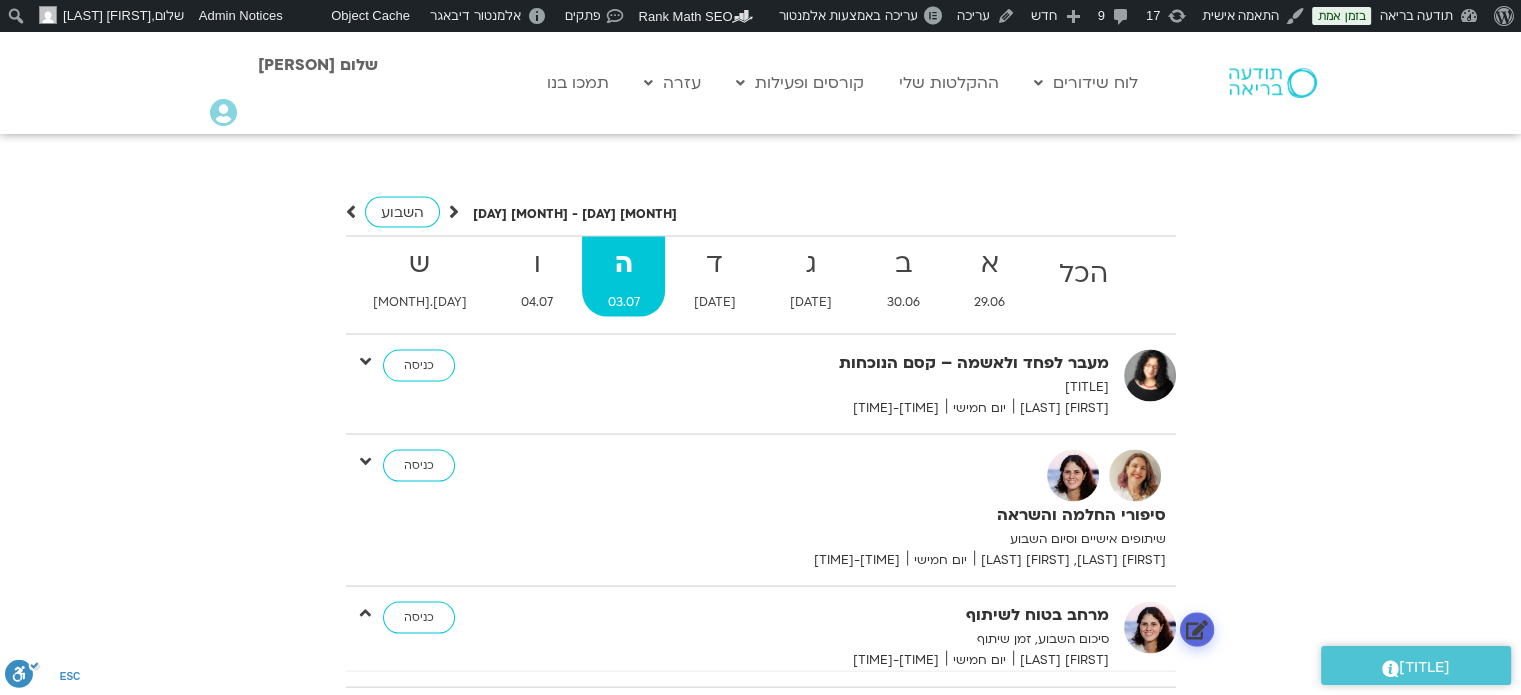 scroll, scrollTop: 14, scrollLeft: 0, axis: vertical 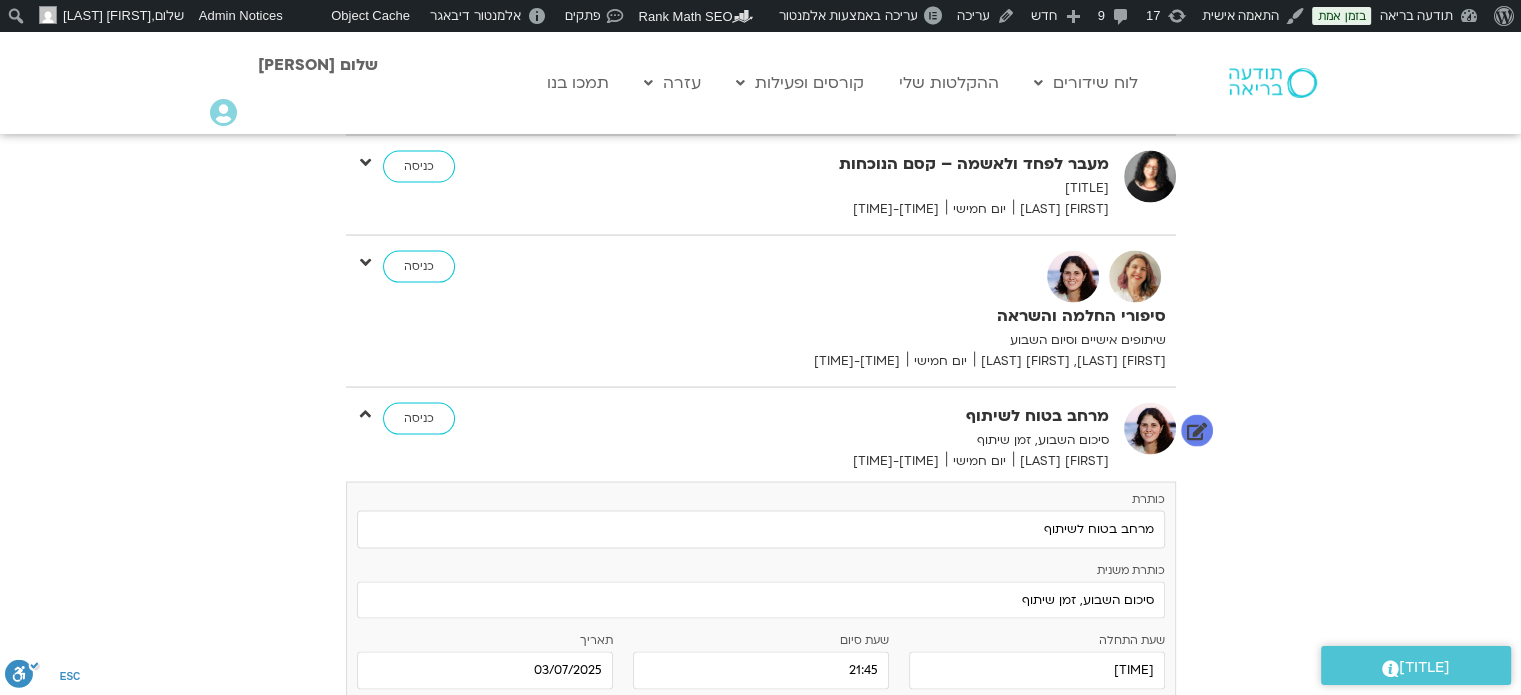 click at bounding box center (365, 414) 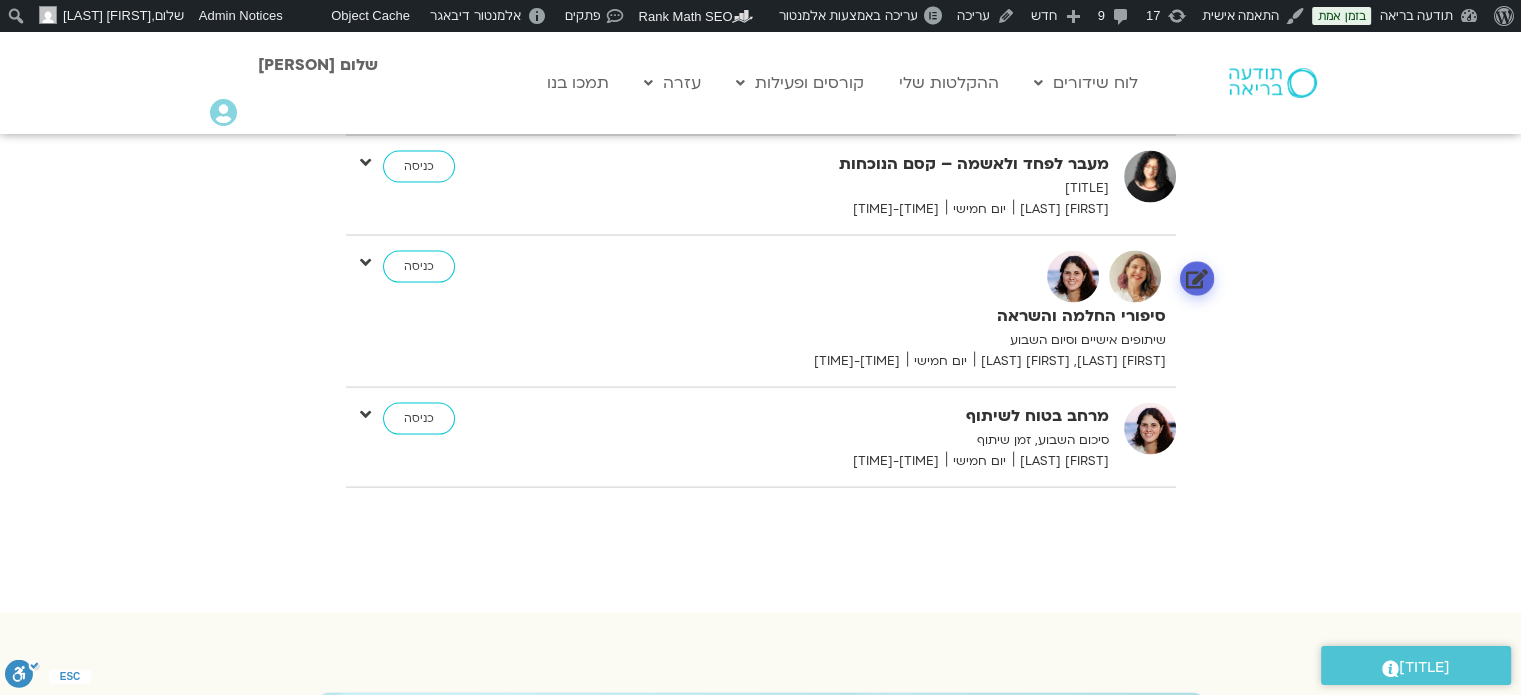click at bounding box center [1196, 278] 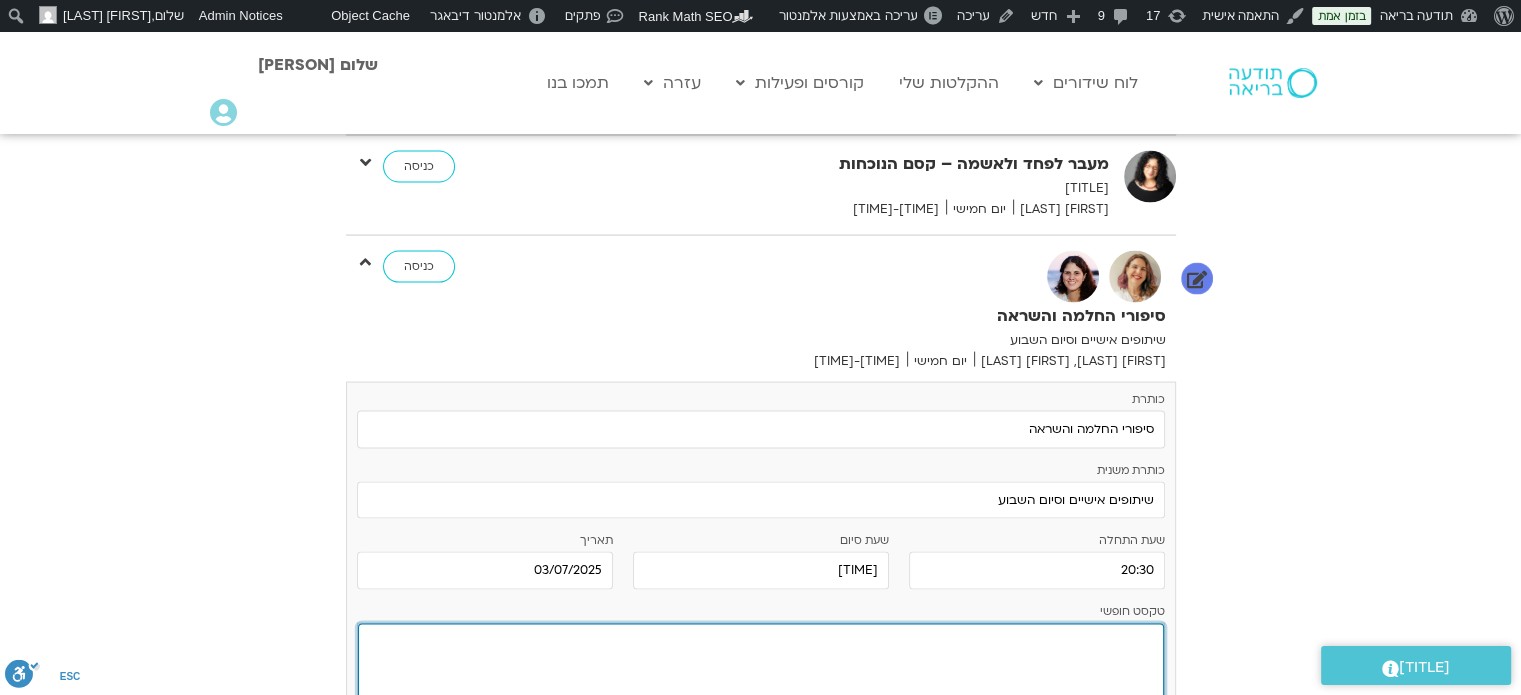 click at bounding box center [761, 674] 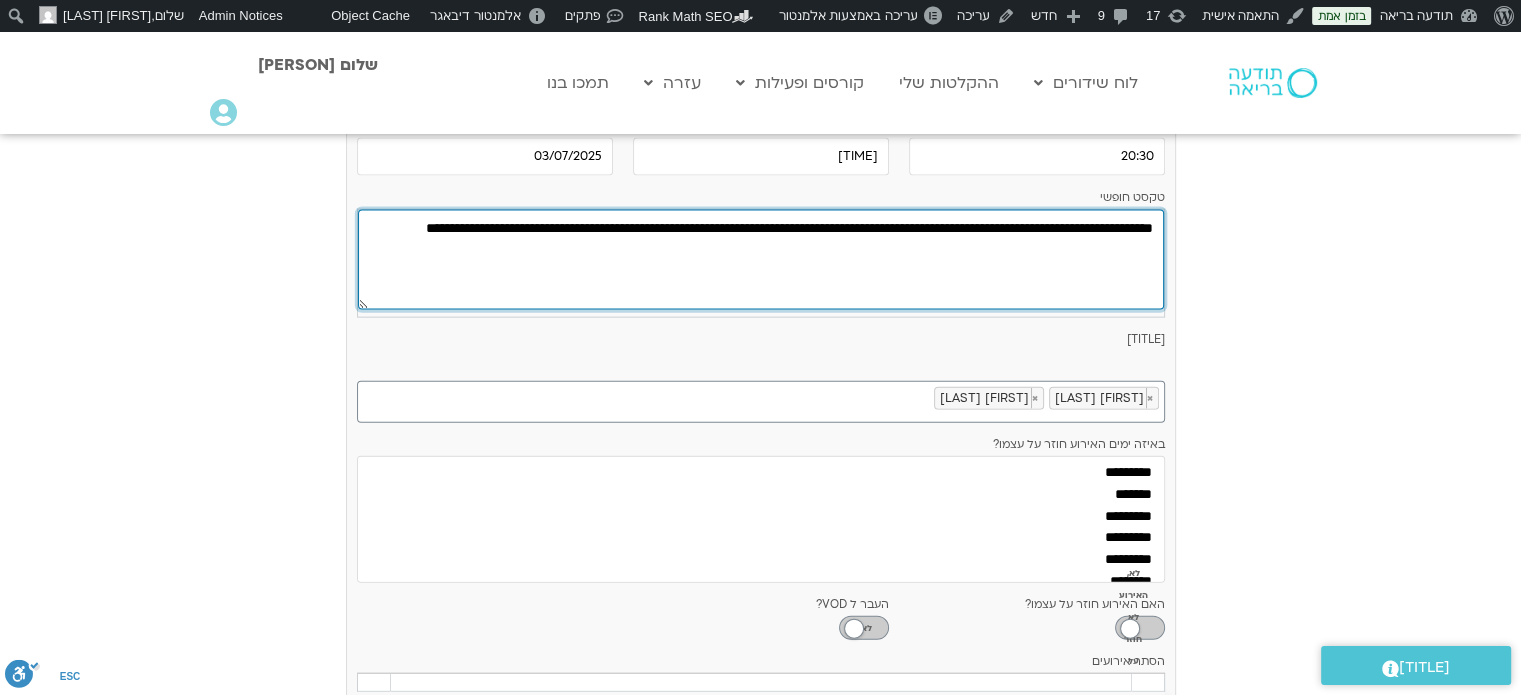 type on "**********" 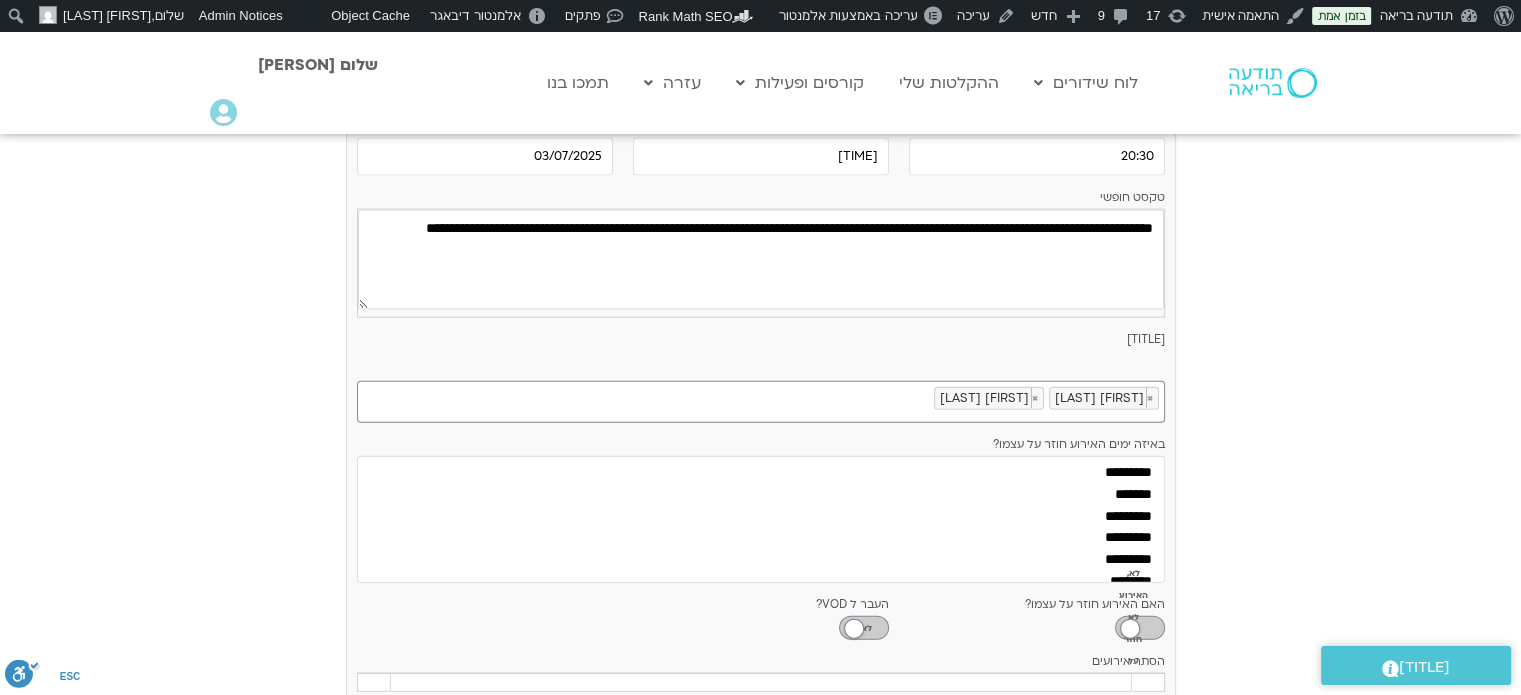 click on "עדכן" at bounding box center (1133, 721) 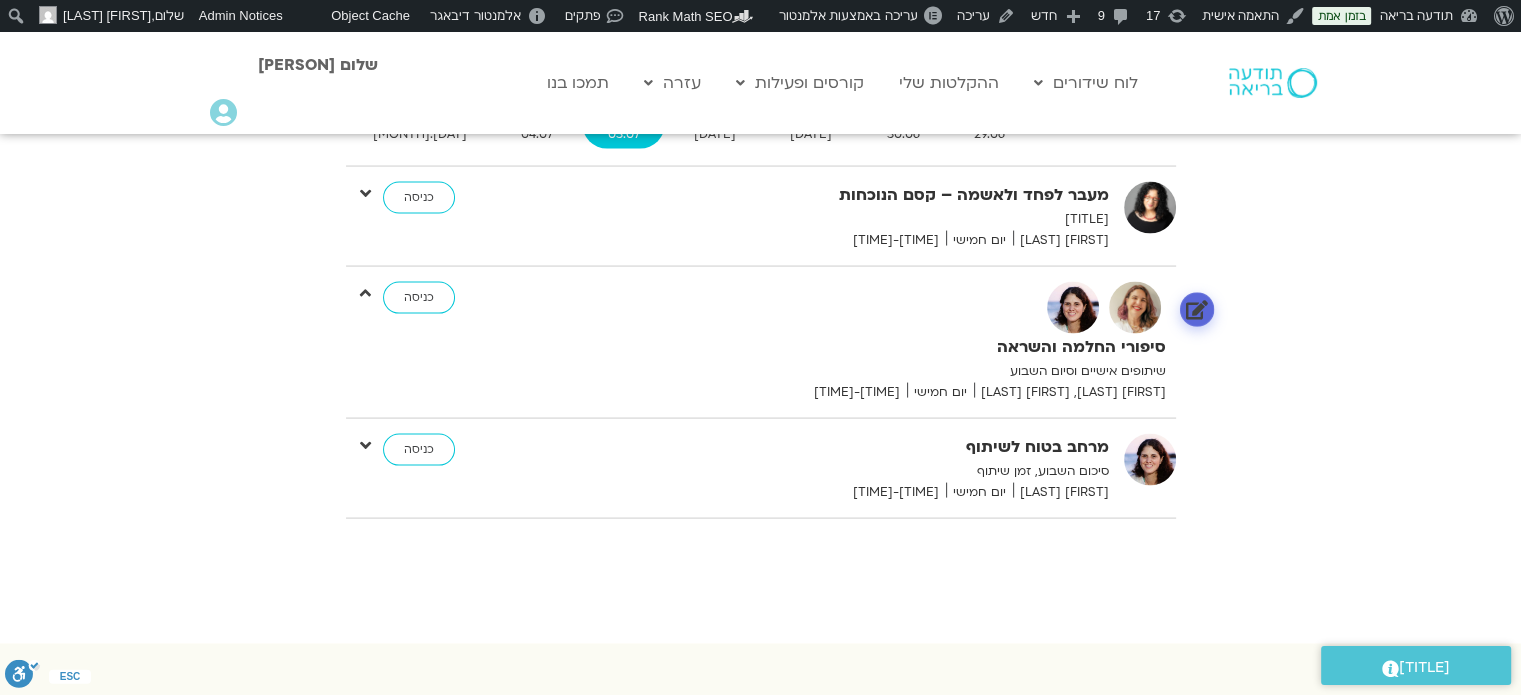 click at bounding box center [1196, 309] 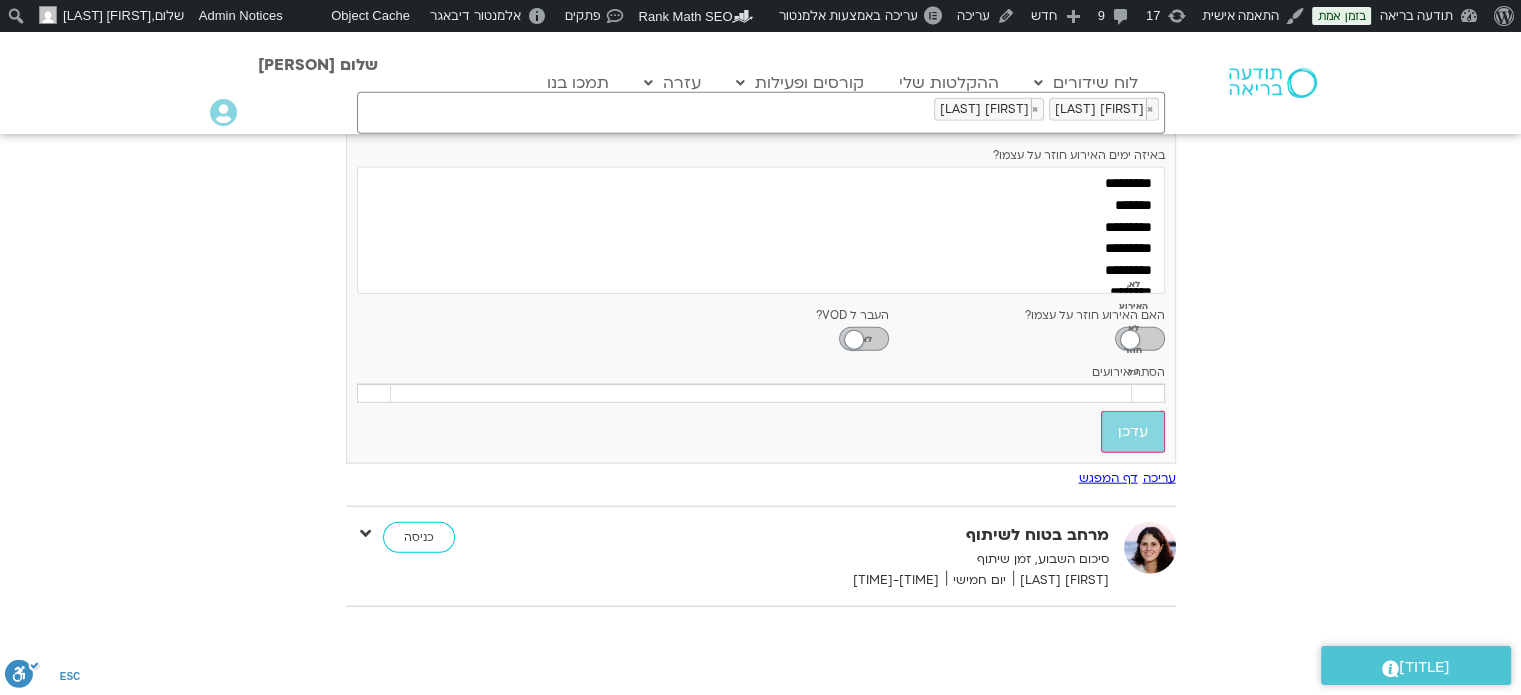 click on "דף המפגש" at bounding box center [1108, 478] 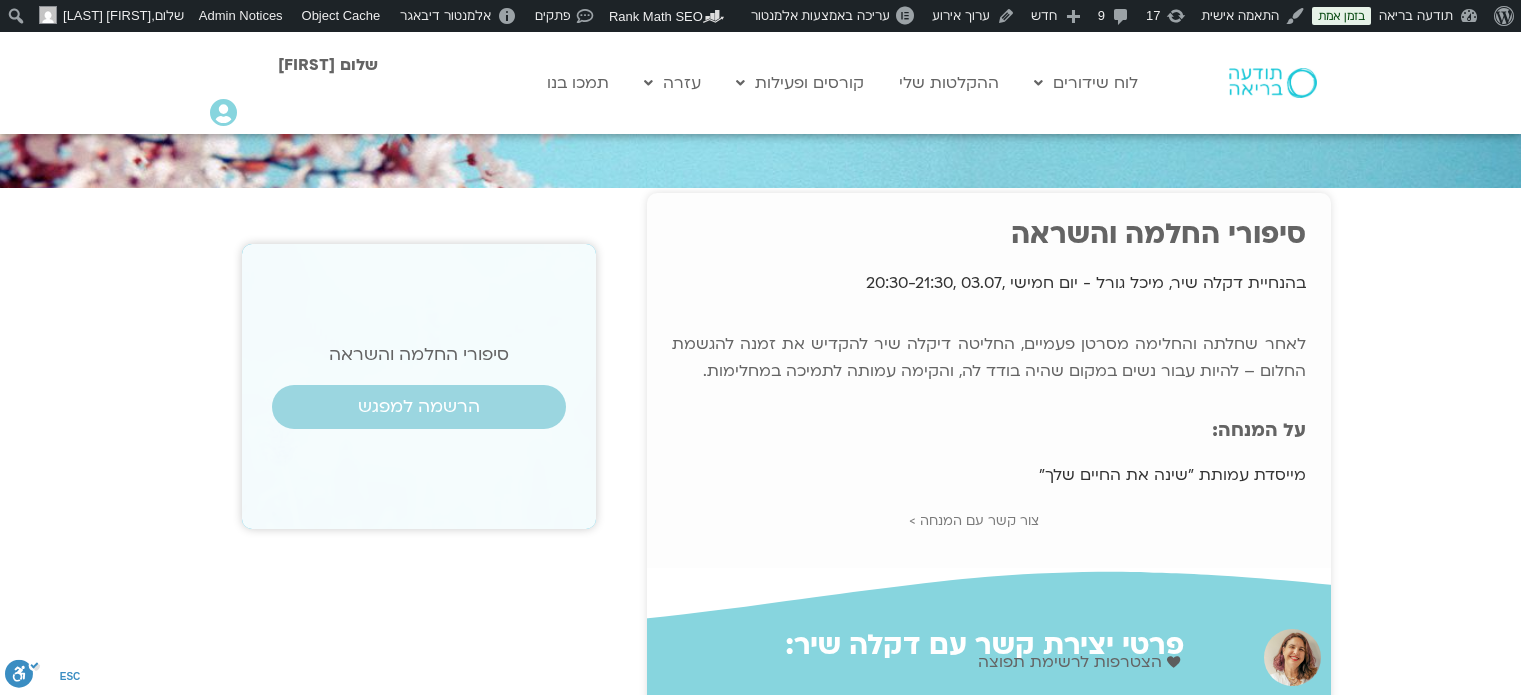 scroll, scrollTop: 0, scrollLeft: 0, axis: both 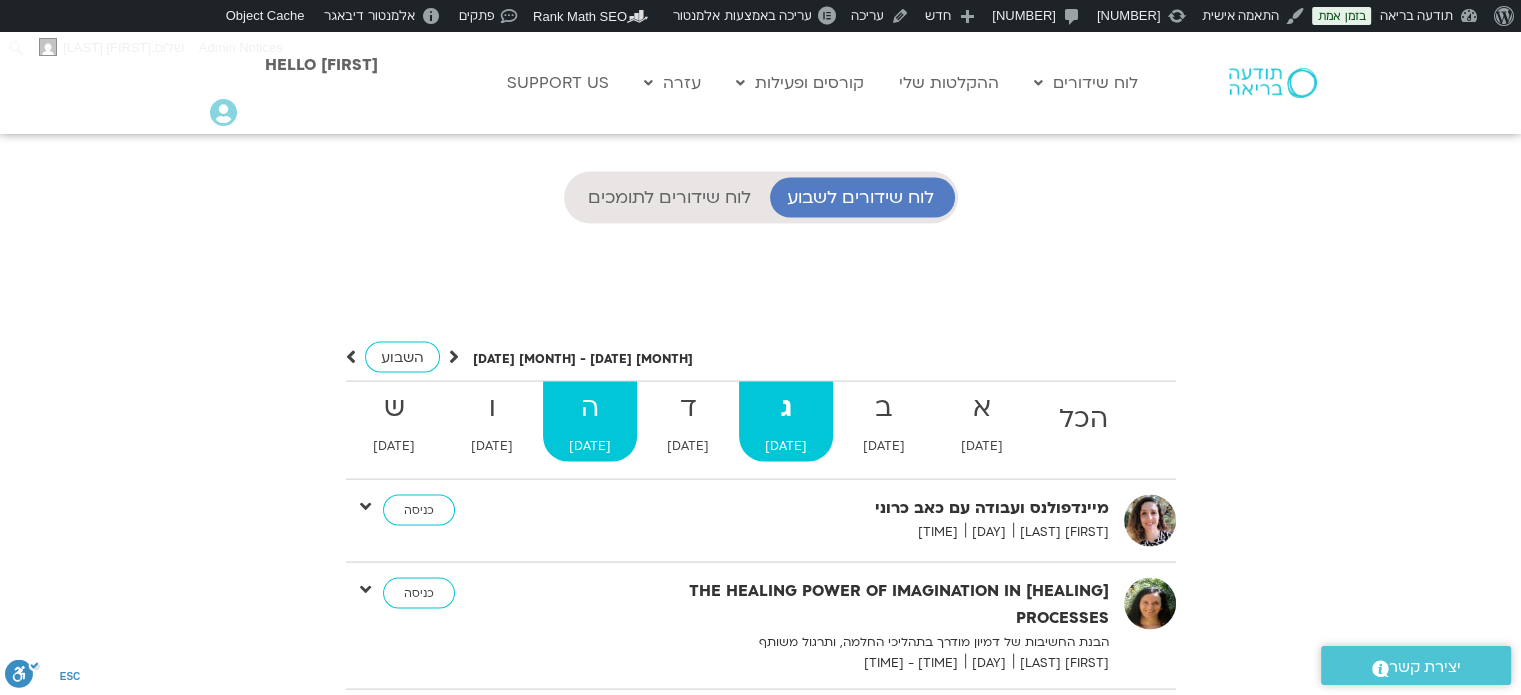click on "ה" at bounding box center [1083, 419] 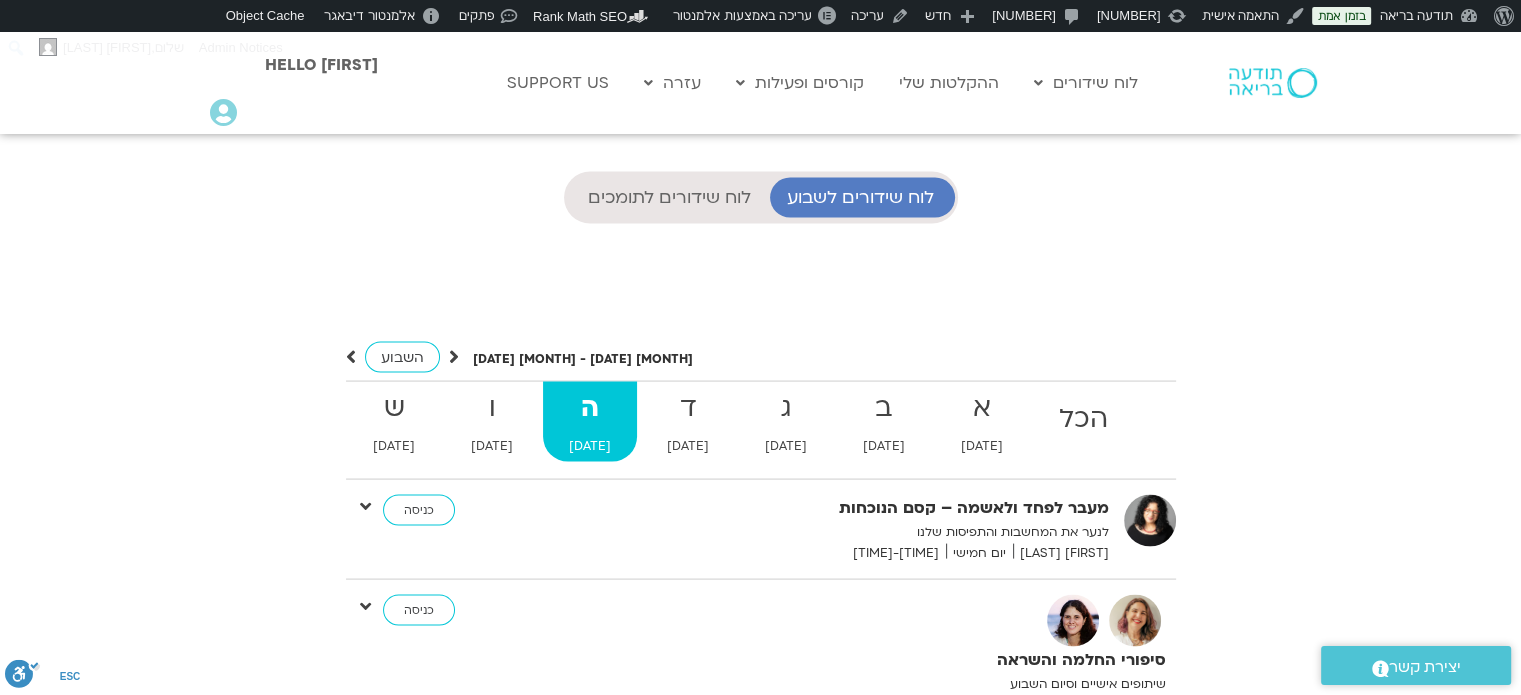 scroll, scrollTop: 723, scrollLeft: 0, axis: vertical 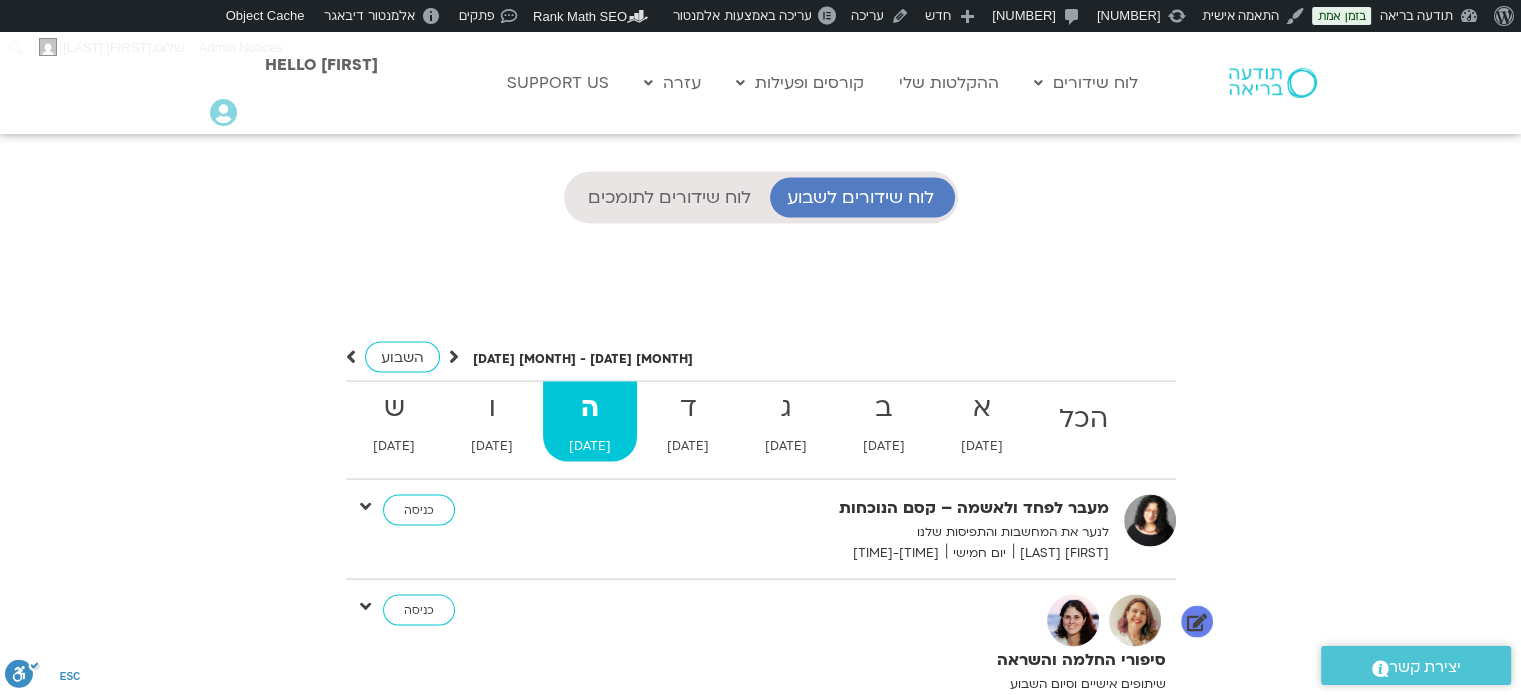 click at bounding box center [365, 606] 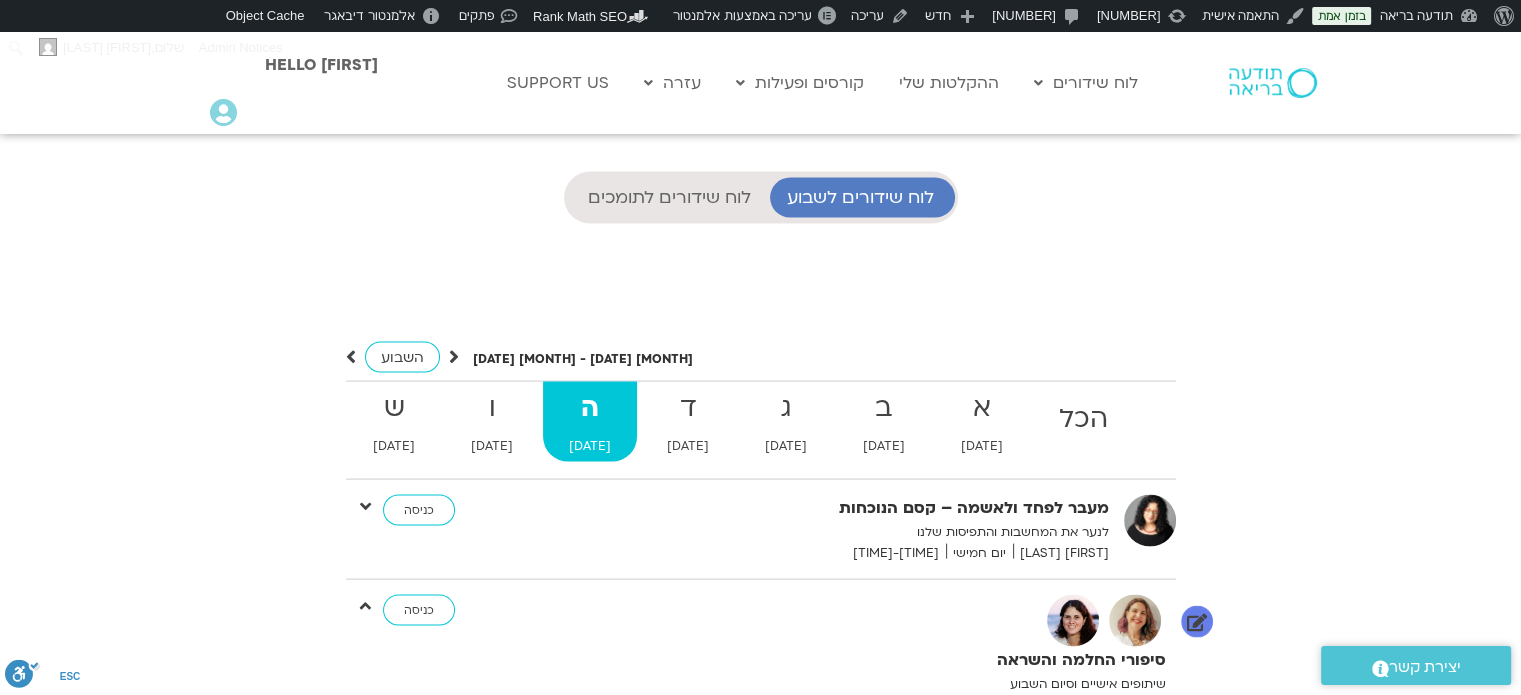 scroll, scrollTop: 12, scrollLeft: 0, axis: vertical 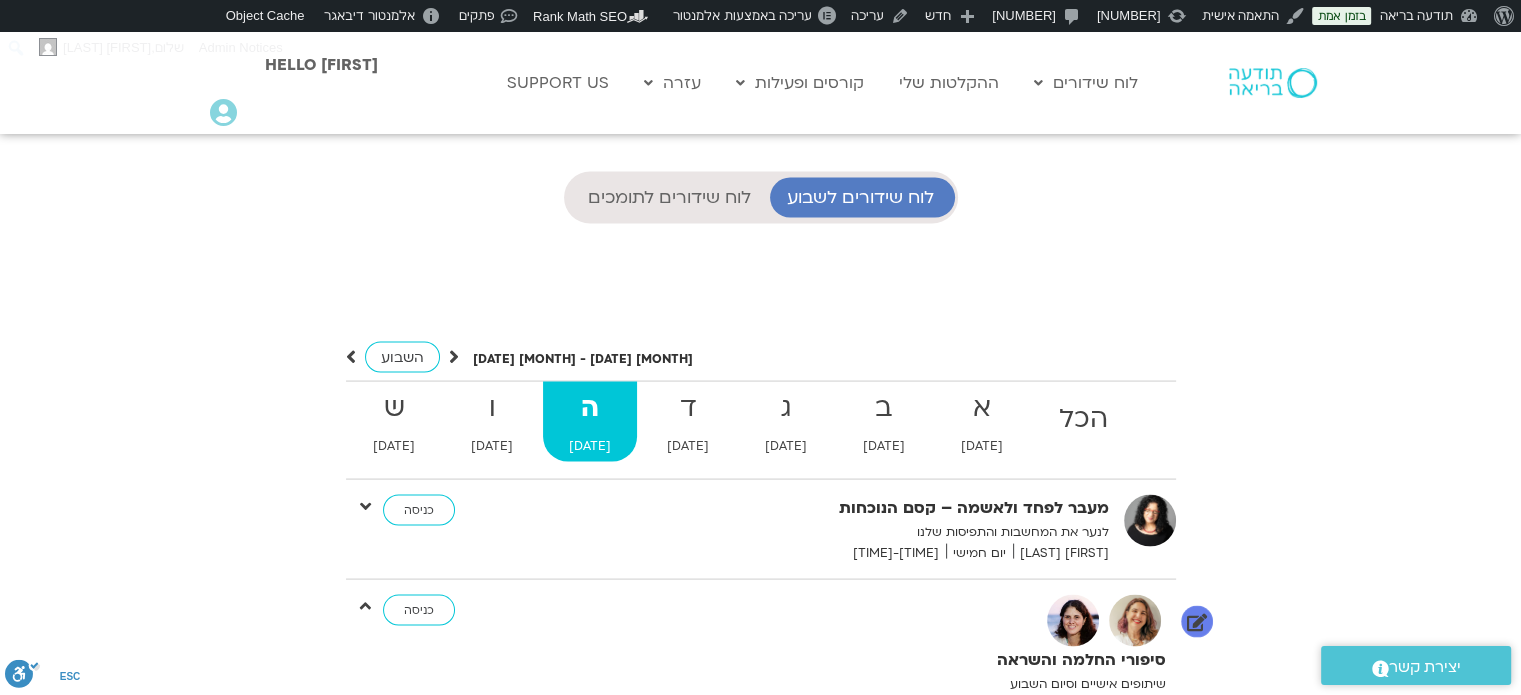 click on "דף המפגש" at bounding box center [1108, 782] 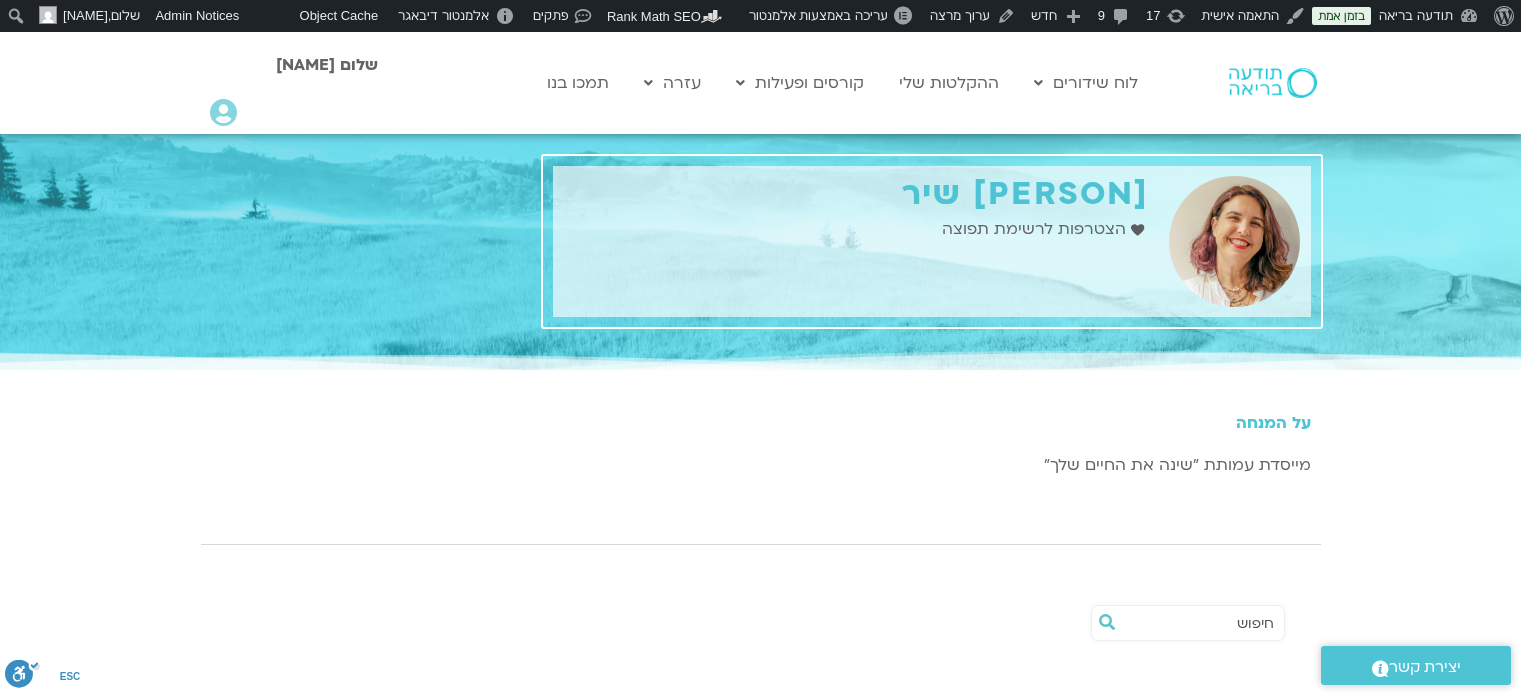 scroll, scrollTop: 0, scrollLeft: 0, axis: both 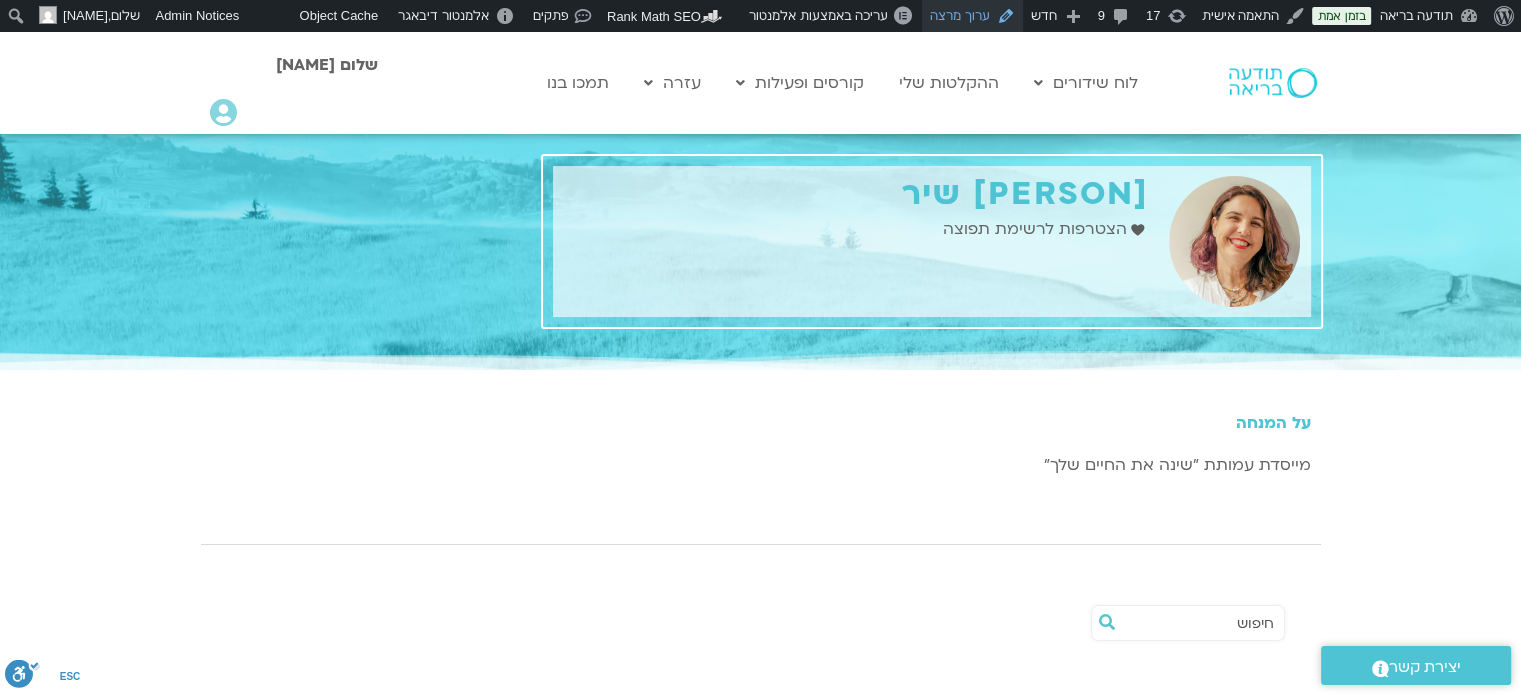 click on "ערוך מרצה" at bounding box center [972, 16] 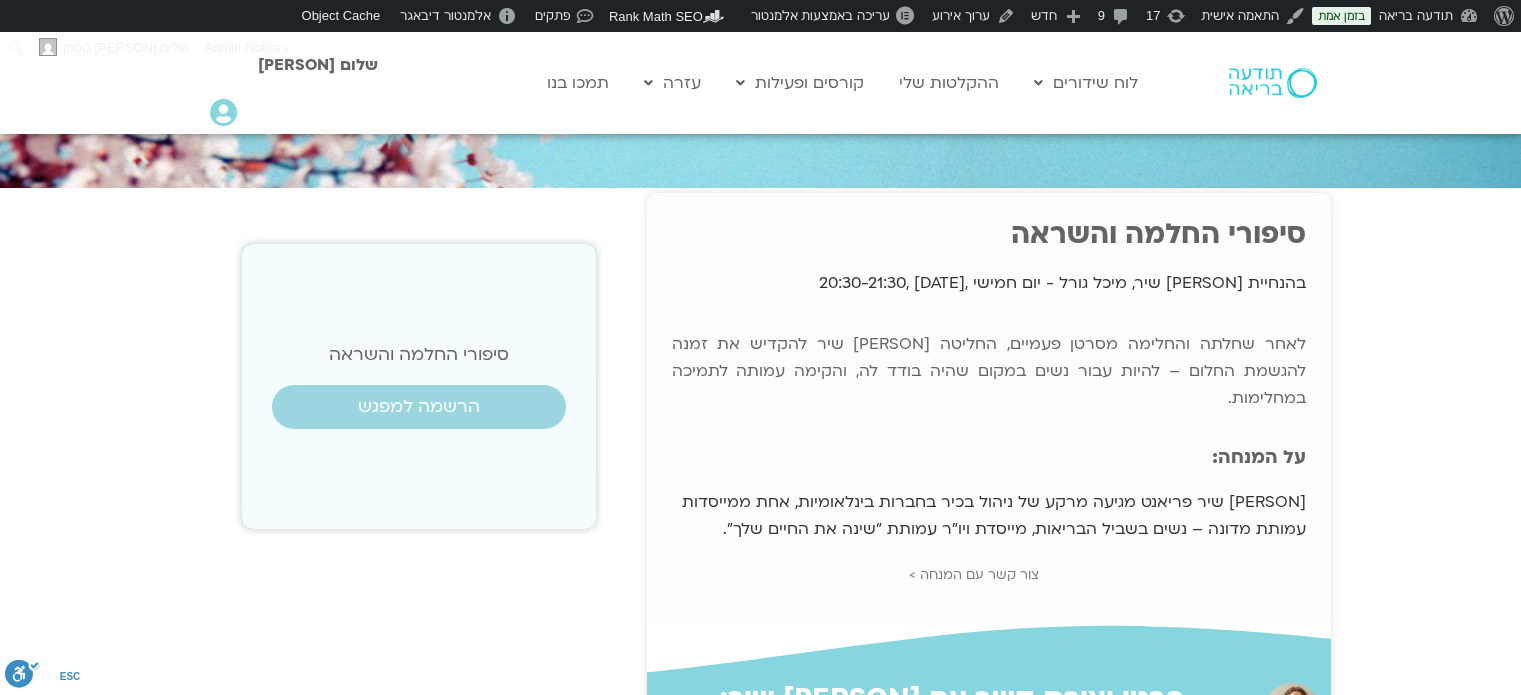 scroll, scrollTop: 0, scrollLeft: 0, axis: both 